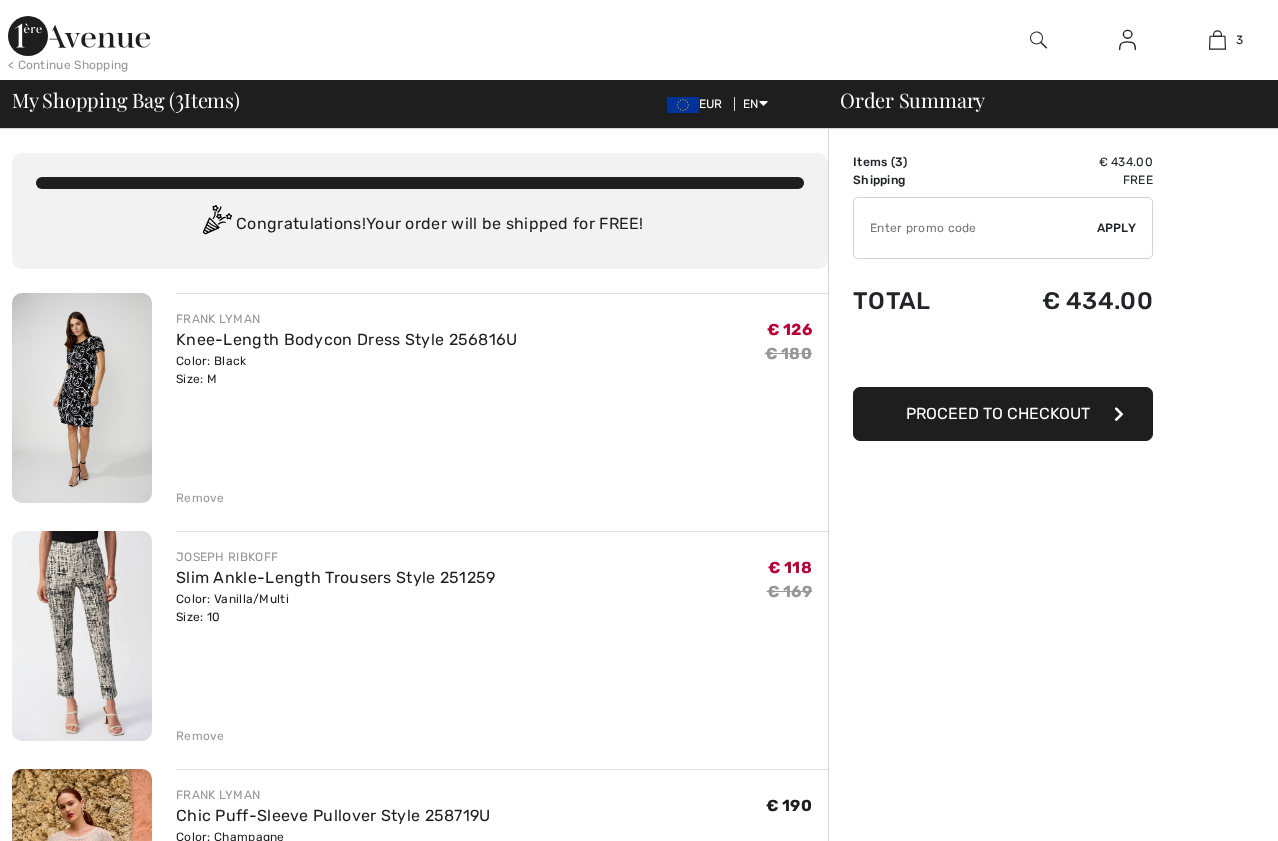 scroll, scrollTop: 0, scrollLeft: 0, axis: both 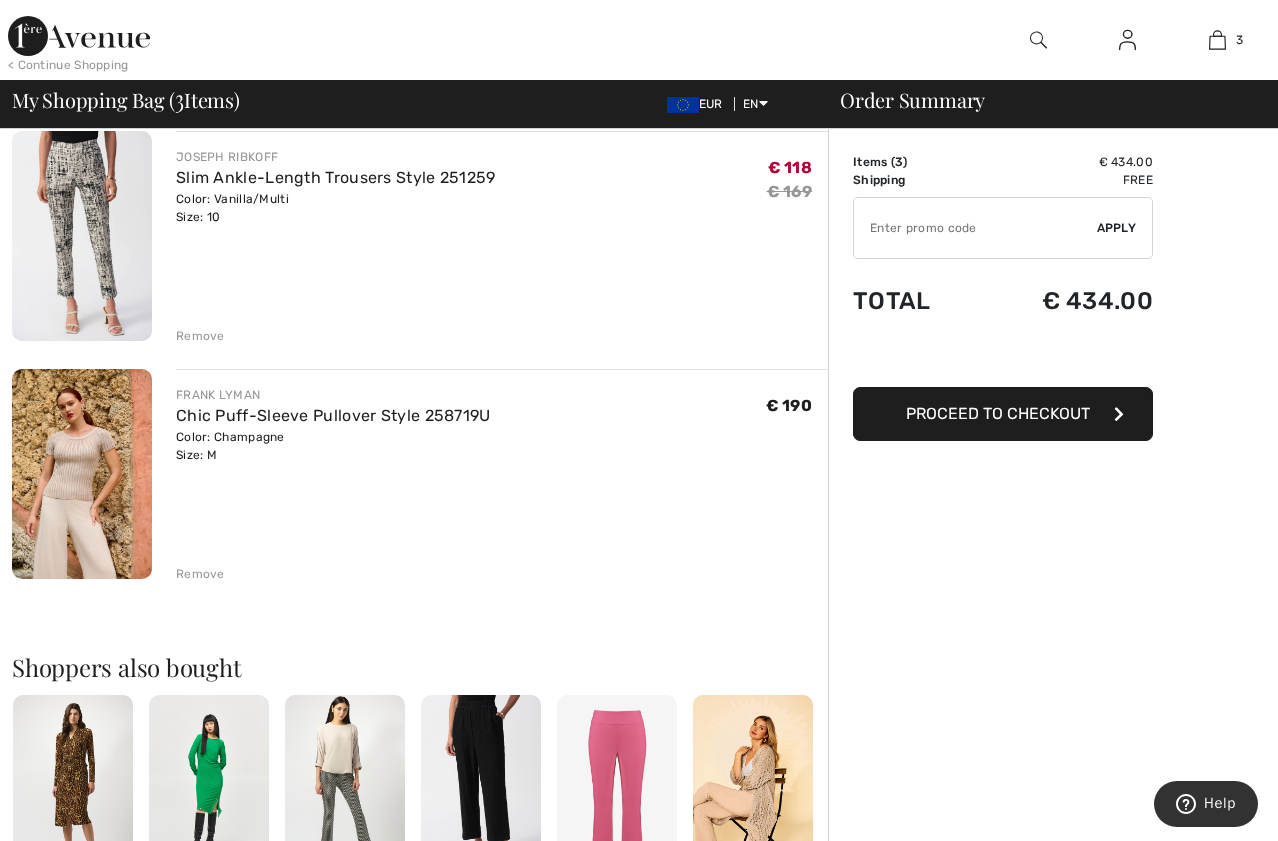 click at bounding box center [82, 474] 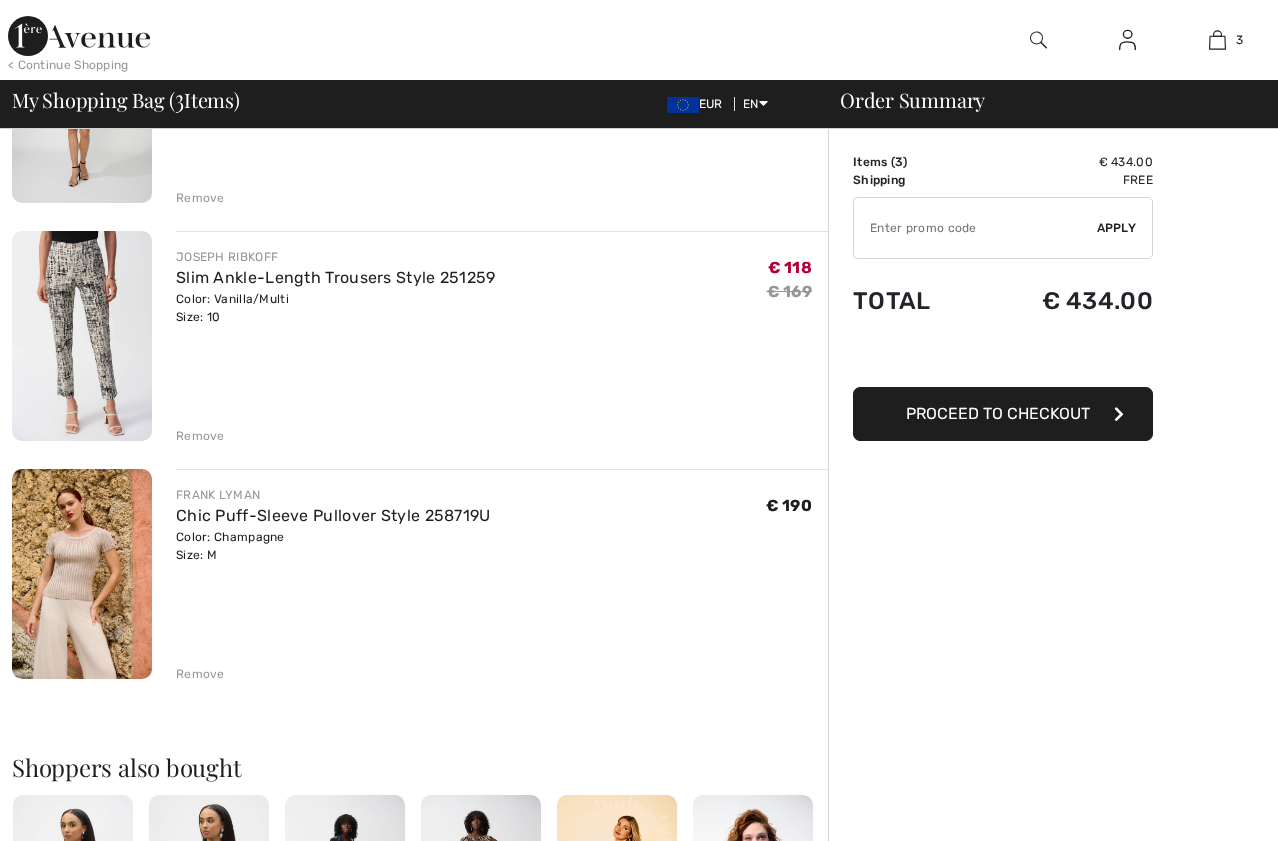 scroll, scrollTop: 300, scrollLeft: 0, axis: vertical 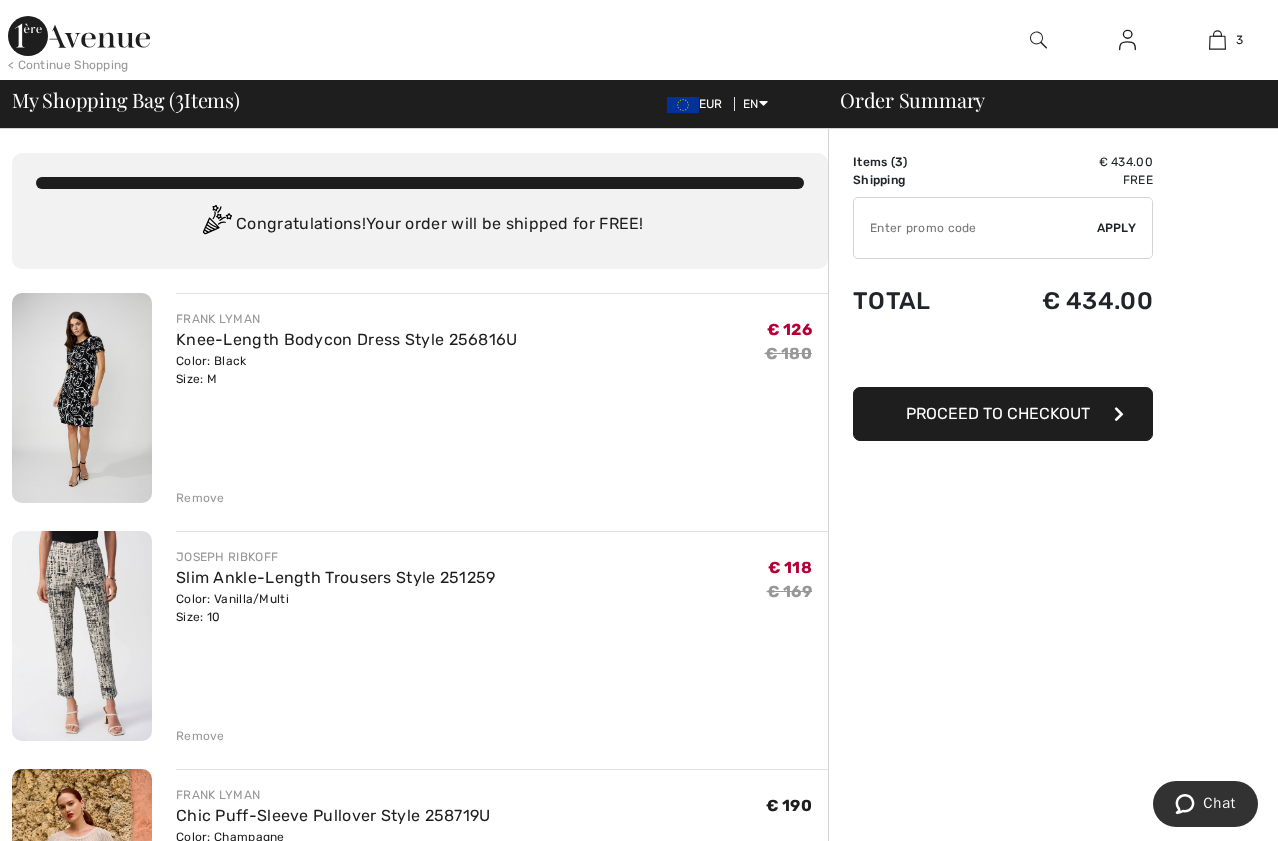 click at bounding box center (82, 636) 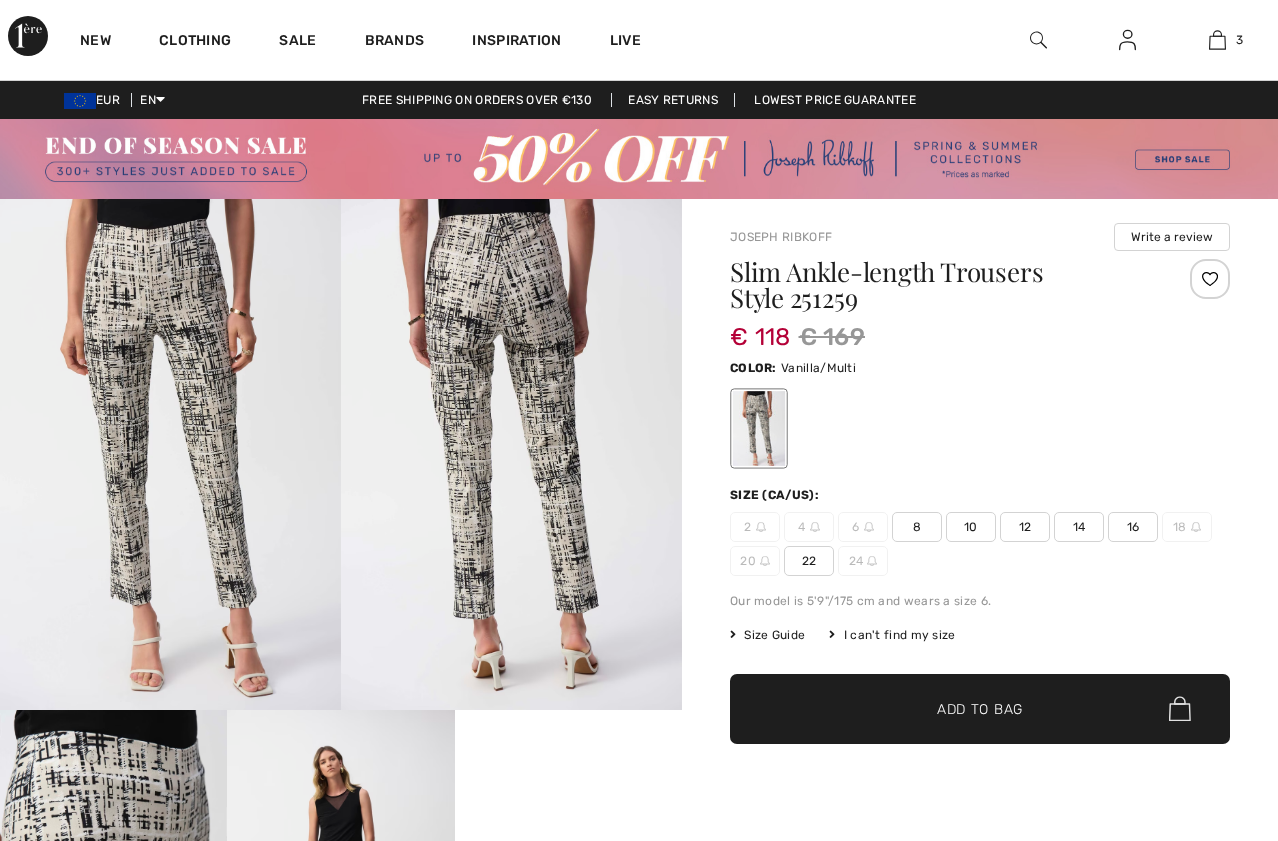 scroll, scrollTop: 300, scrollLeft: 0, axis: vertical 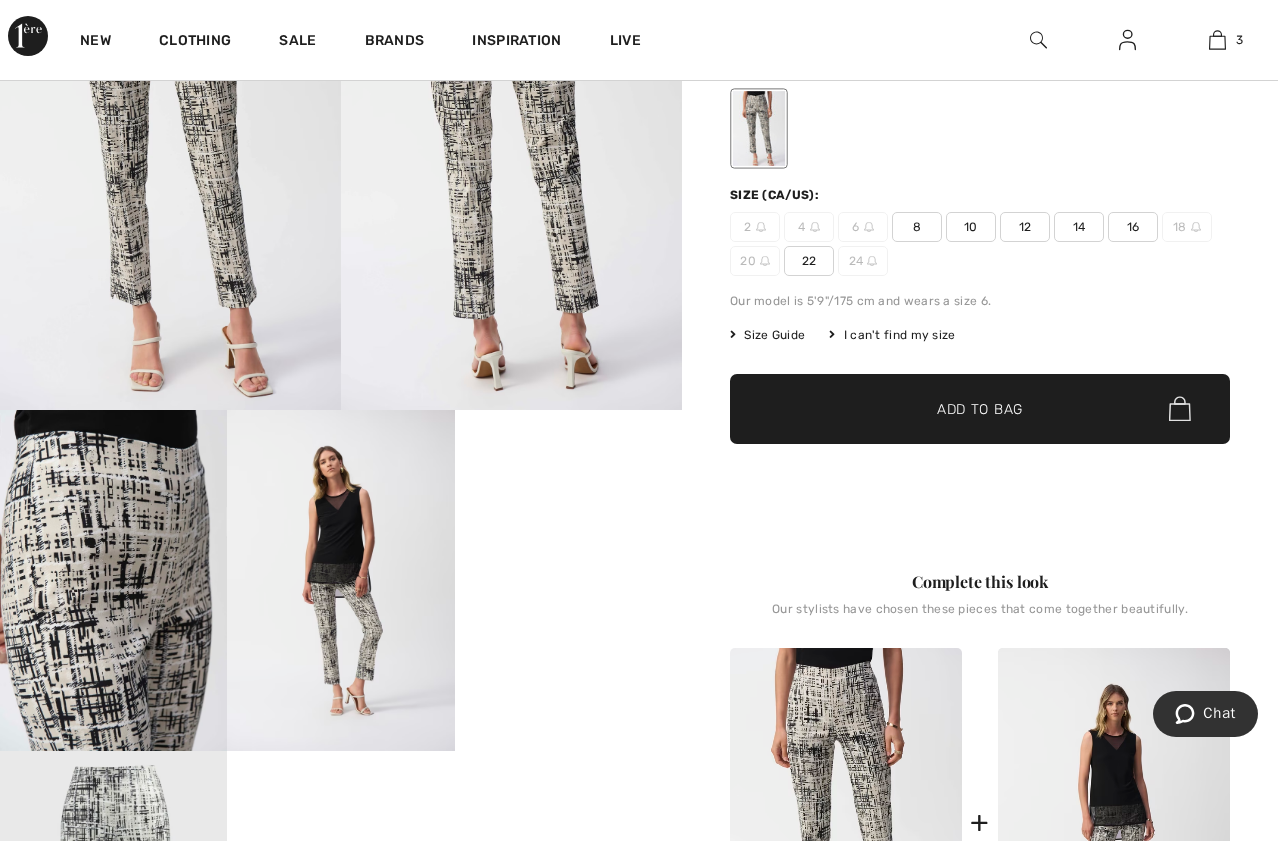 click on "Size Guide" at bounding box center (767, 335) 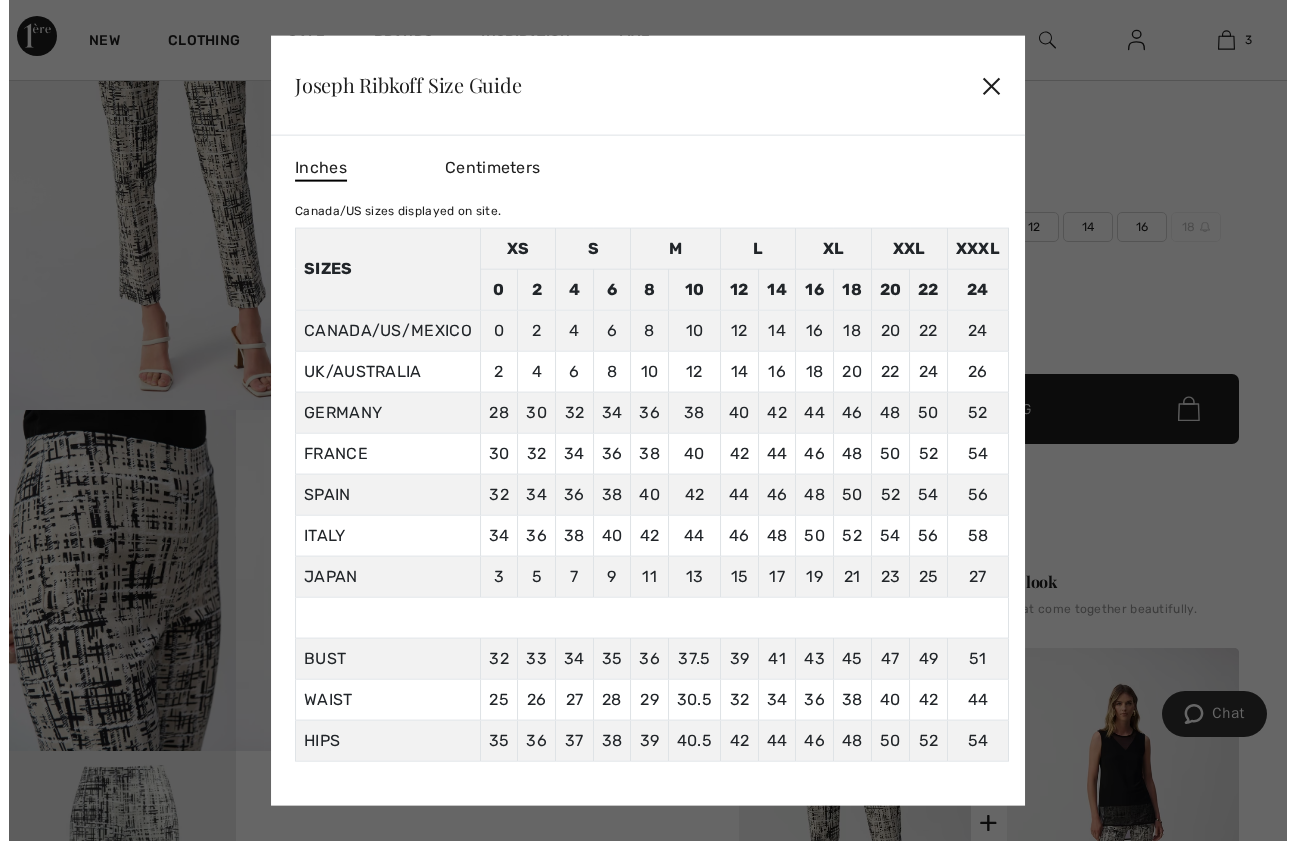 scroll, scrollTop: 301, scrollLeft: 0, axis: vertical 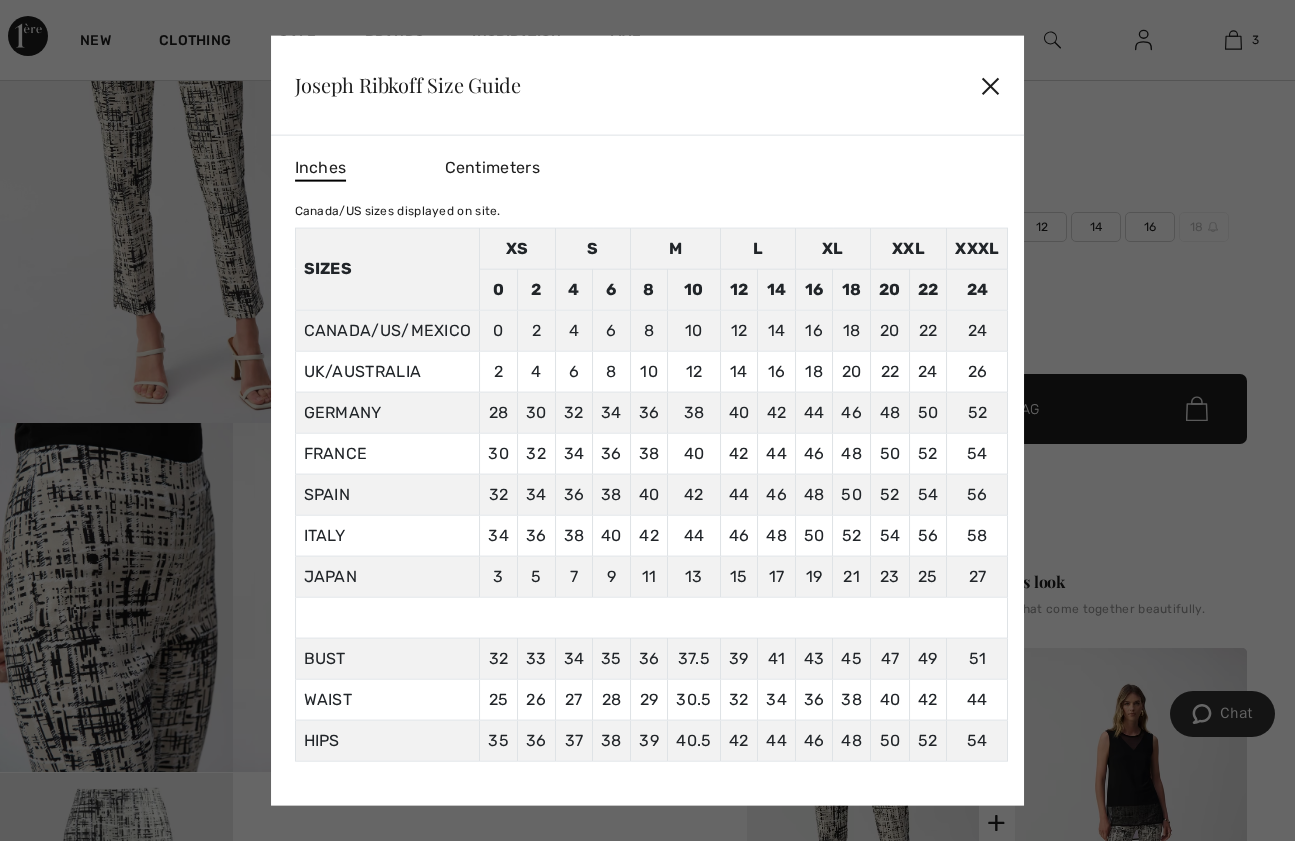 click on "✕" at bounding box center (990, 85) 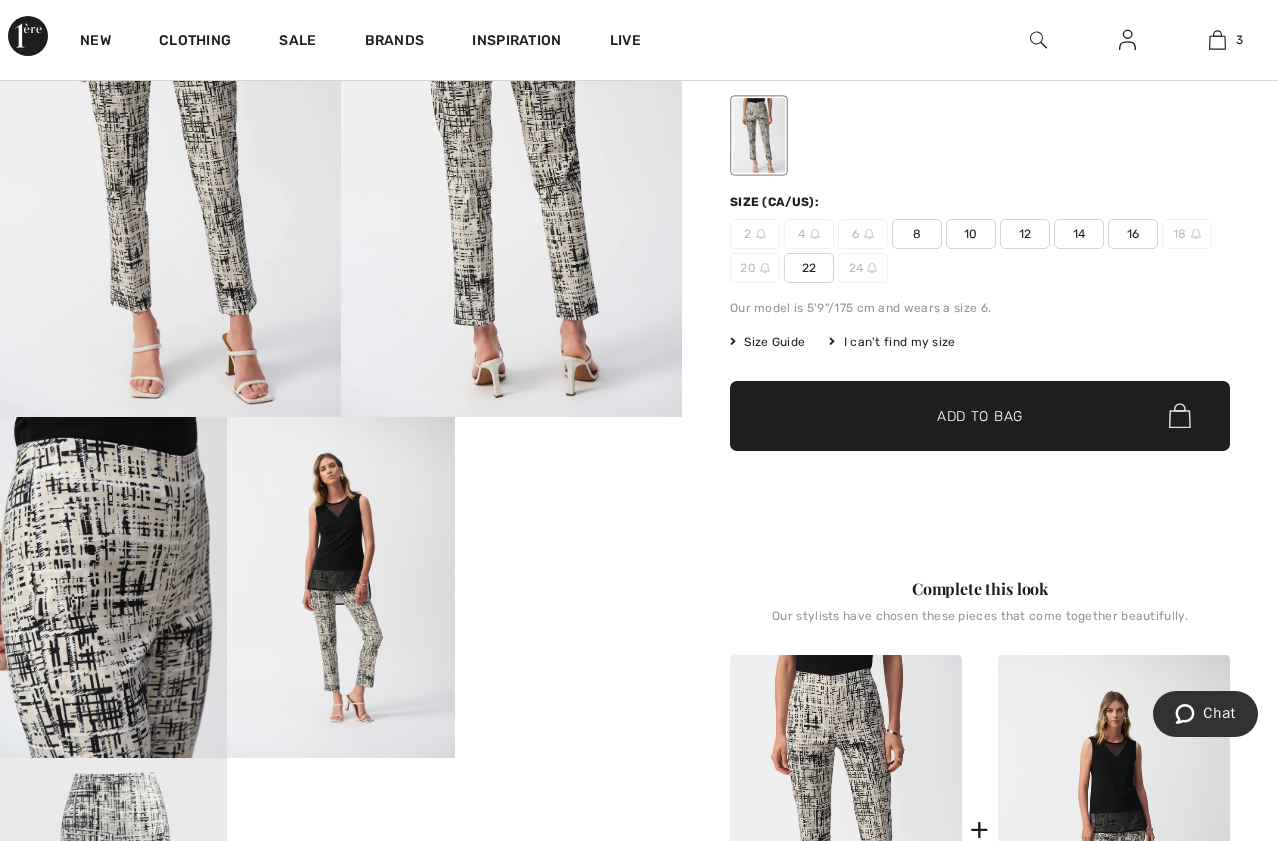 scroll, scrollTop: 300, scrollLeft: 0, axis: vertical 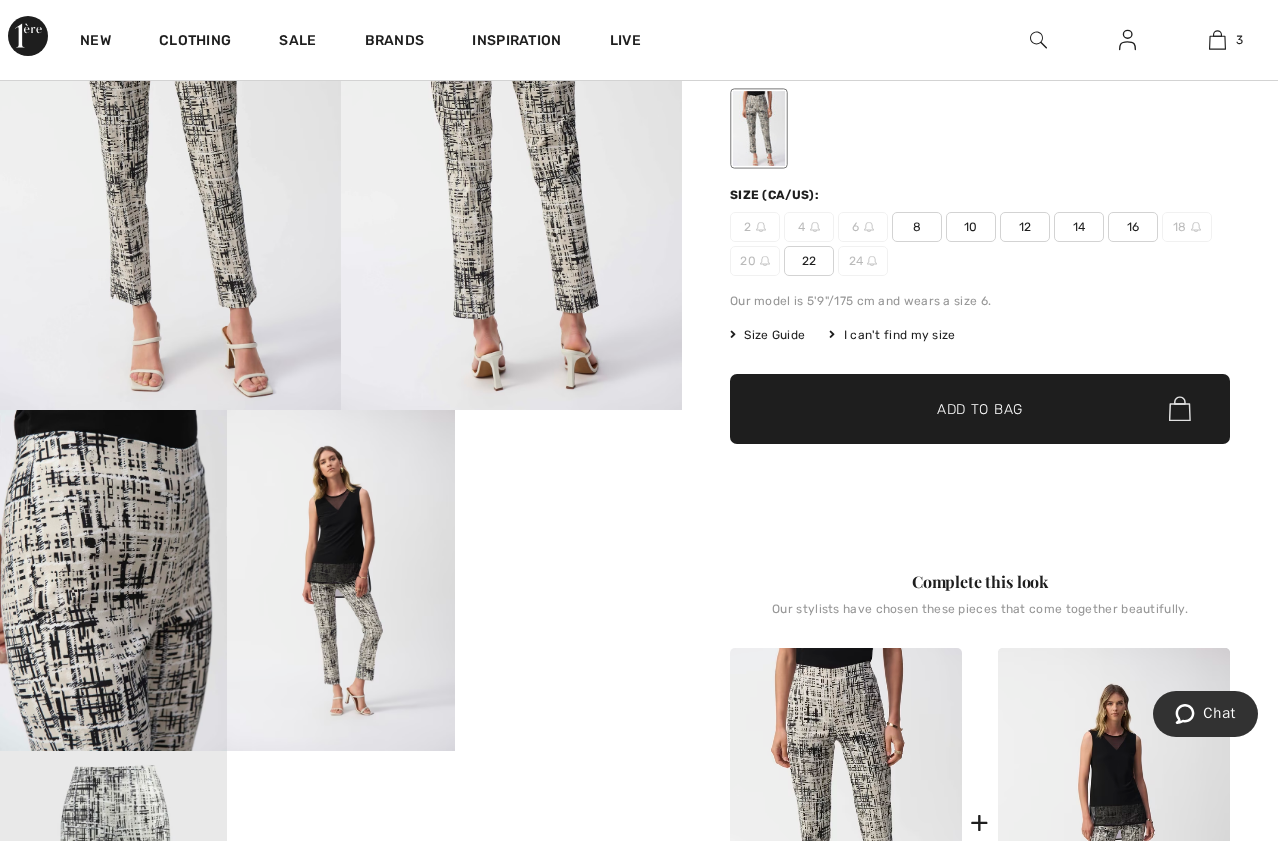 click on "Your browser does not support the video tag." at bounding box center (568, 467) 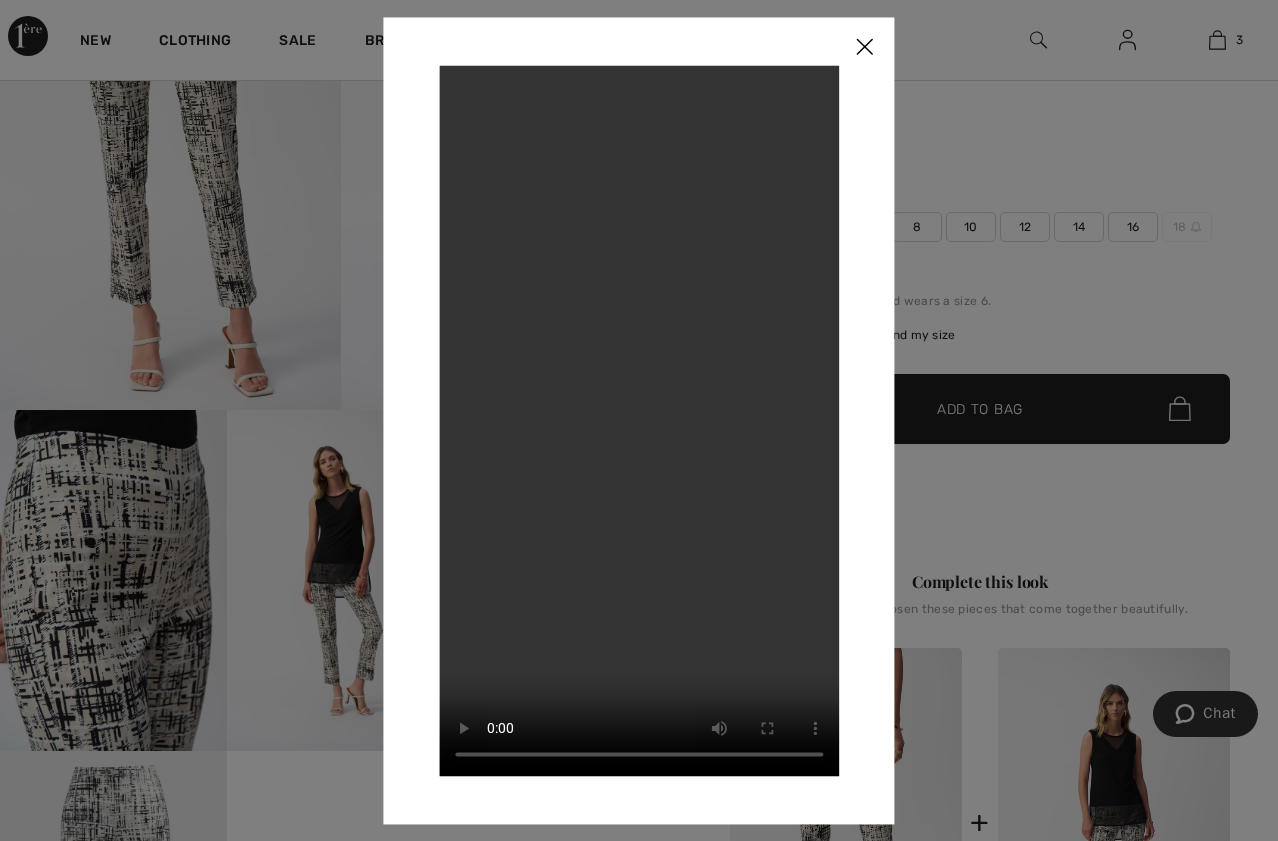 click at bounding box center (865, 48) 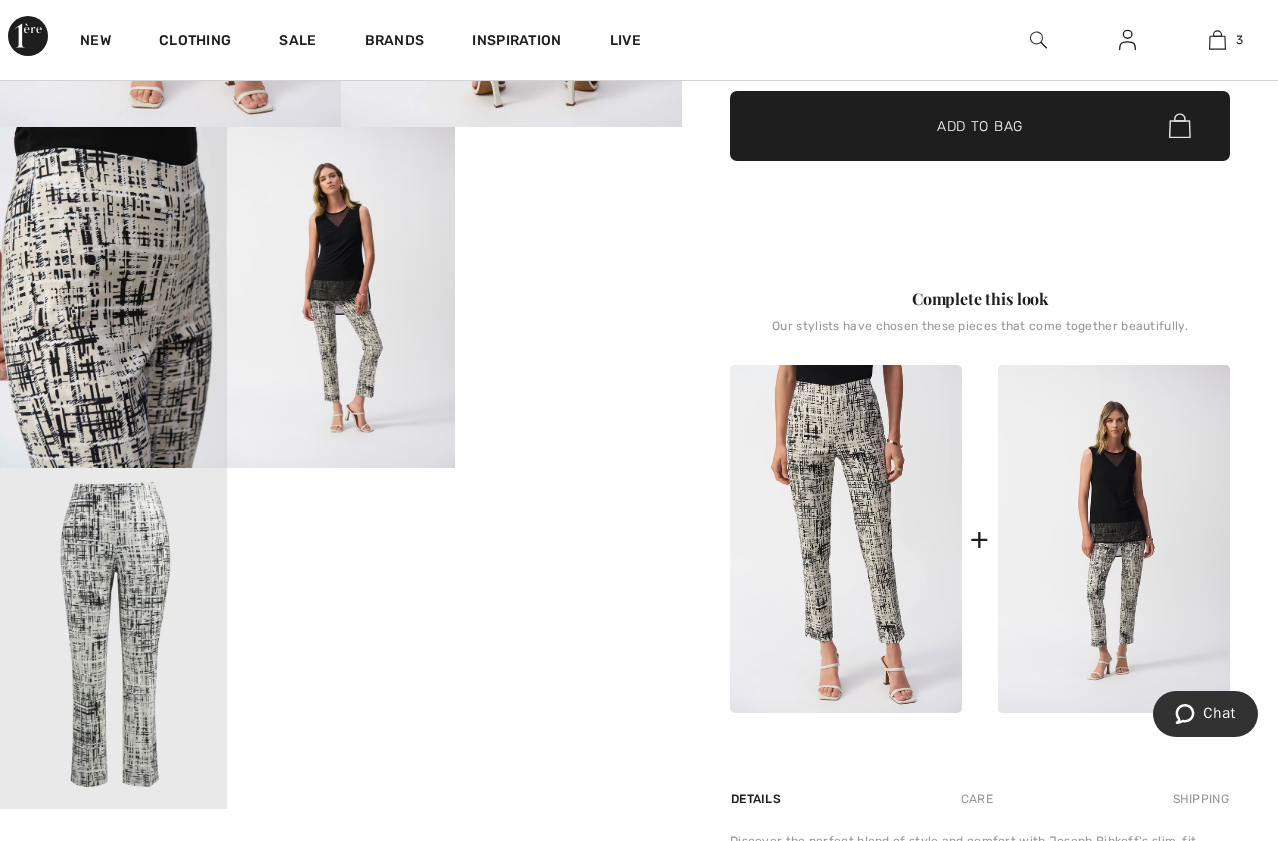 scroll, scrollTop: 600, scrollLeft: 0, axis: vertical 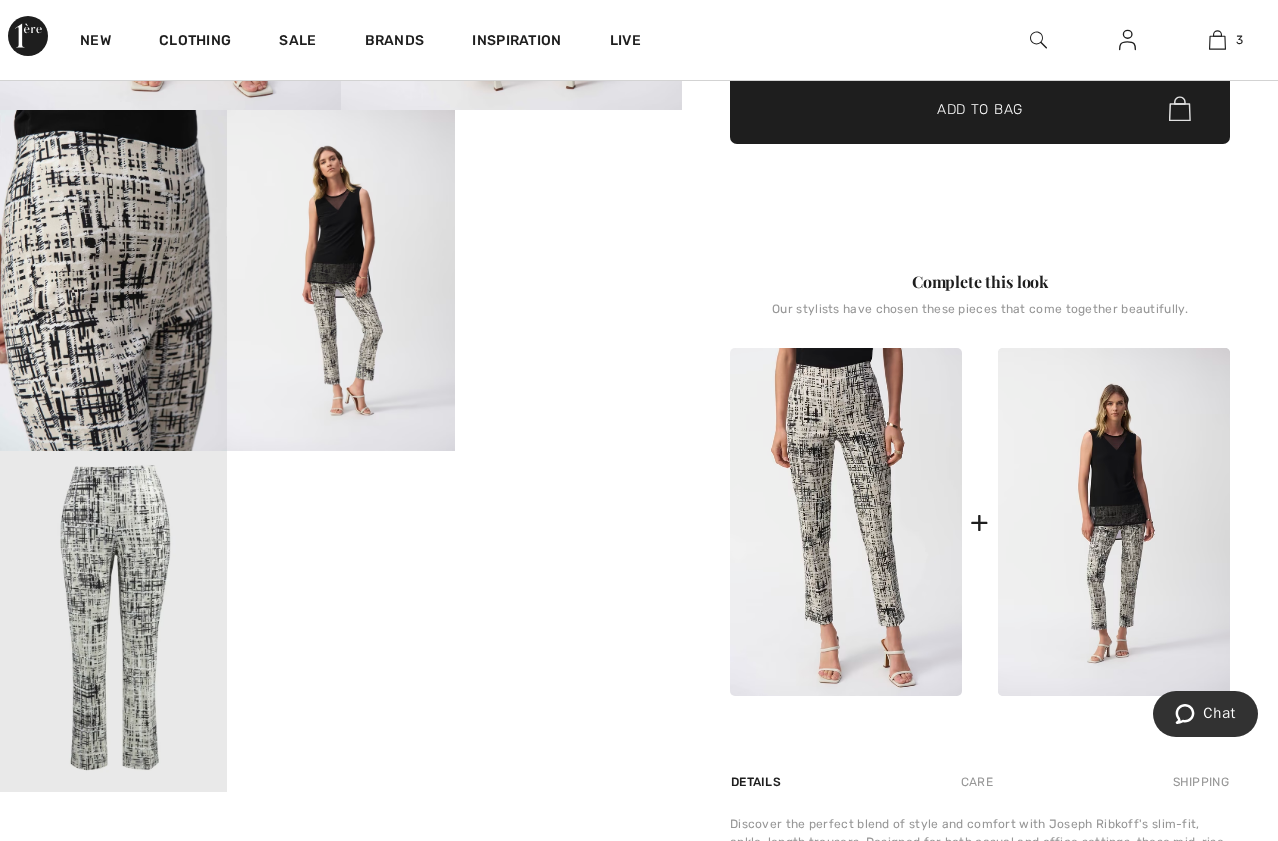 click at bounding box center [846, 522] 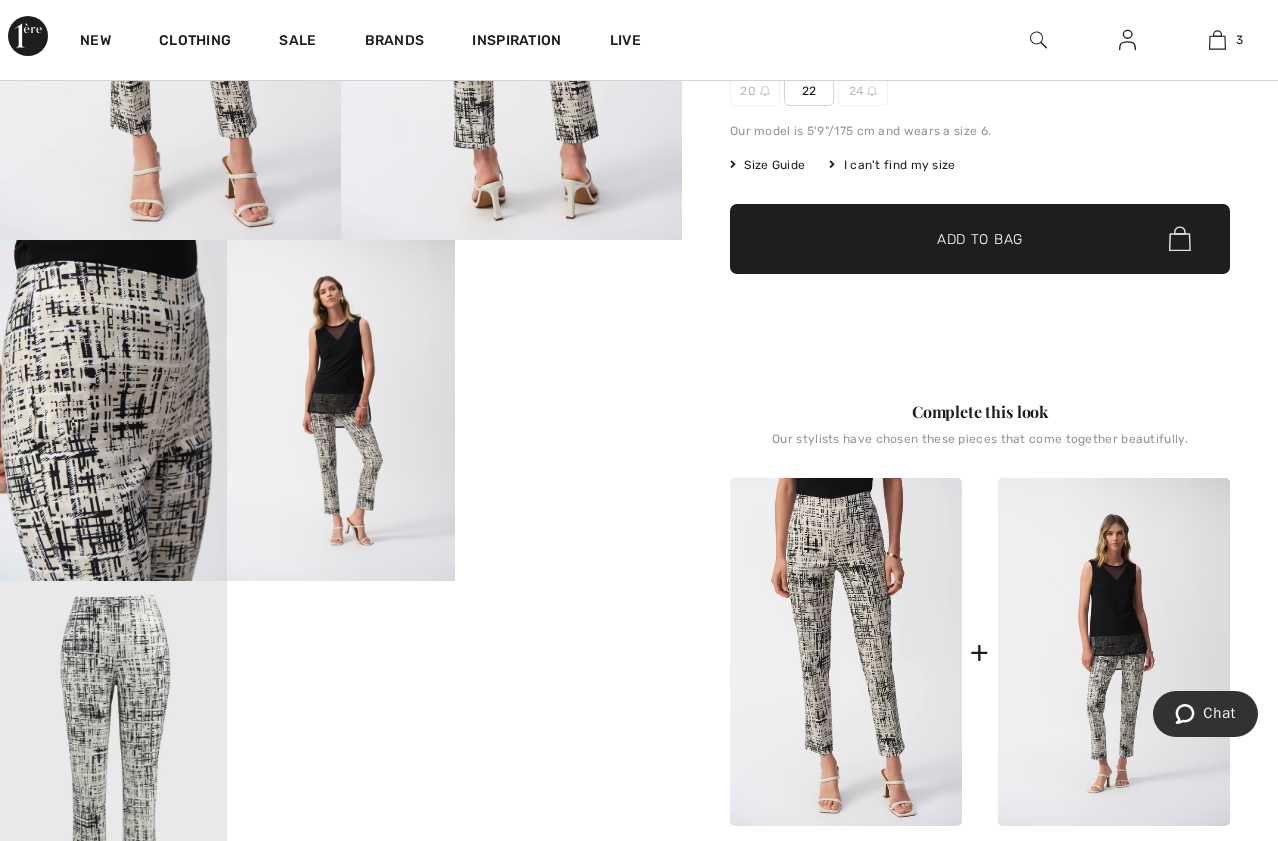 scroll, scrollTop: 500, scrollLeft: 0, axis: vertical 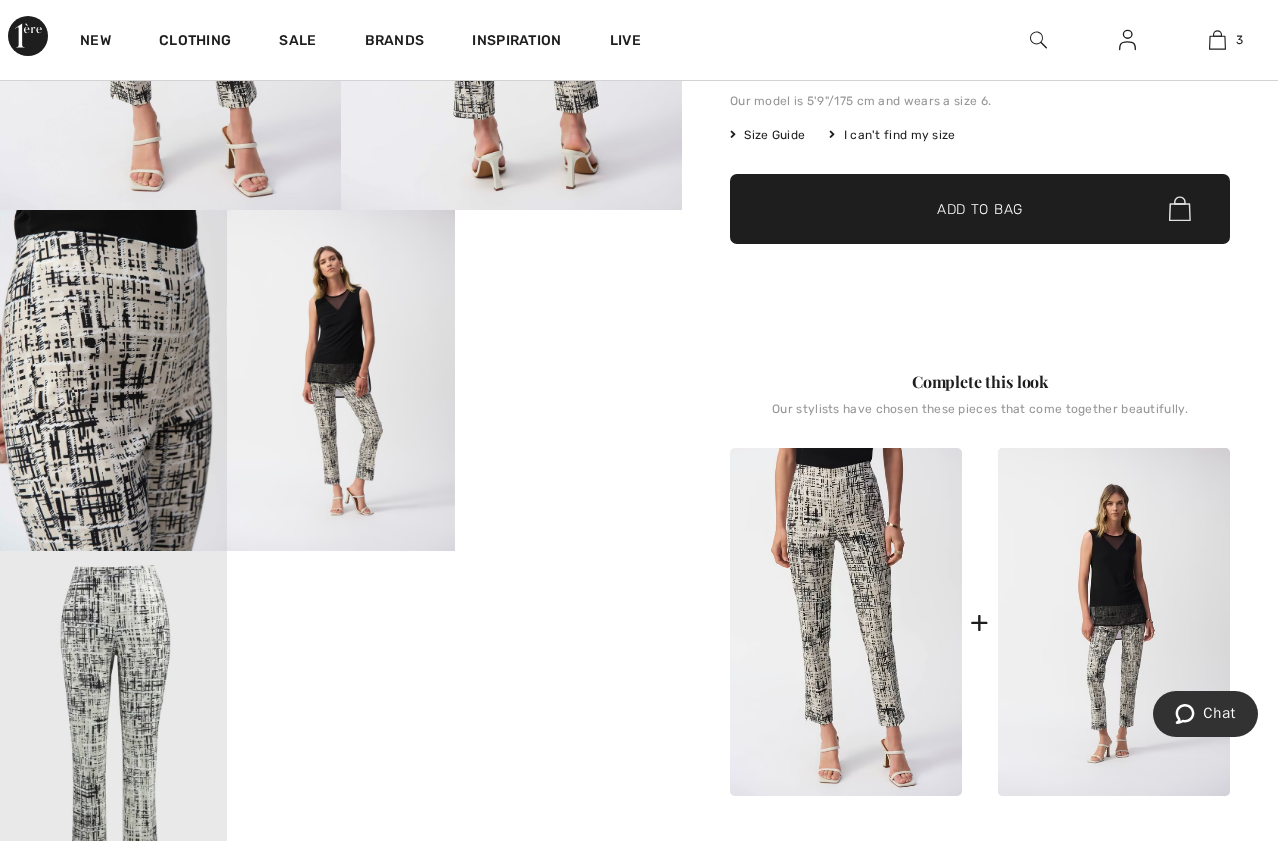 click at bounding box center [113, 380] 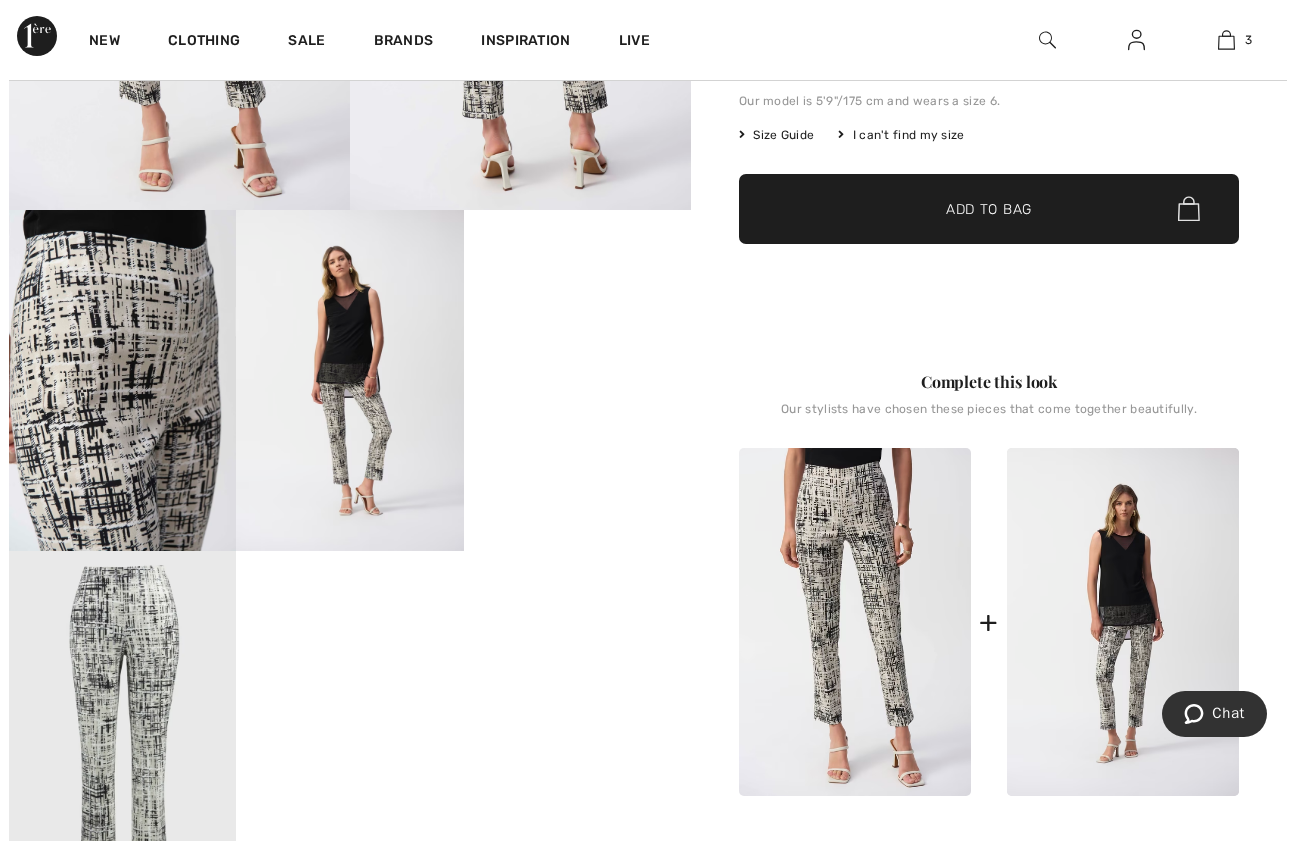 scroll, scrollTop: 501, scrollLeft: 0, axis: vertical 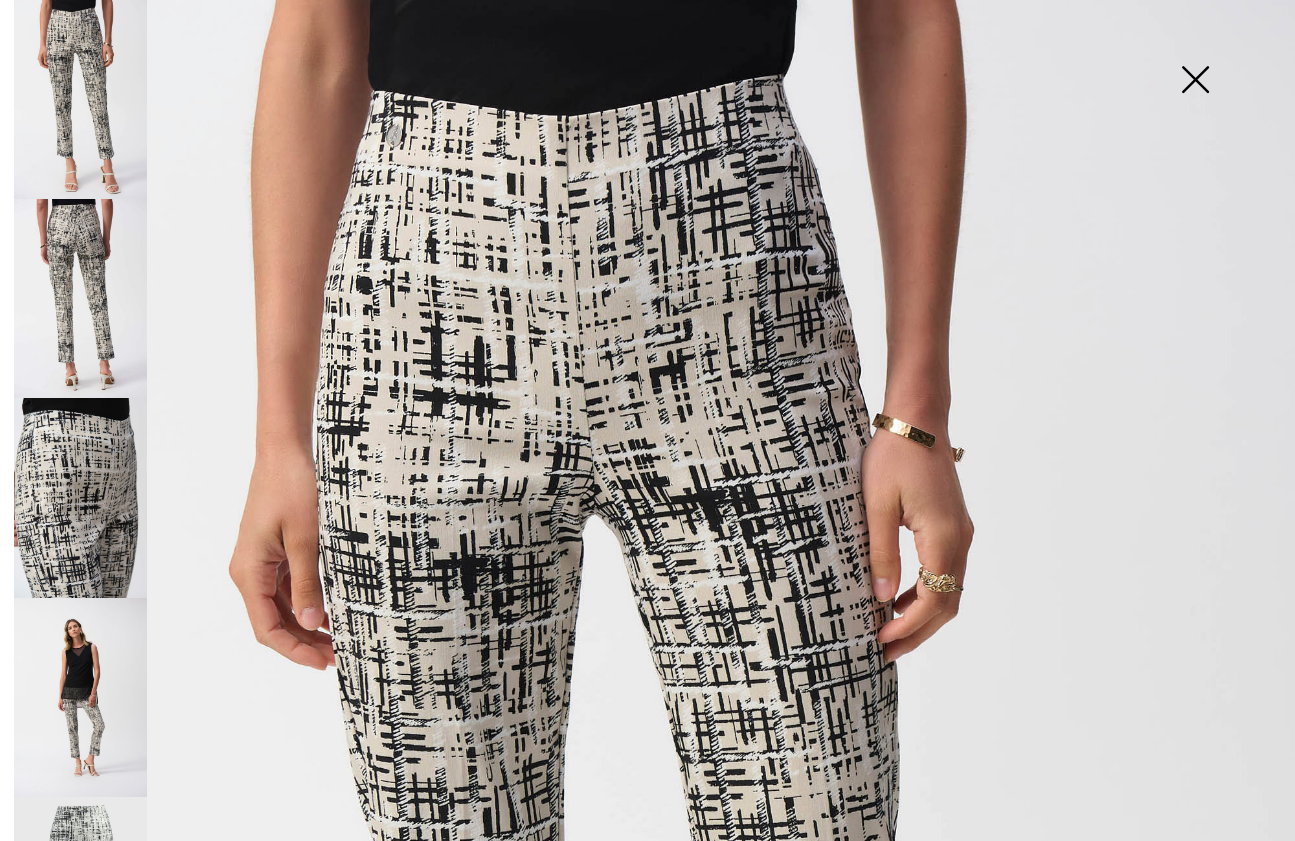 click at bounding box center [80, 497] 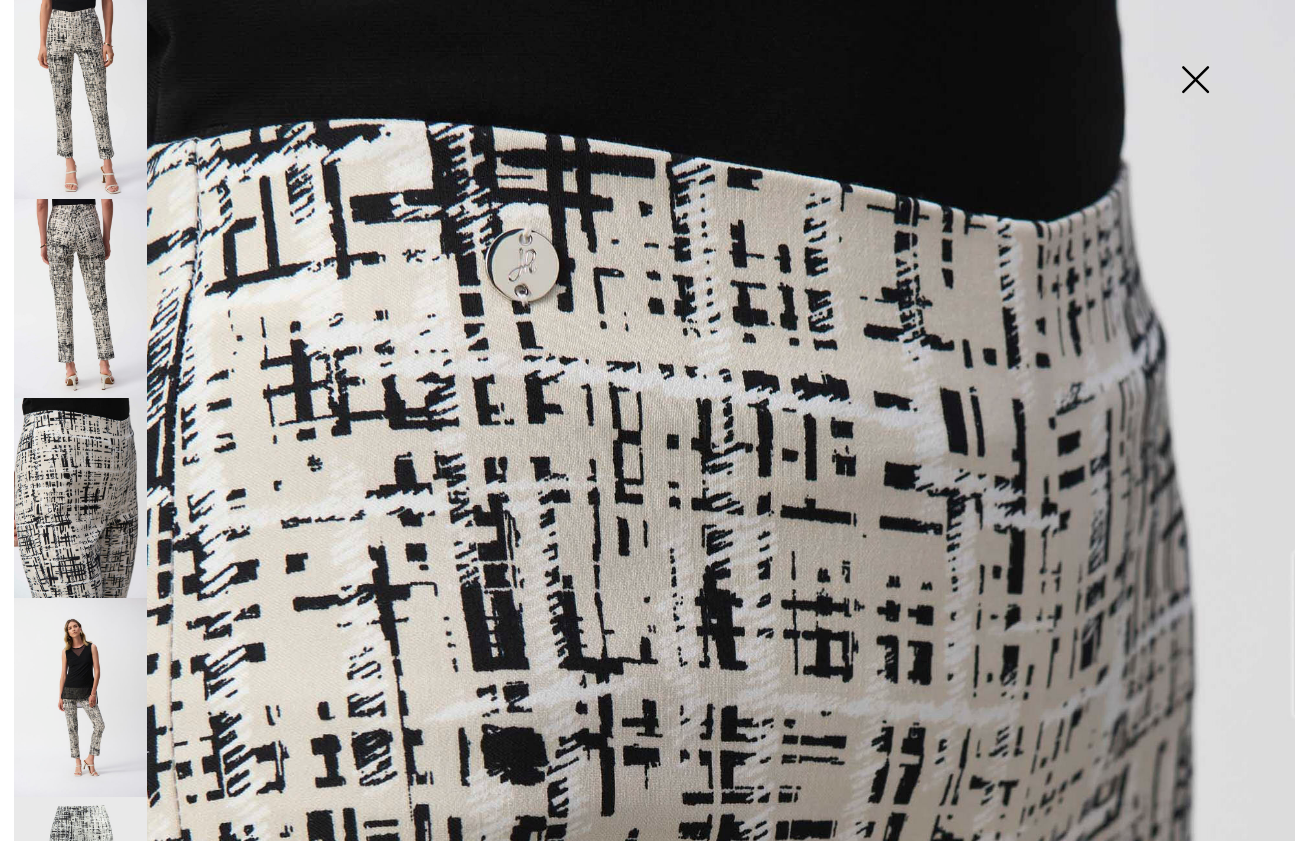 click at bounding box center [1195, 81] 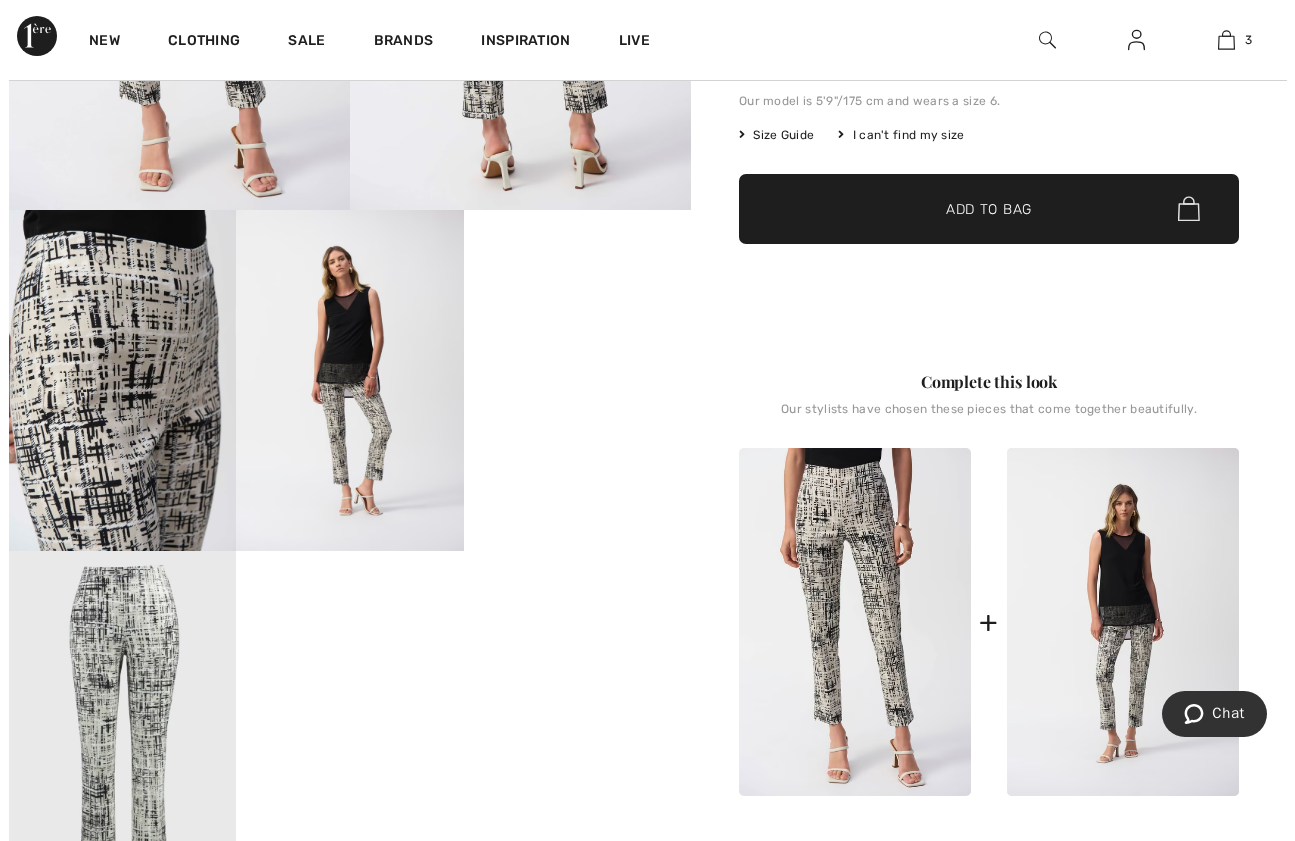 scroll, scrollTop: 0, scrollLeft: 0, axis: both 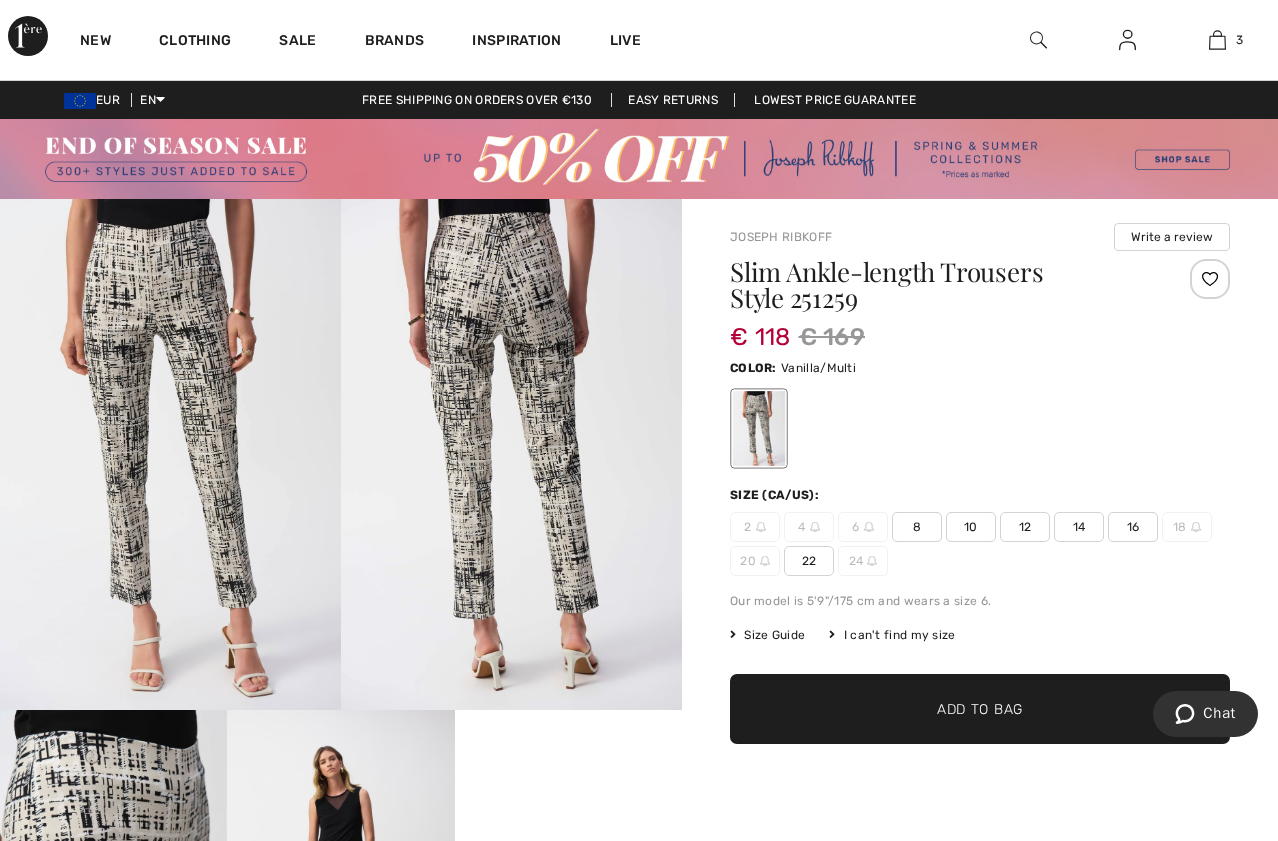 click at bounding box center (170, 454) 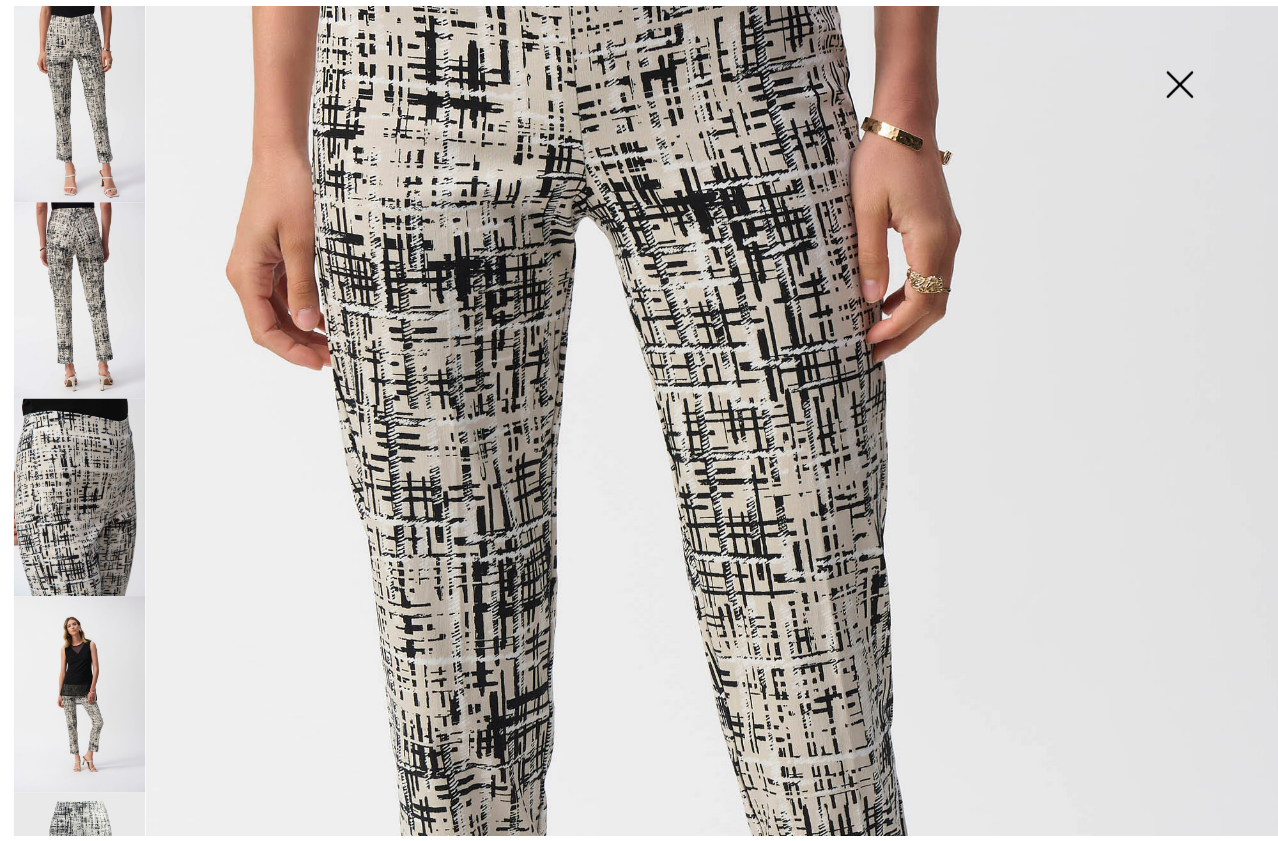 scroll, scrollTop: 300, scrollLeft: 0, axis: vertical 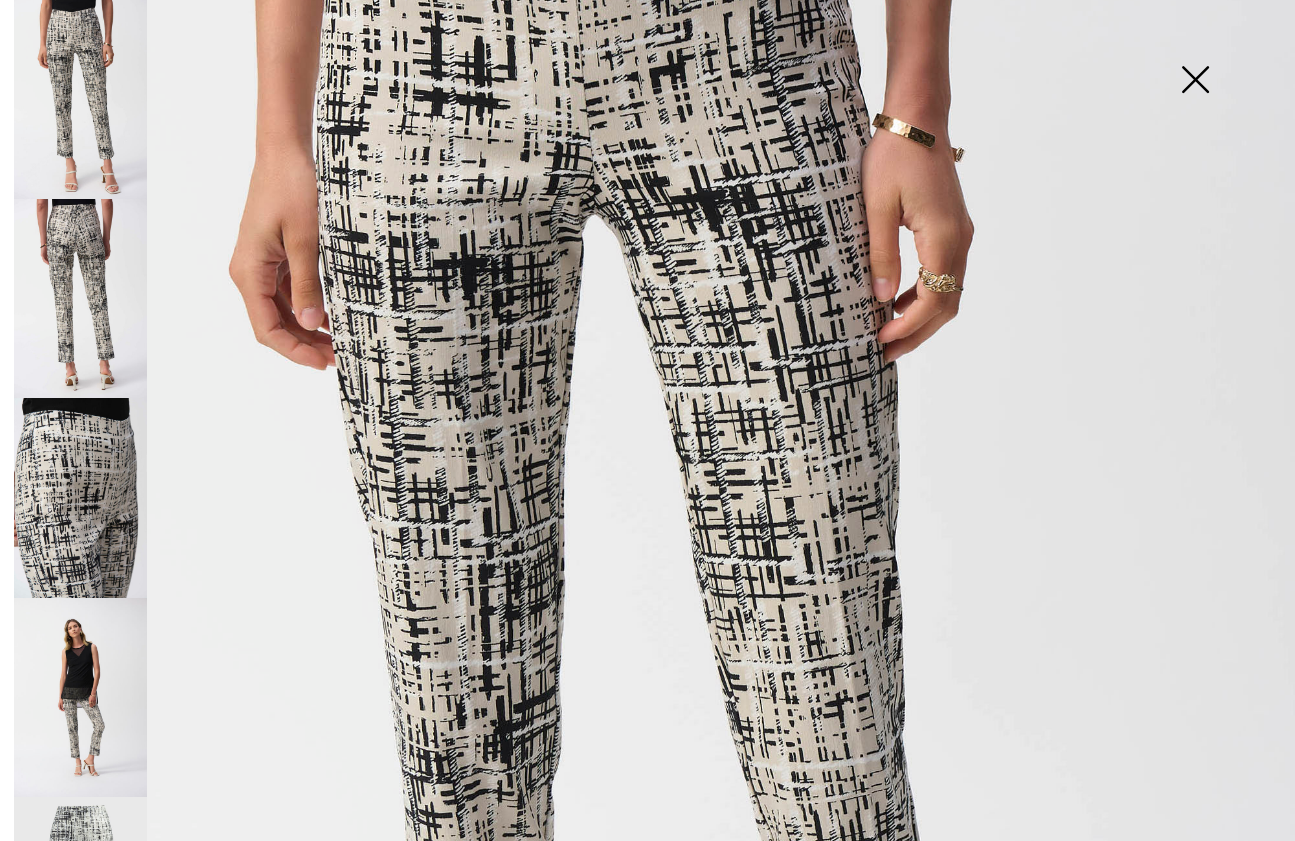 click at bounding box center (1195, 81) 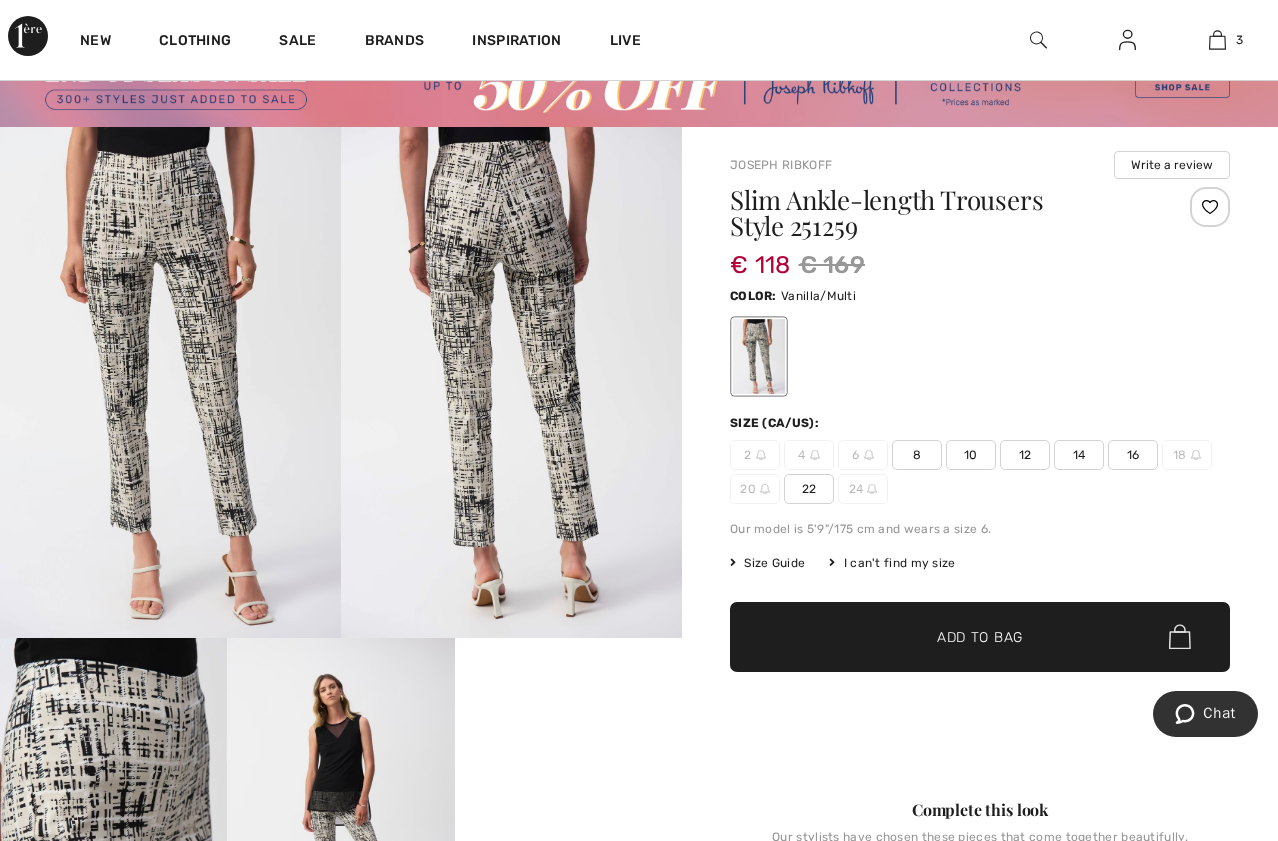 scroll, scrollTop: 0, scrollLeft: 0, axis: both 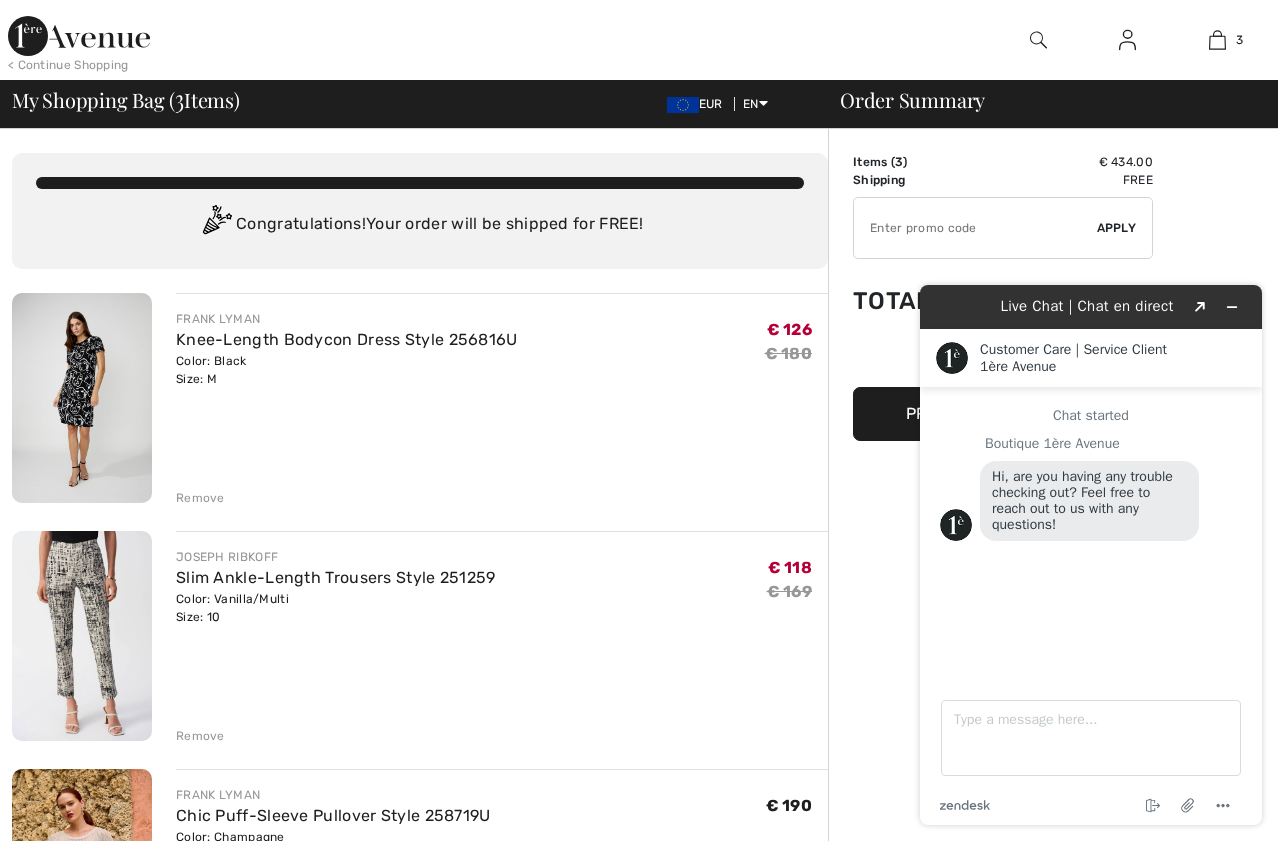 click on "Remove" at bounding box center [200, 498] 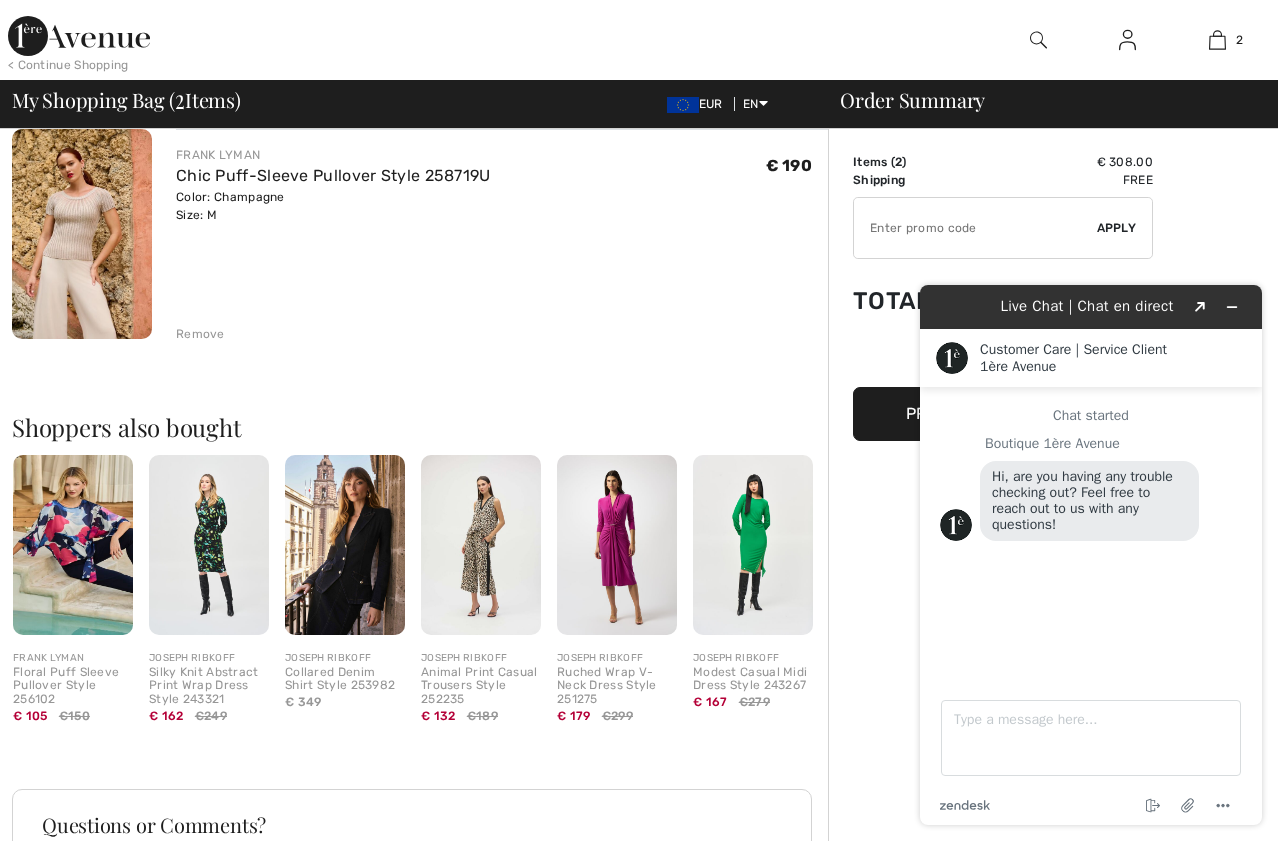 scroll, scrollTop: 100, scrollLeft: 0, axis: vertical 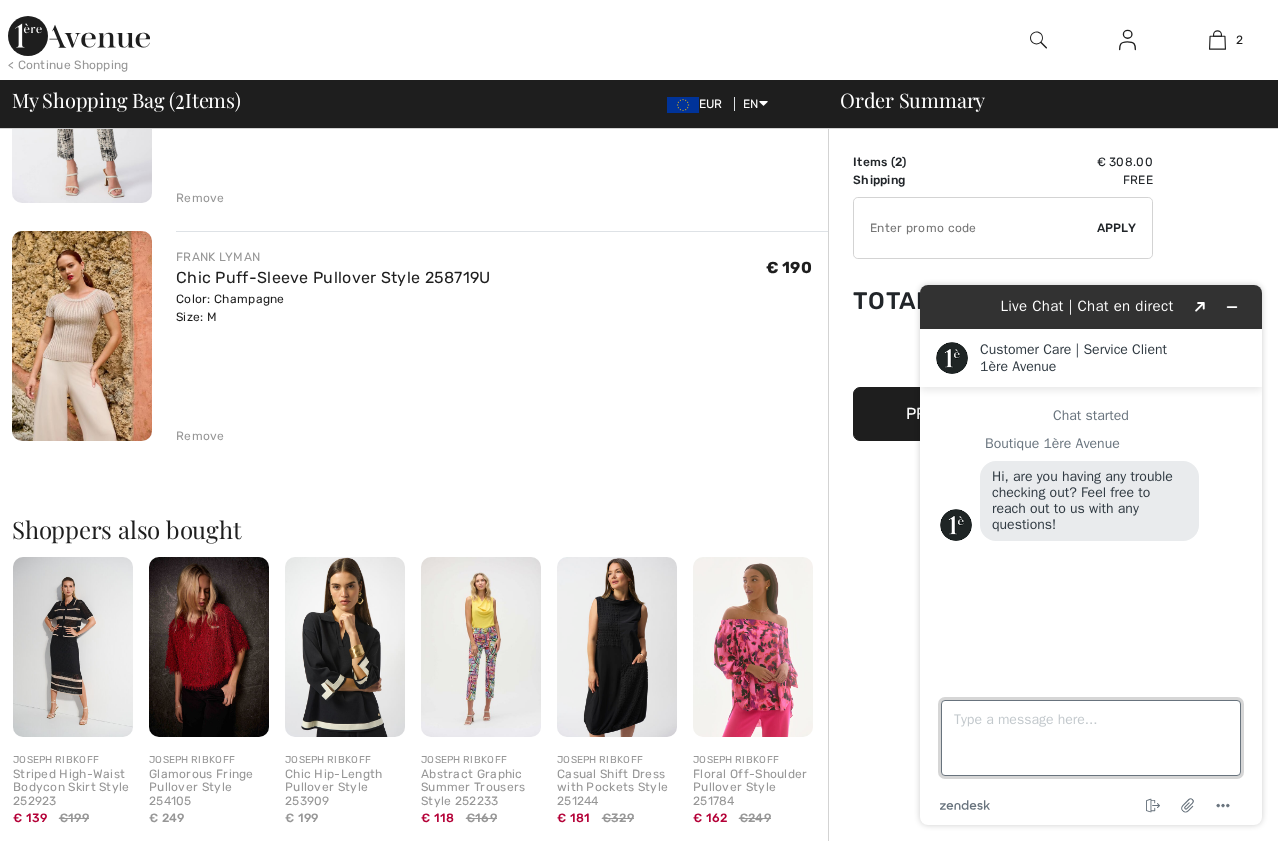 click on "Type a message here..." at bounding box center (1091, 738) 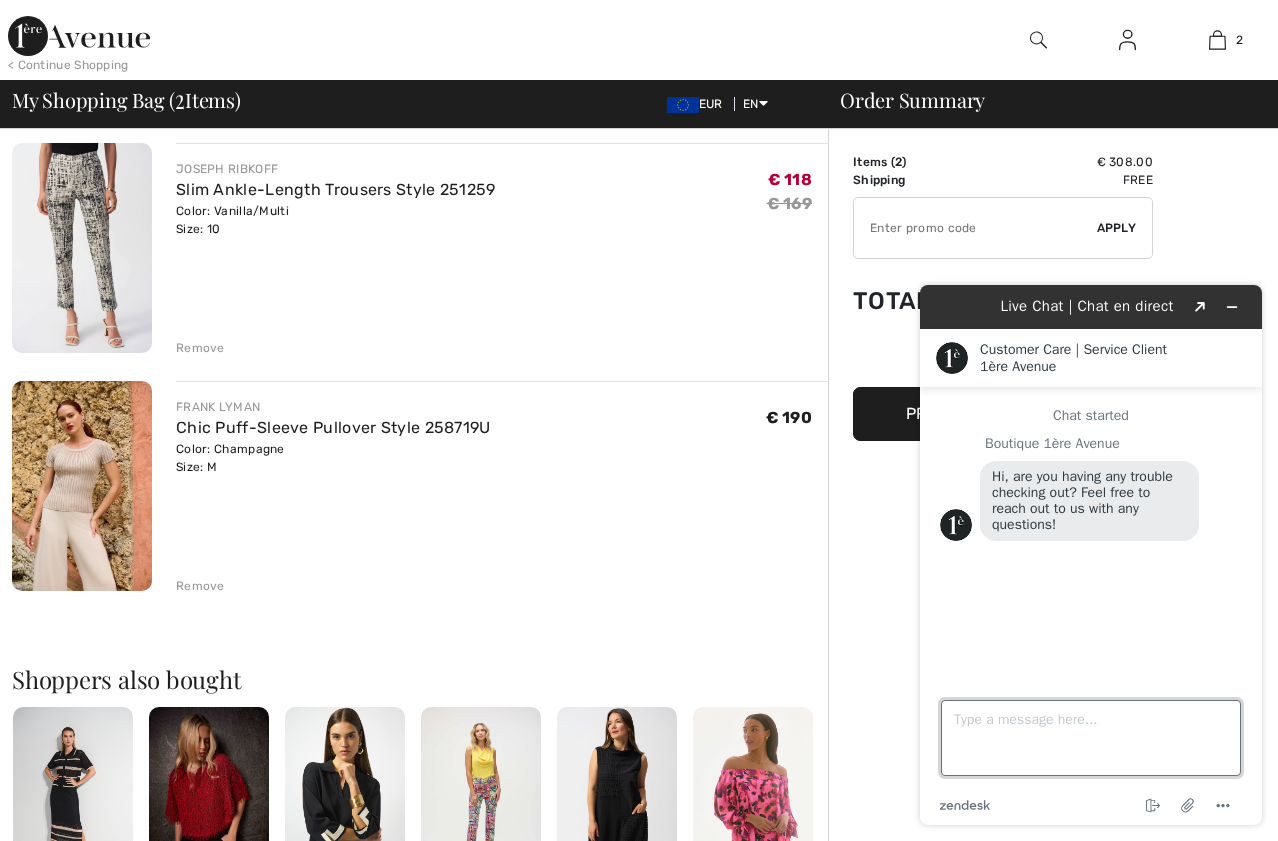 scroll, scrollTop: 100, scrollLeft: 0, axis: vertical 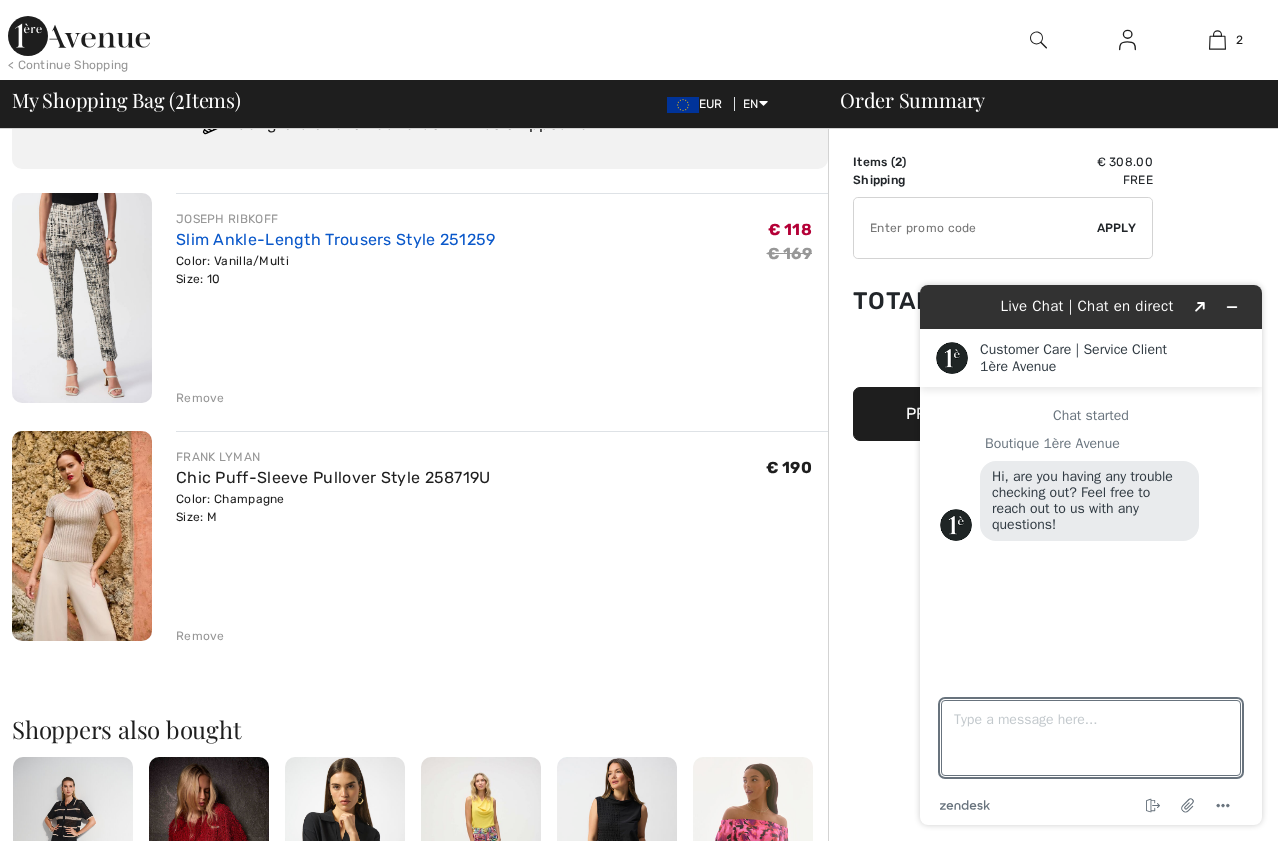 click on "Slim Ankle-Length Trousers Style 251259" at bounding box center (336, 239) 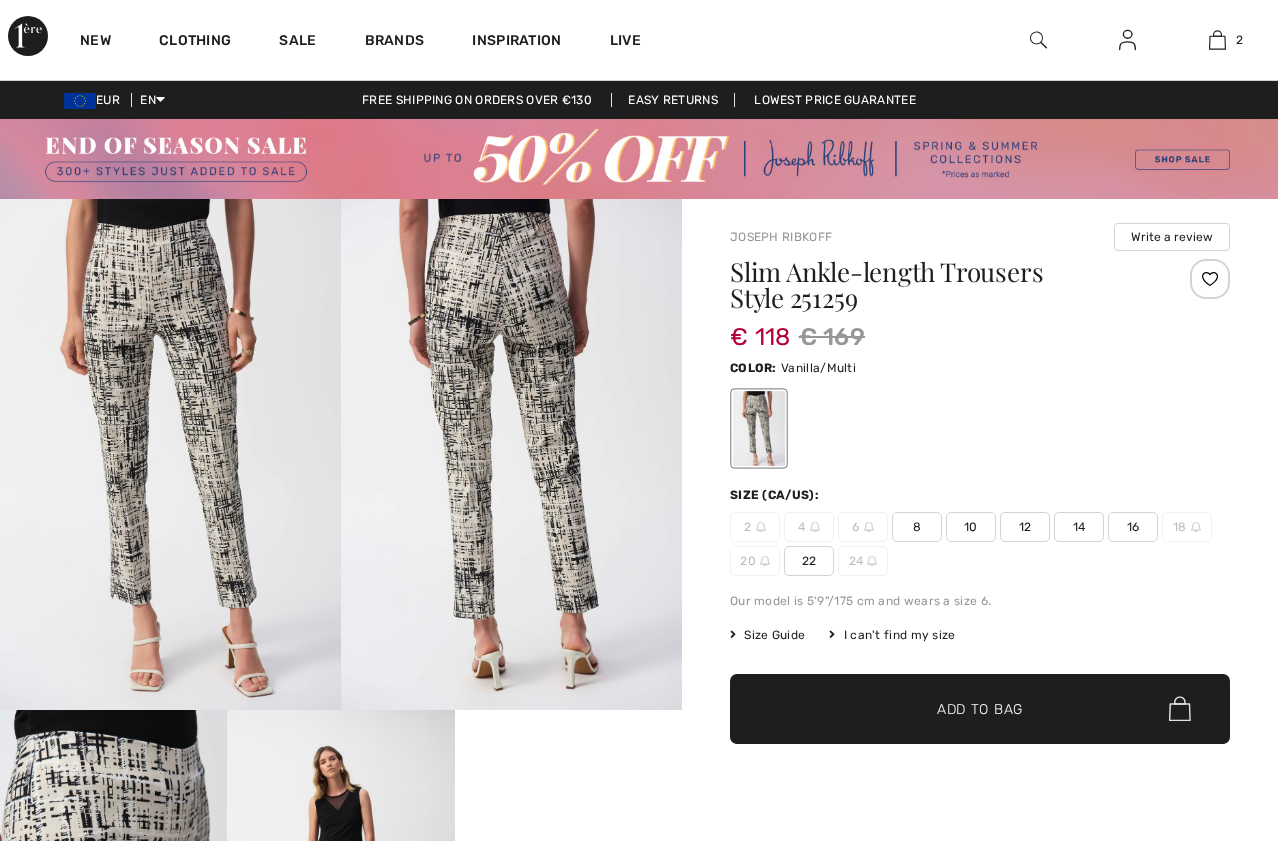 scroll, scrollTop: 0, scrollLeft: 0, axis: both 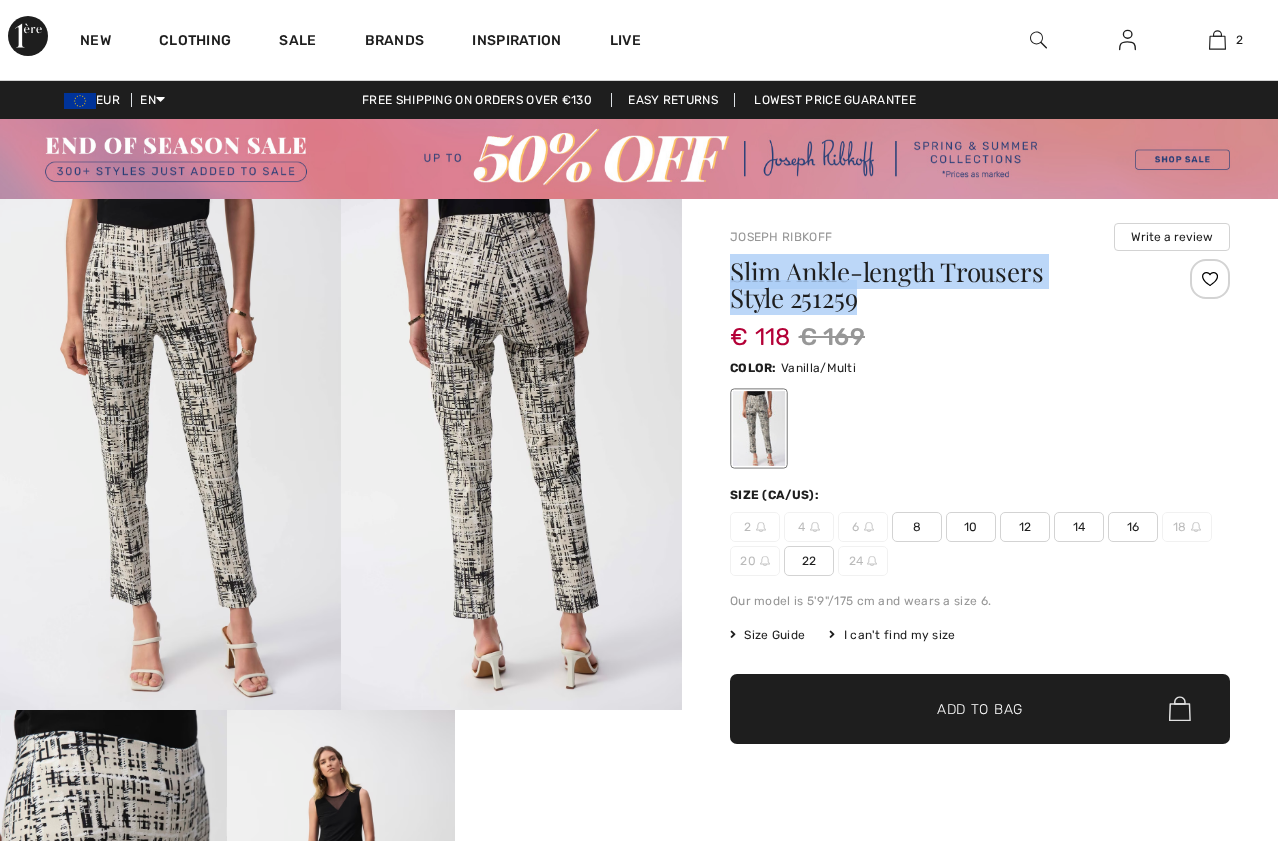 click on "Slim Ankle-length Trousers  Style 251259" at bounding box center [938, 285] 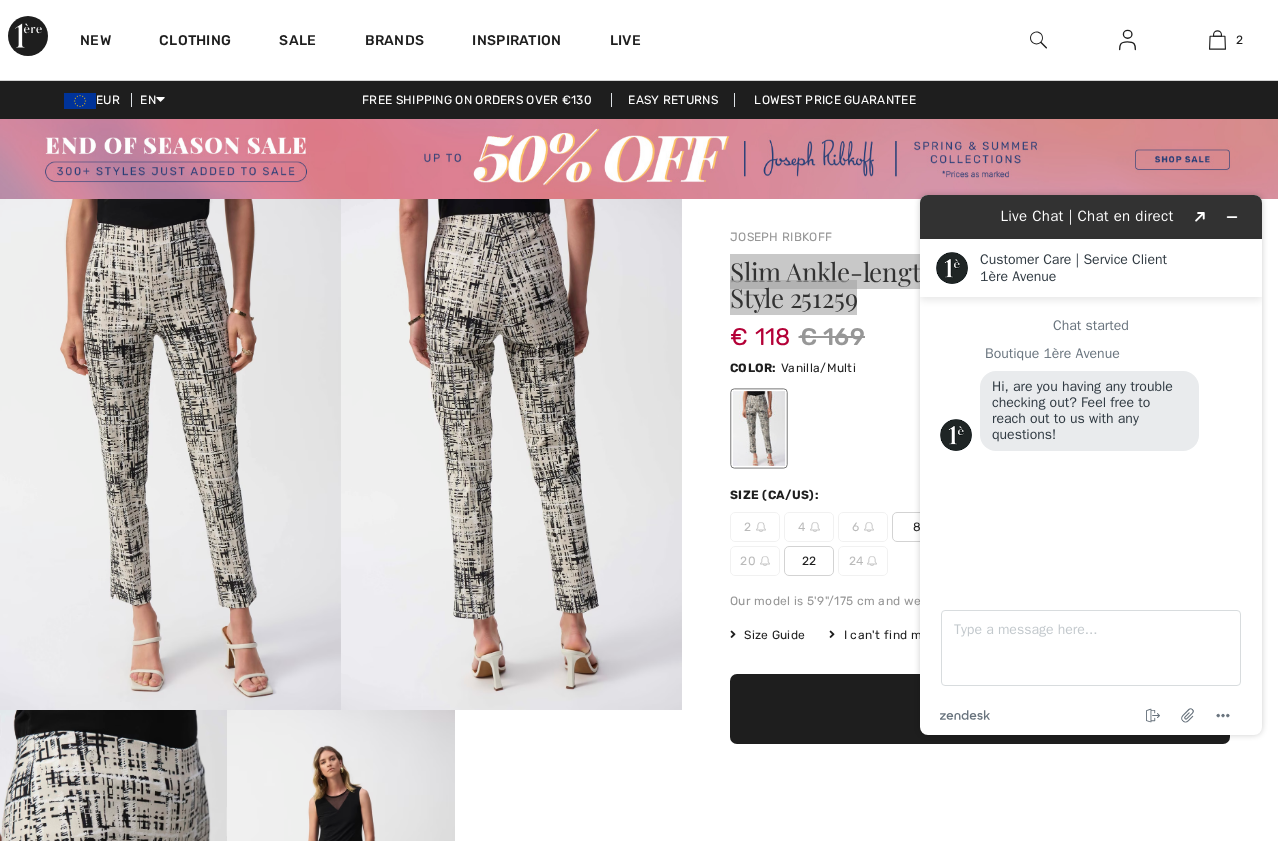 scroll, scrollTop: 0, scrollLeft: 0, axis: both 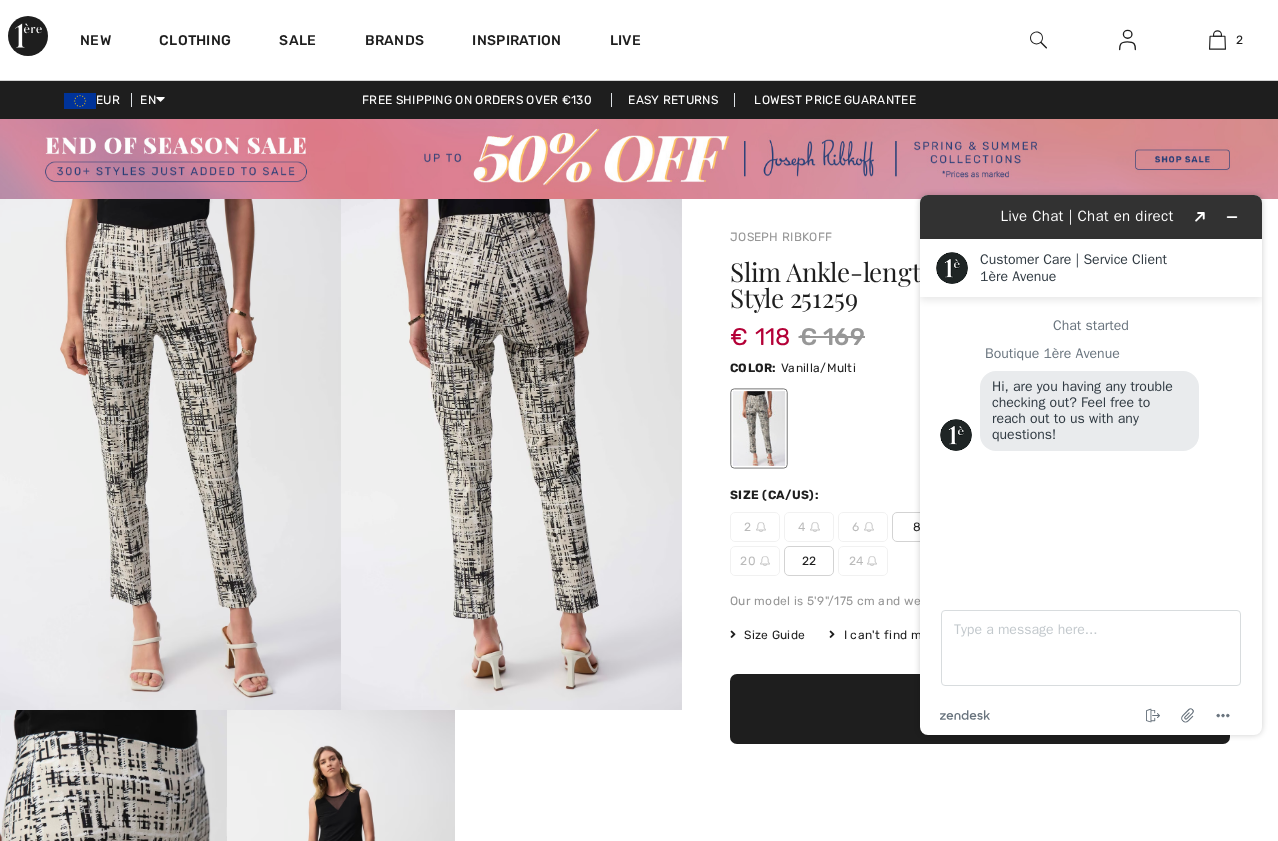 drag, startPoint x: 916, startPoint y: 273, endPoint x: 845, endPoint y: 431, distance: 173.21951 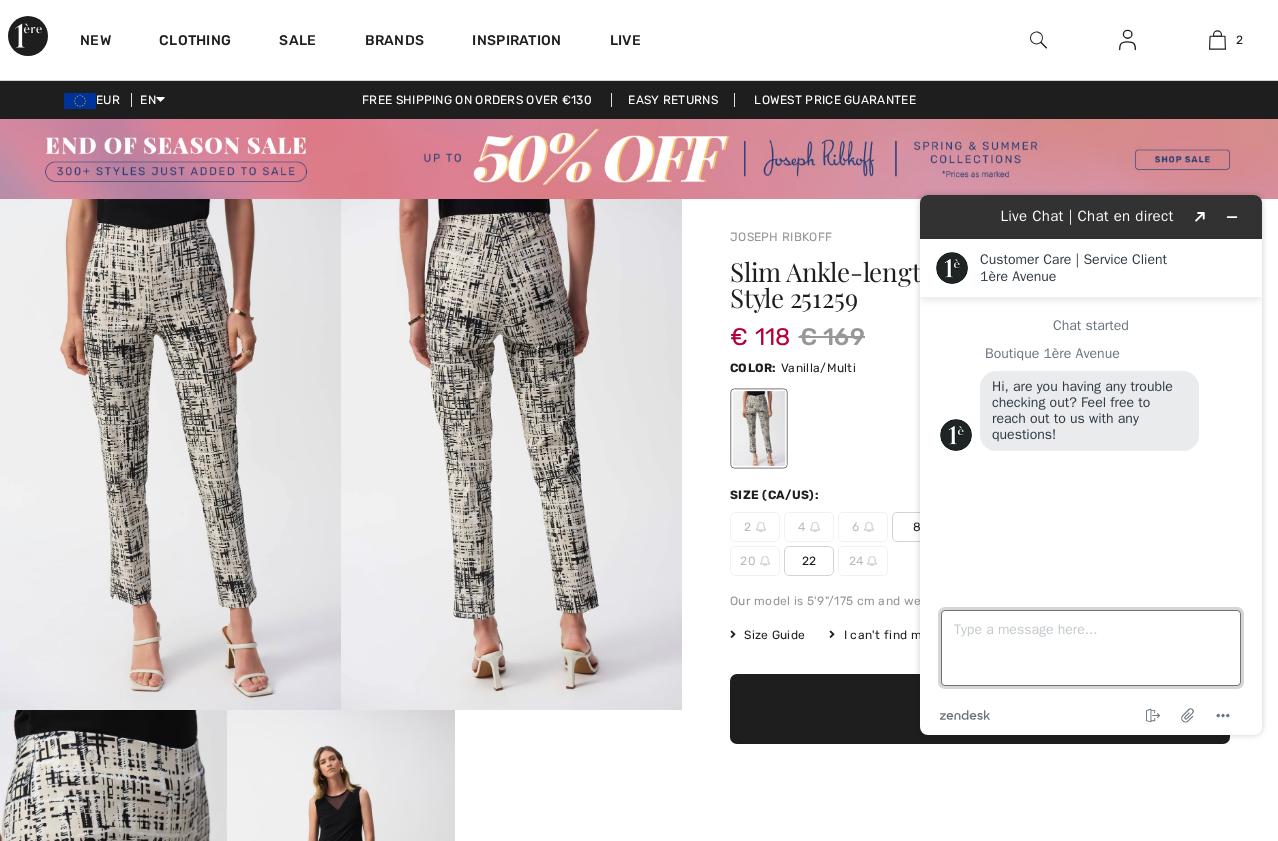 click on "Type a message here..." at bounding box center (1091, 648) 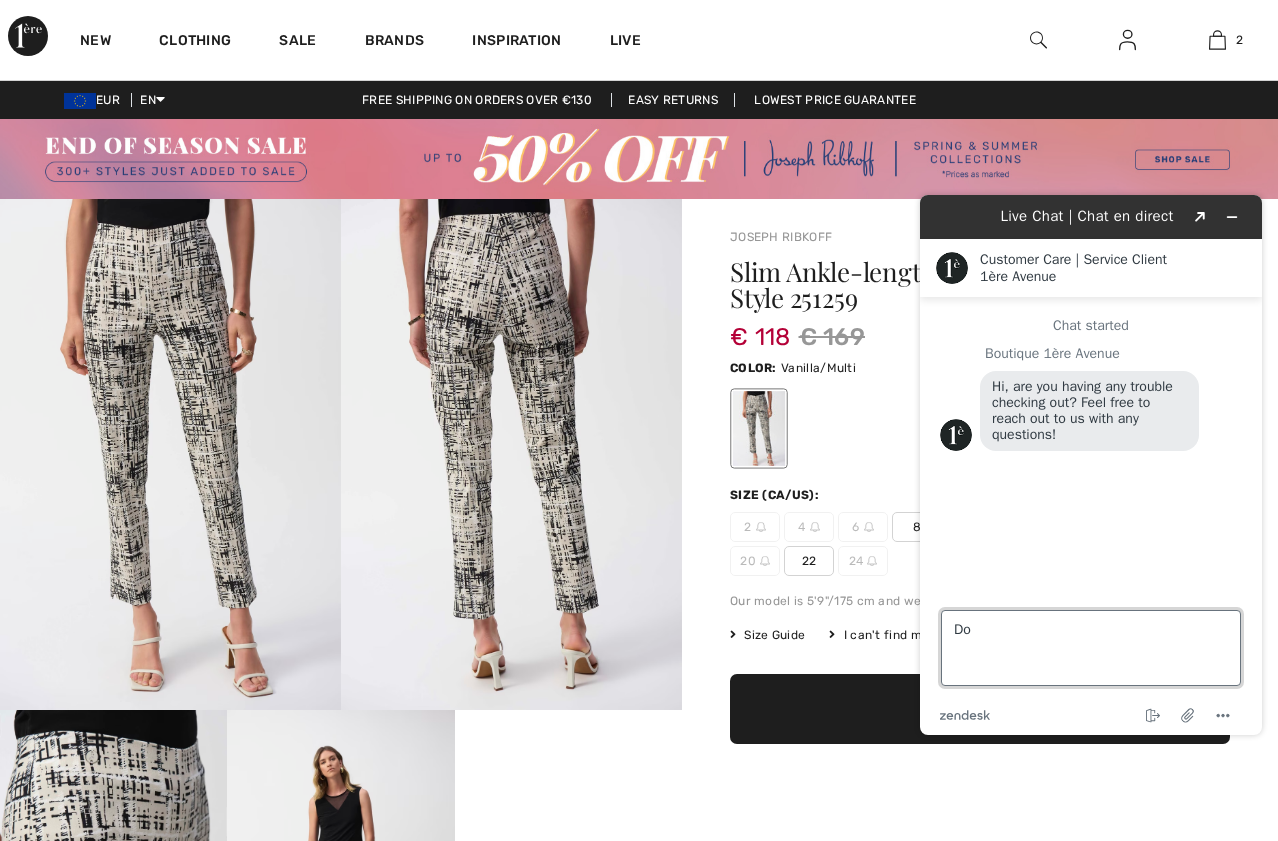 click on "Do" at bounding box center (1091, 648) 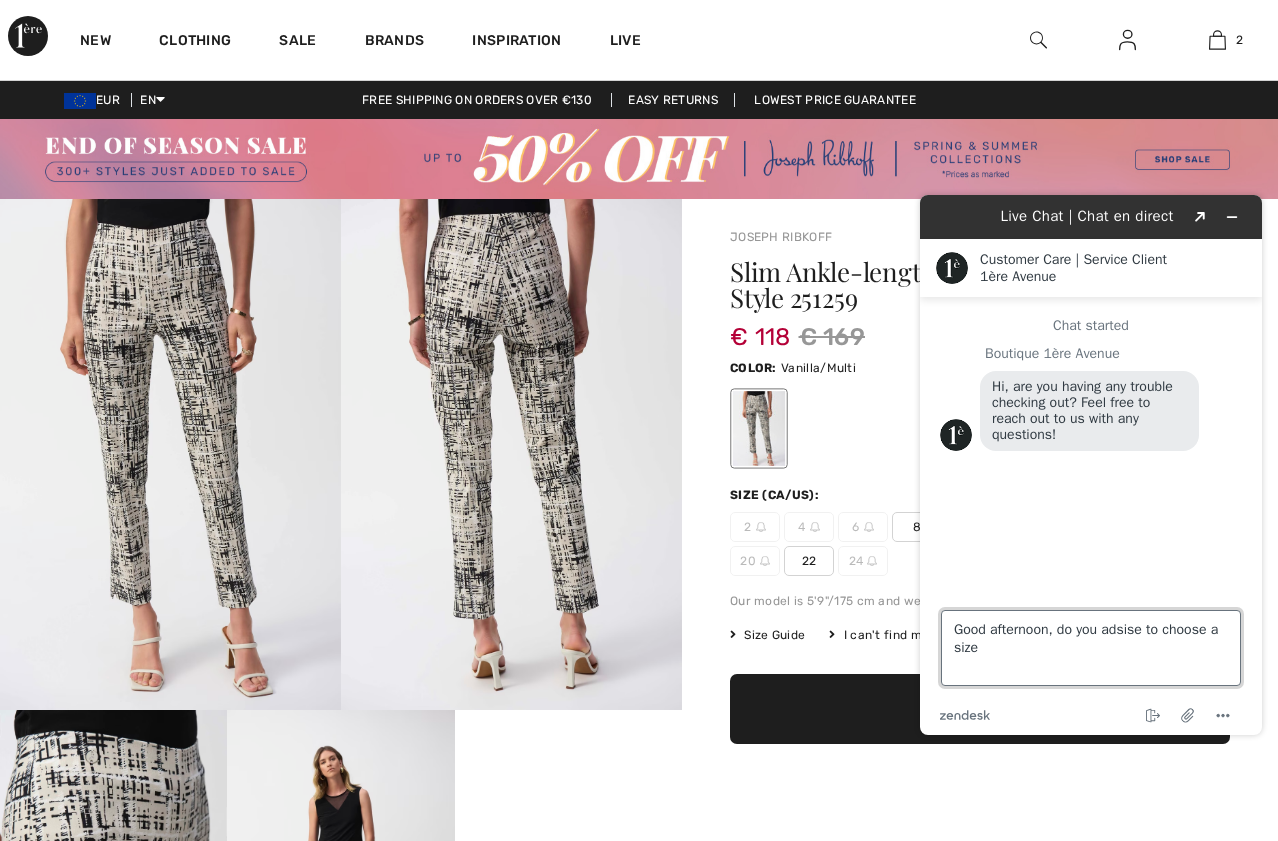click on "Good afternoon, do you adsise to choose a size" at bounding box center [1091, 648] 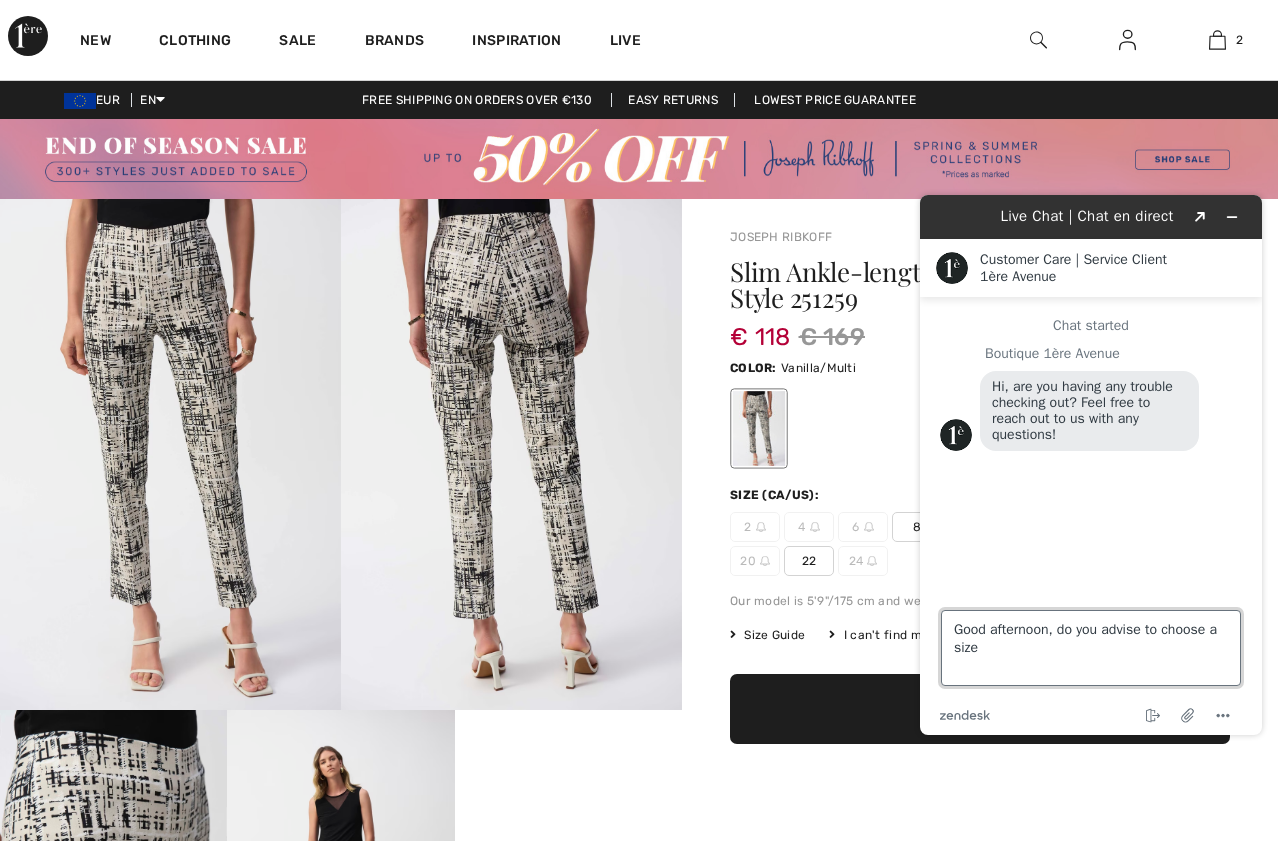 click on "Good afternoon, do you advise to choose a size" at bounding box center [1091, 648] 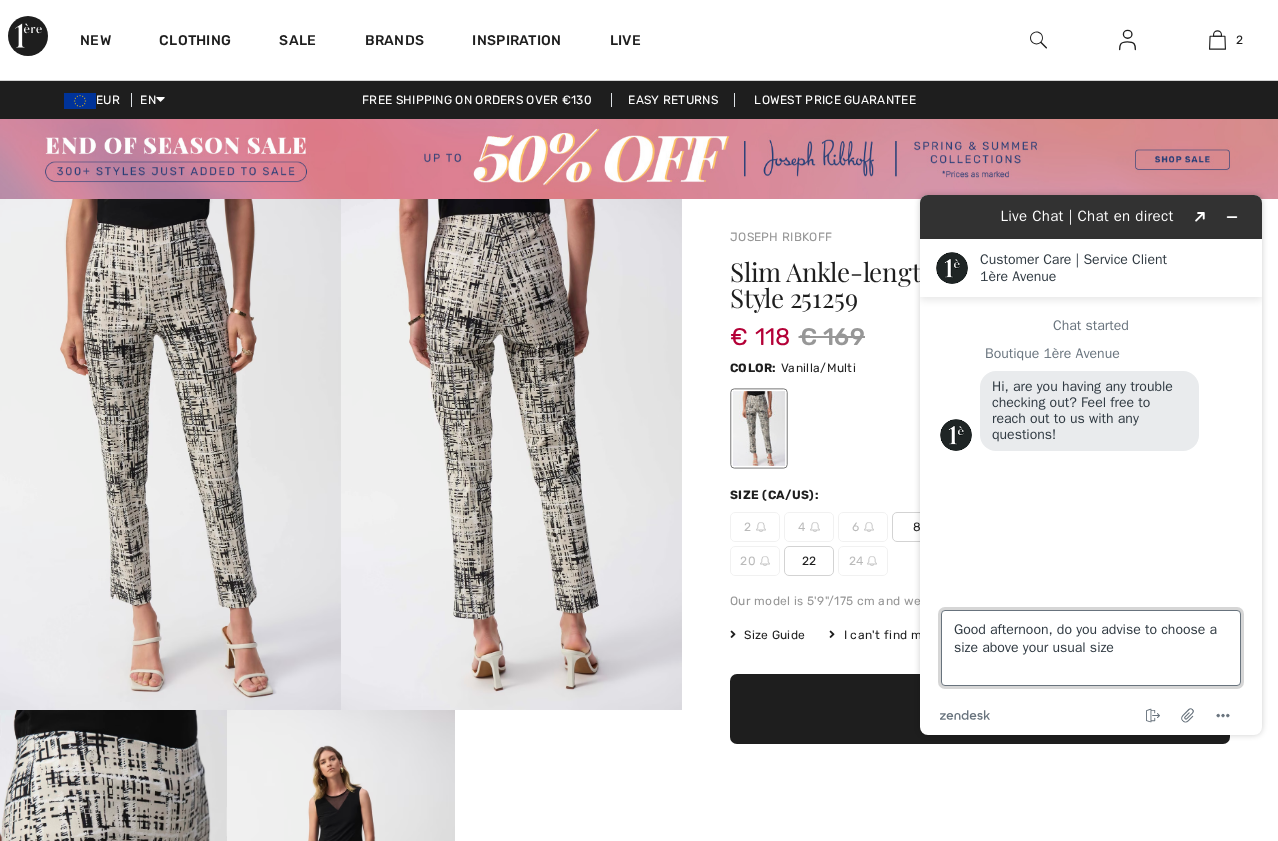 click on "Good afternoon, do you advise to choose a size above your usual size" at bounding box center [1091, 648] 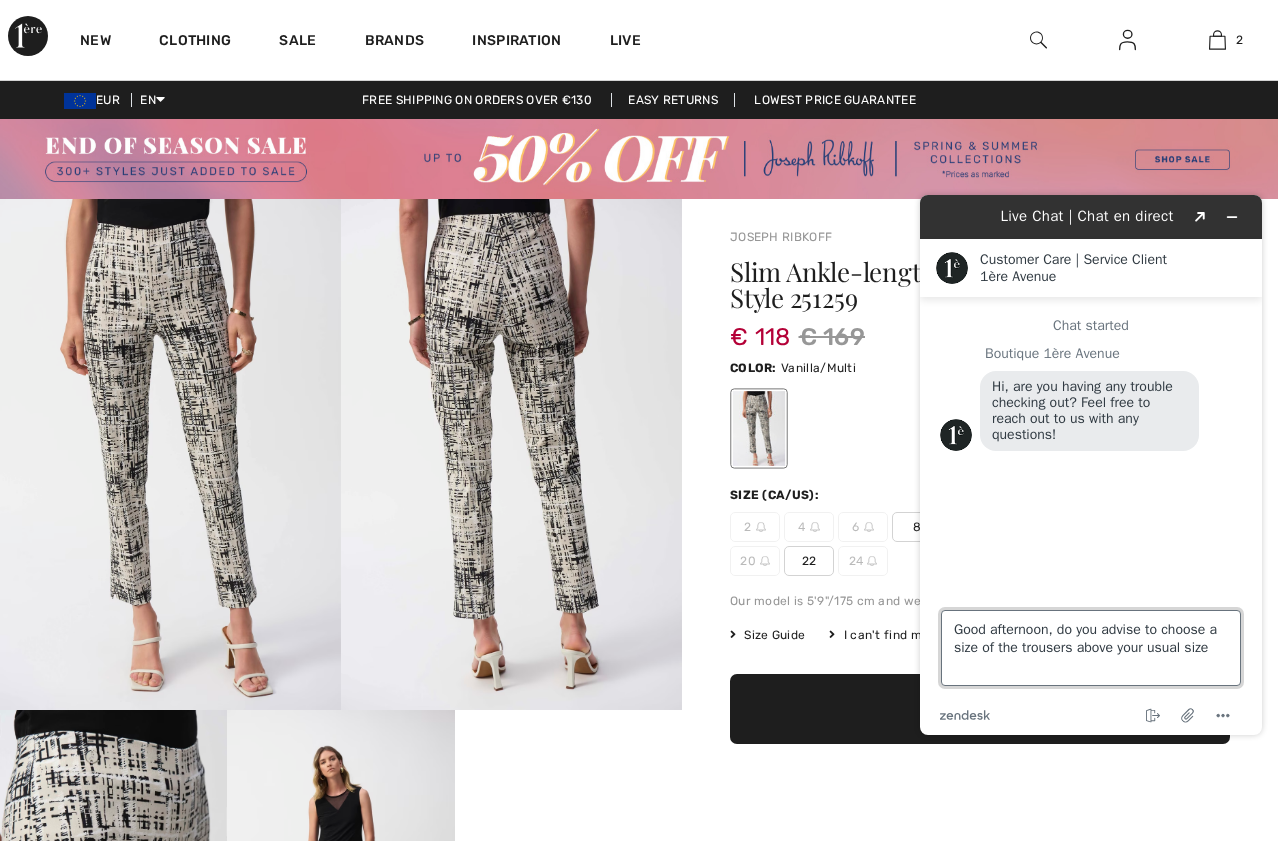 click on "Good afternoon, do you advise to choose a size of the trousers above your usual size" at bounding box center [1091, 648] 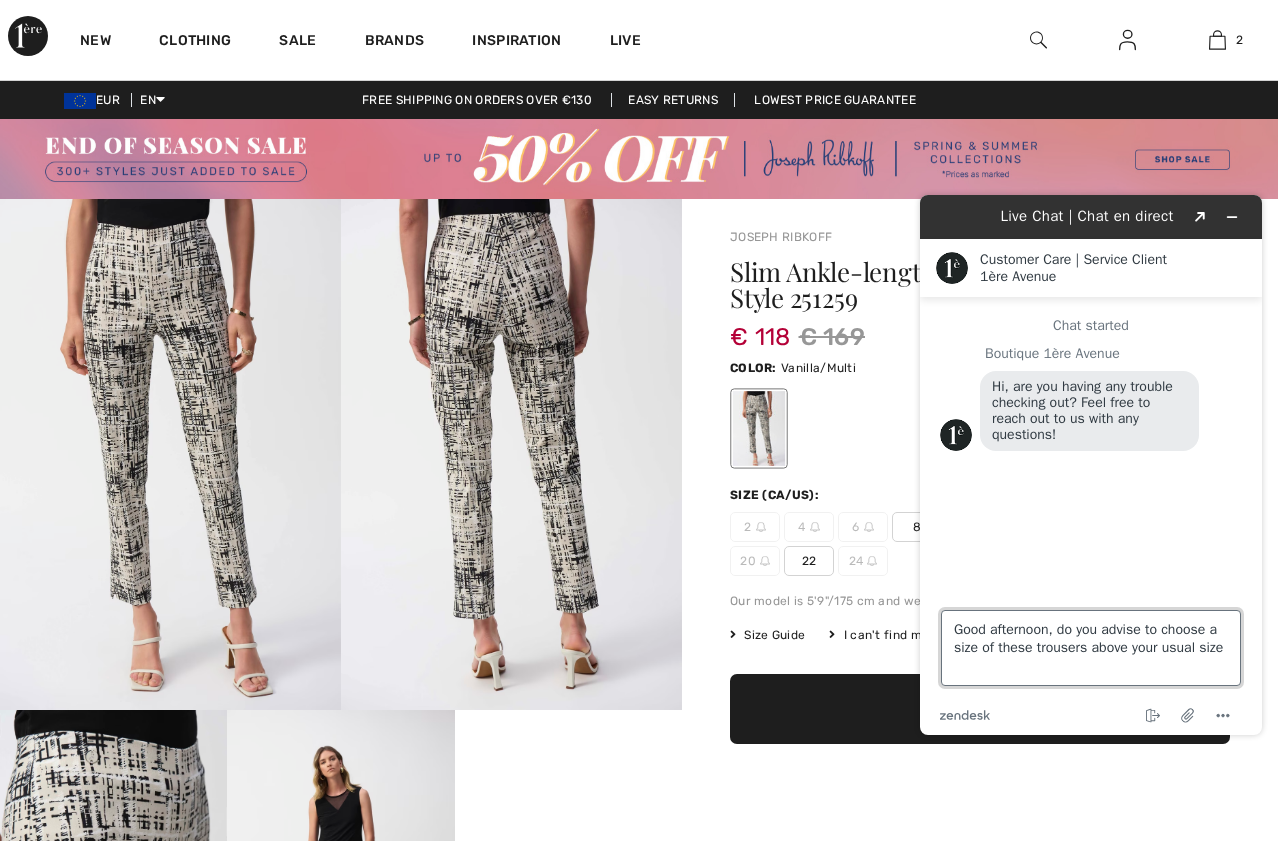 drag, startPoint x: 1058, startPoint y: 633, endPoint x: 1051, endPoint y: 686, distance: 53.460266 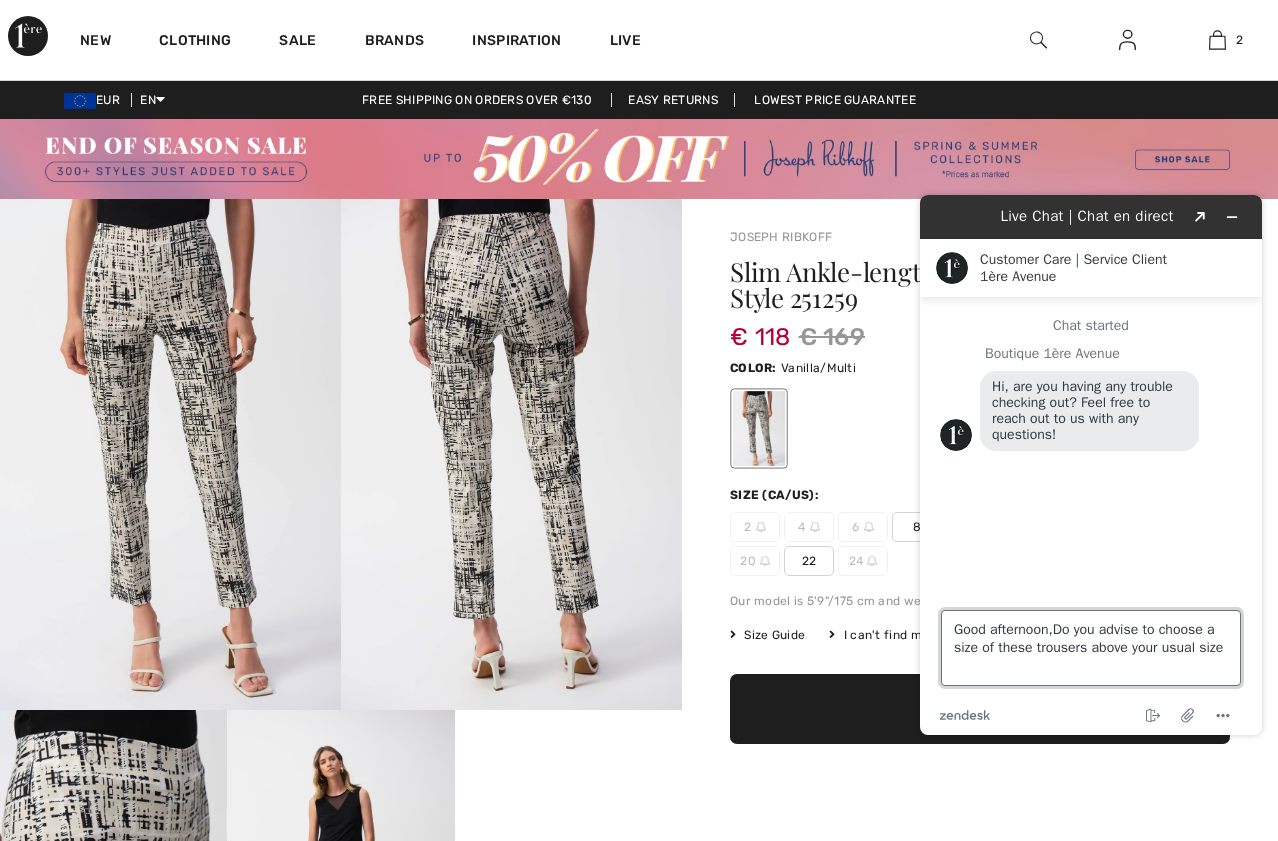 click on "Good afternoon,Do you advise to choose a size of these trousers above your usual size" at bounding box center [1091, 648] 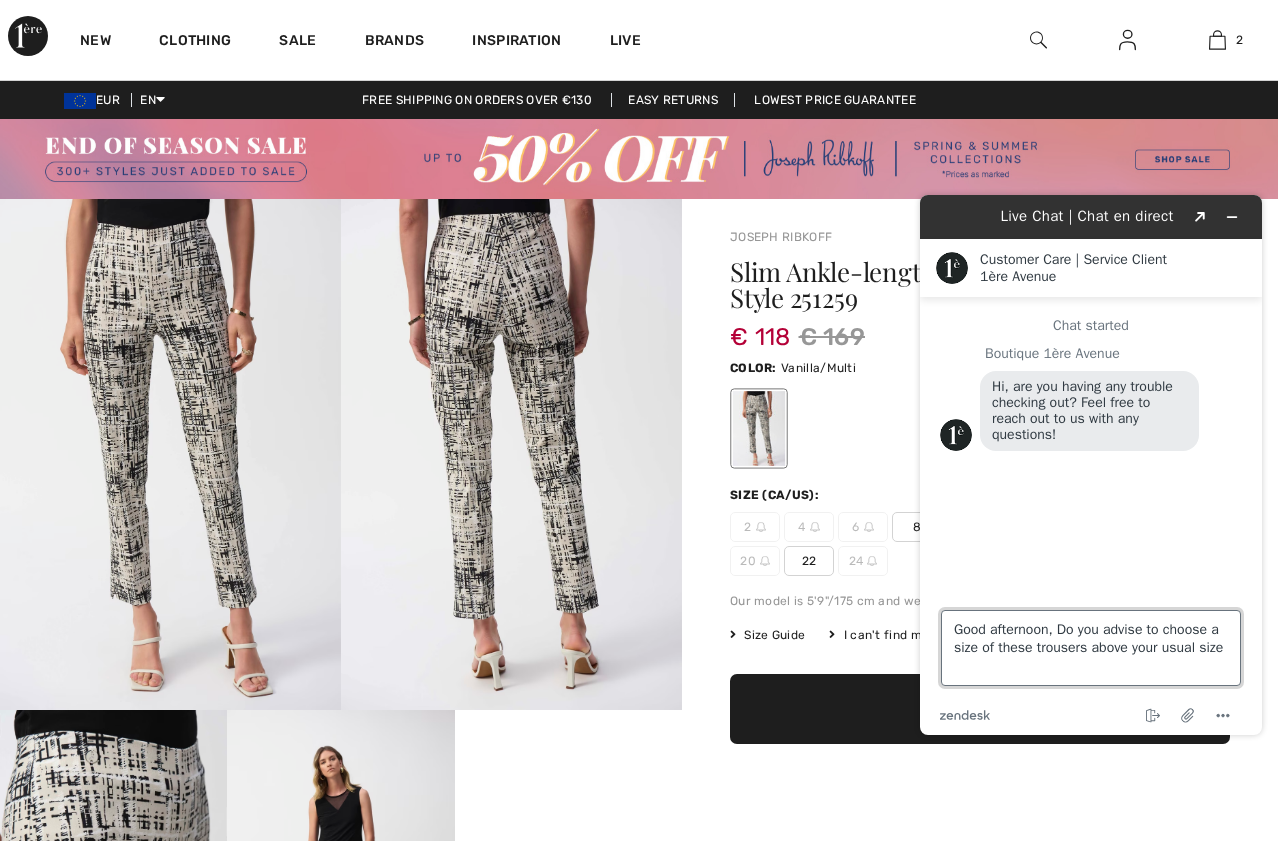 click on "Good afternoon, Do you advise to choose a size of these trousers above your usual size" at bounding box center (1091, 648) 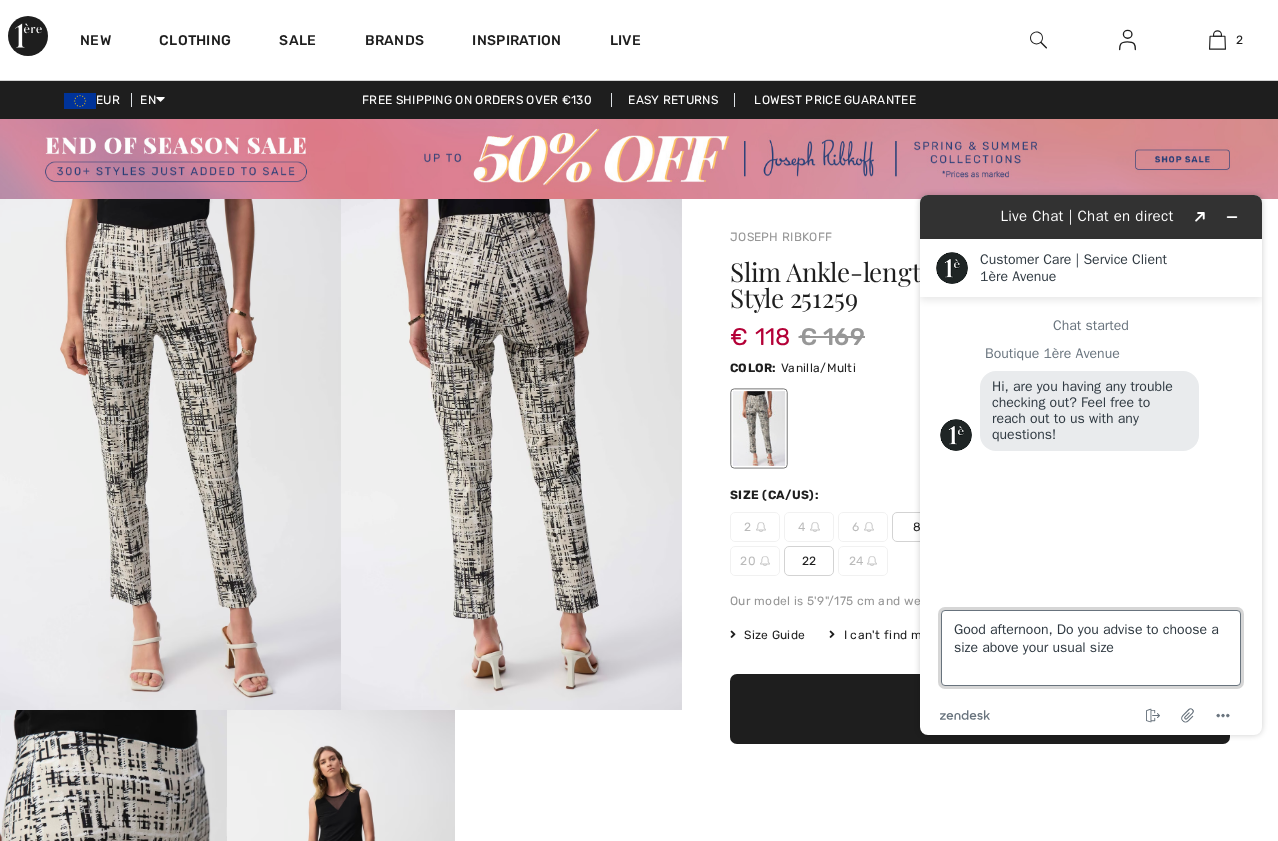 click on "Good afternoon, Do you advise to choose a size above your usual size" at bounding box center (1091, 648) 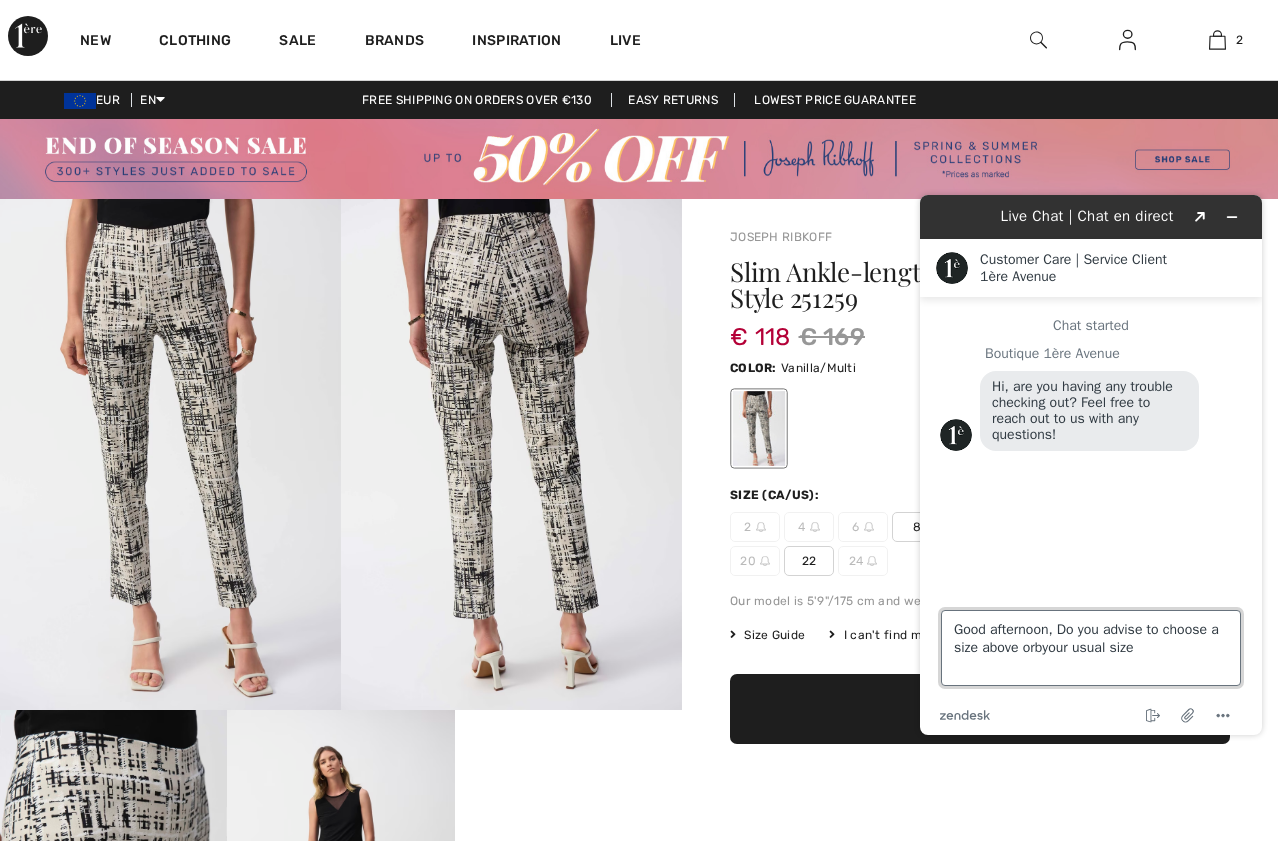 click on "Good afternoon, Do you advise to choose a size above orbyour usual size" at bounding box center [1091, 648] 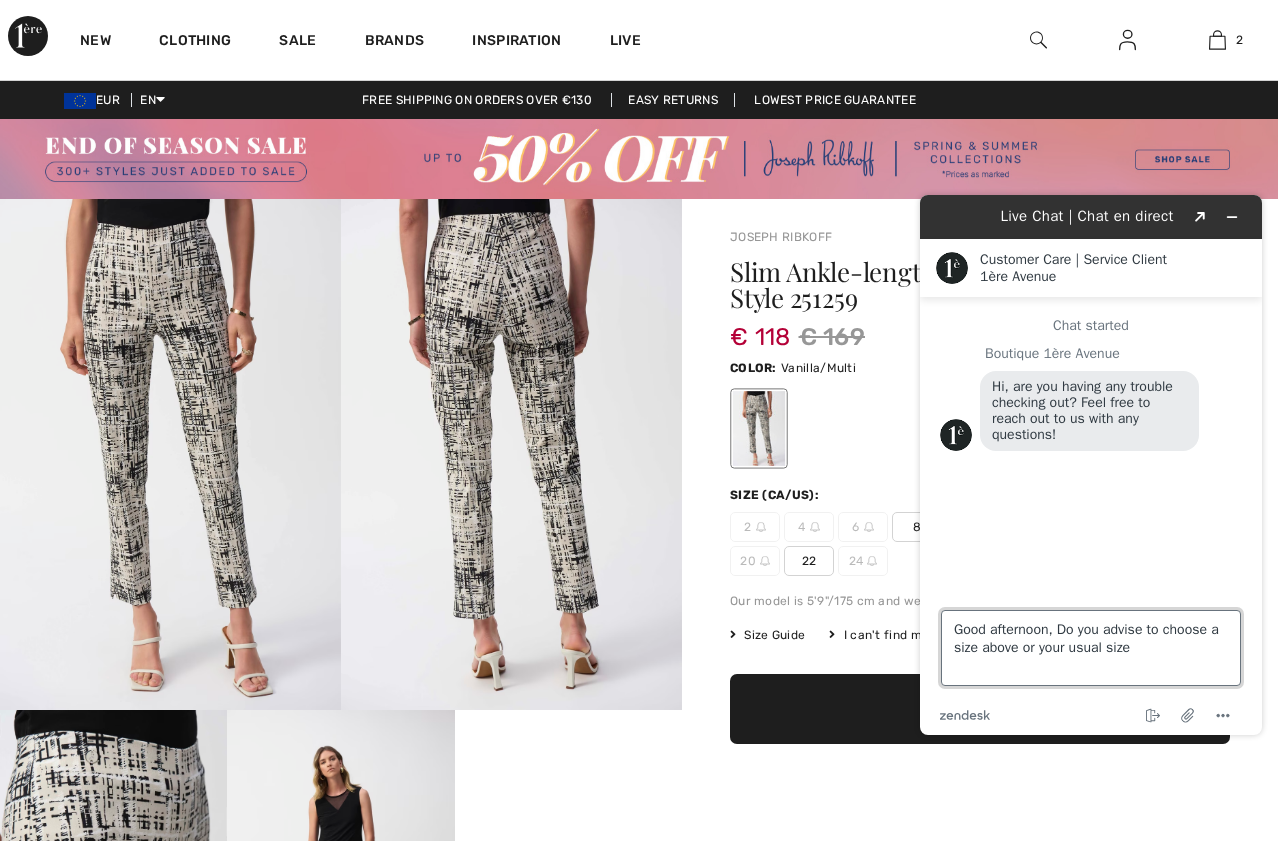 click on "Good afternoon, Do you advise to choose a size above or your usual size" at bounding box center [1091, 648] 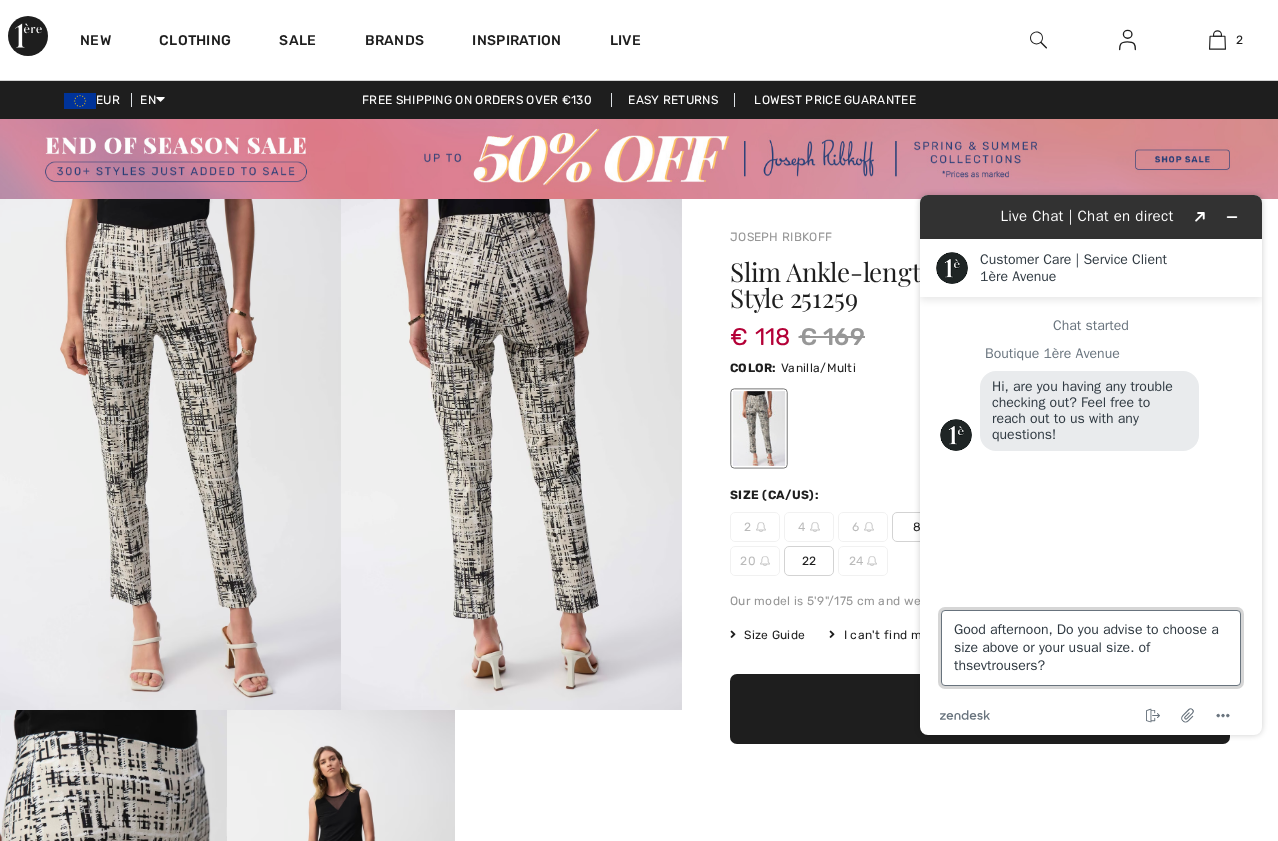 click on "Good afternoon, Do you advise to choose a size above or your usual size. of thsevtrousers?" at bounding box center [1091, 648] 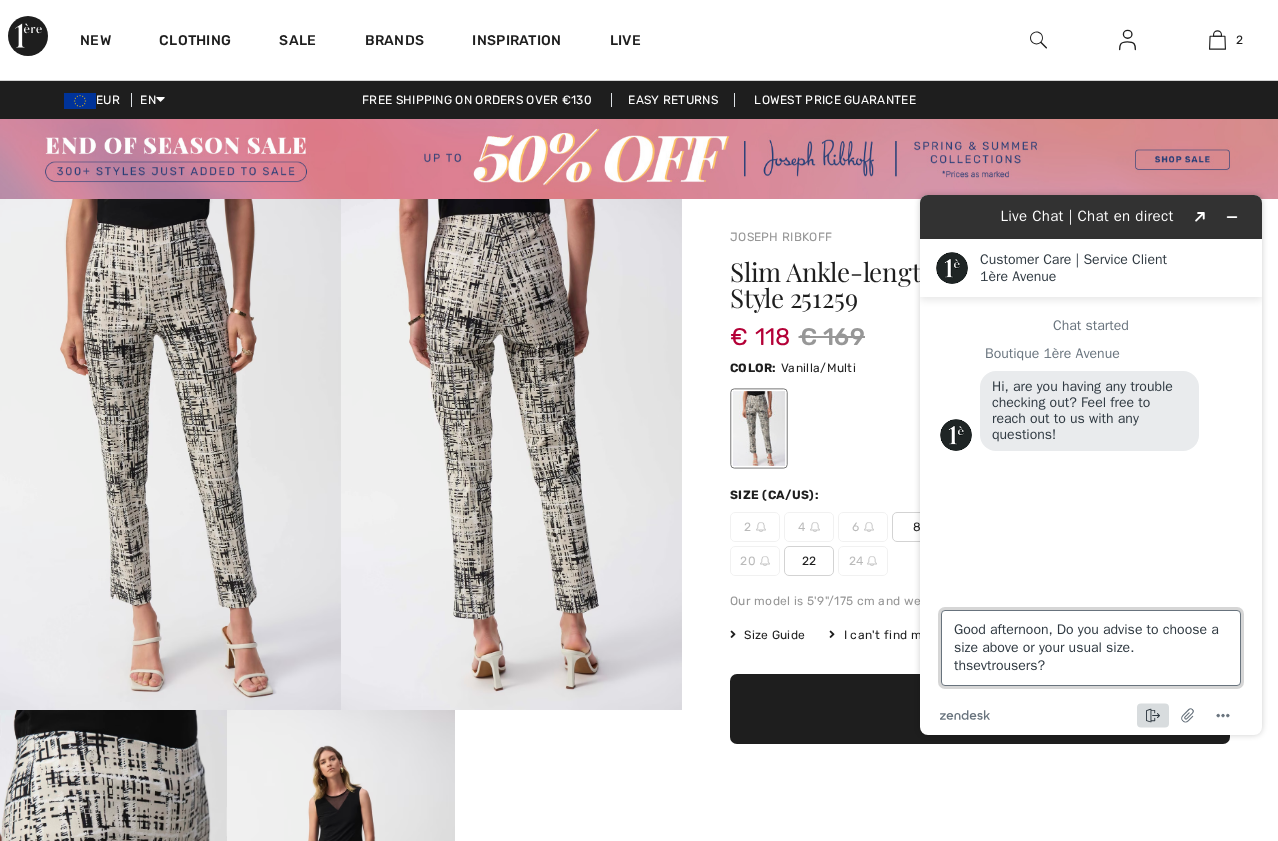 drag, startPoint x: 1129, startPoint y: 654, endPoint x: 1146, endPoint y: 703, distance: 51.86521 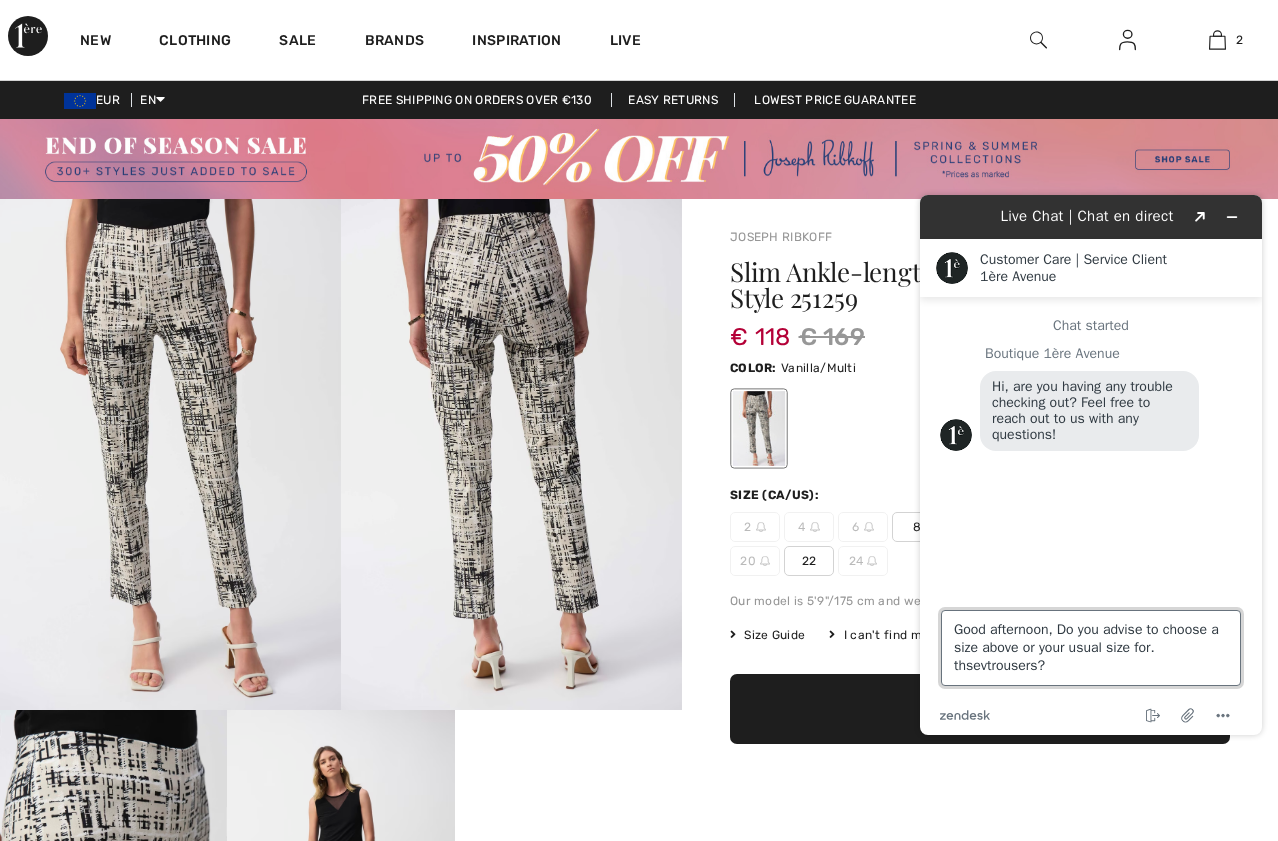 click on "Good afternoon, Do you advise to choose a size above or your usual size for. thsevtrousers?" at bounding box center [1091, 648] 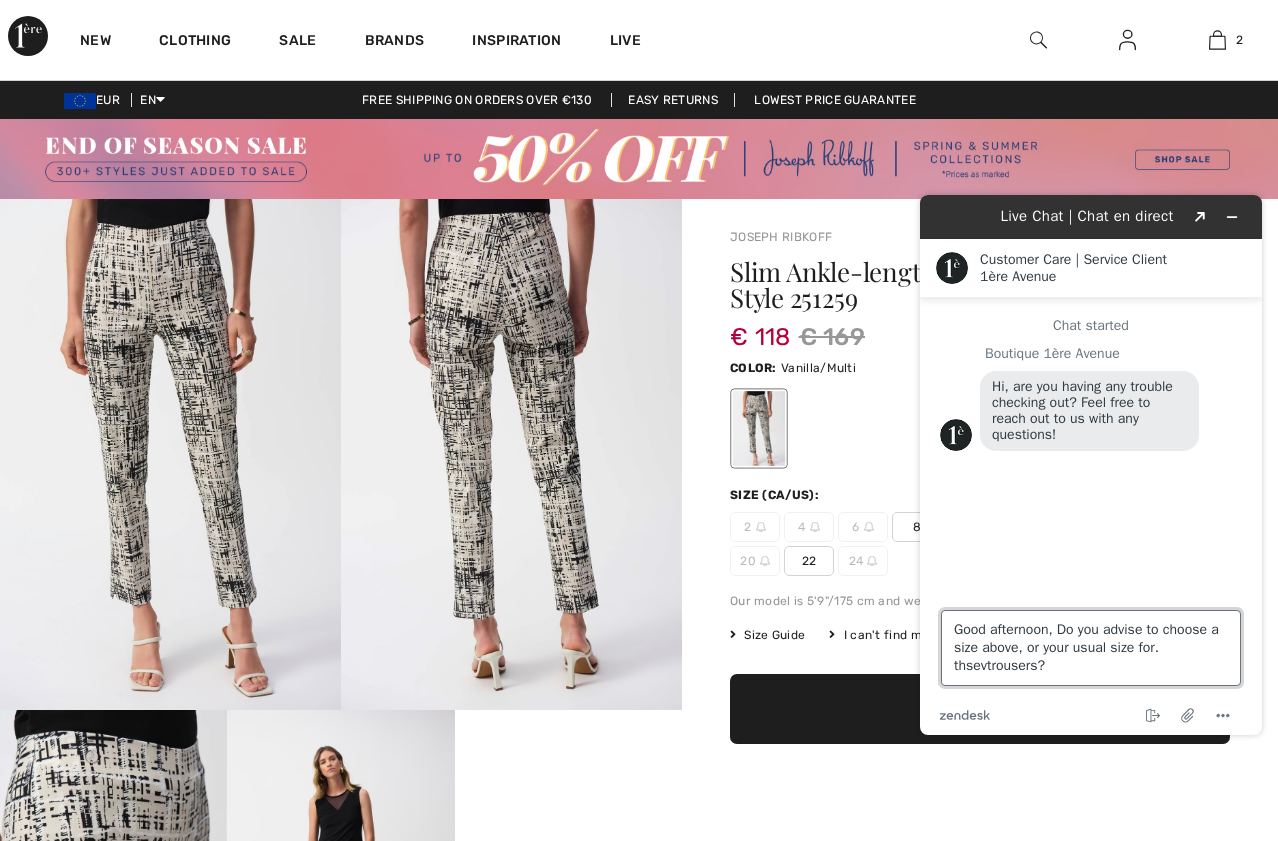 click on "Good afternoon, Do you advise to choose a size above, or your usual size for. thsevtrousers?" at bounding box center [1091, 648] 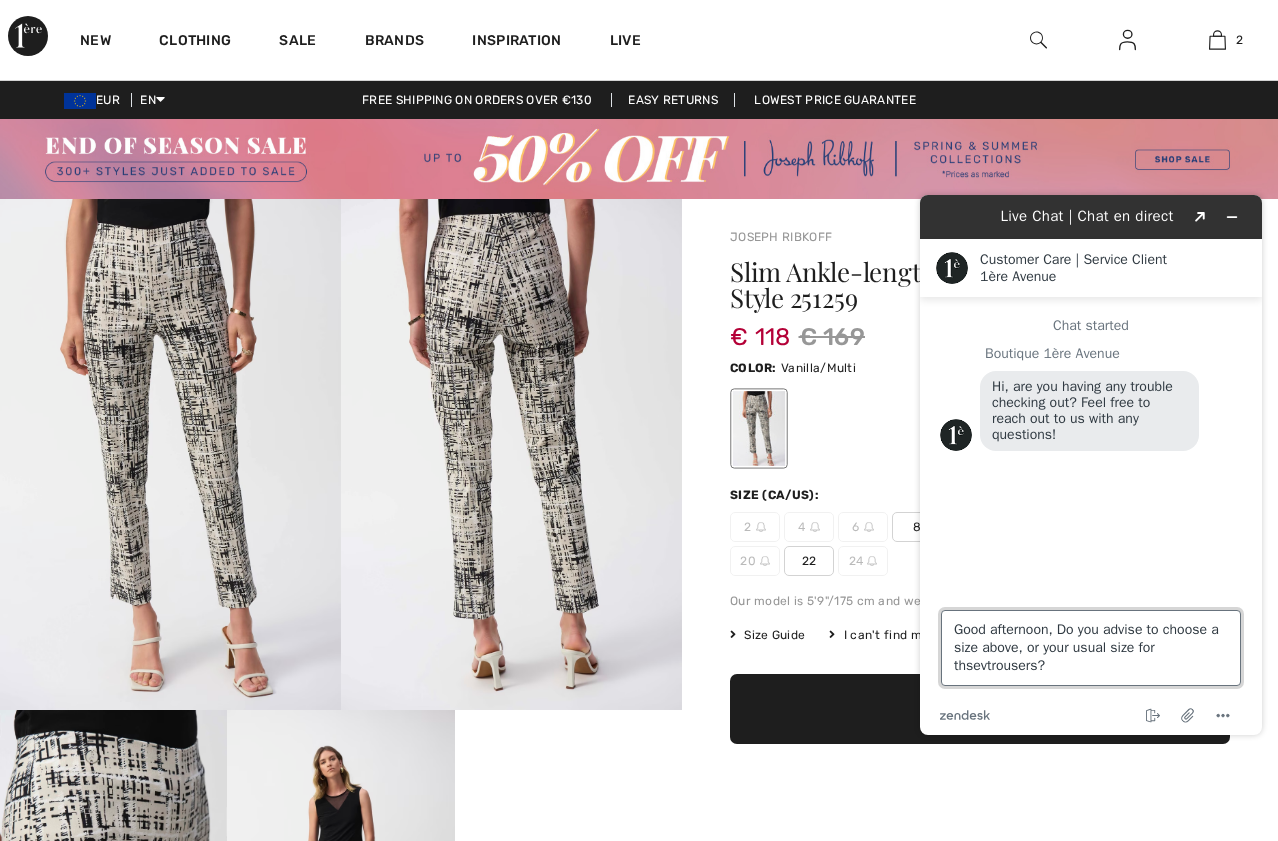 click on "Good afternoon, Do you advise to choose a size above, or your usual size for thsevtrousers?" at bounding box center [1091, 648] 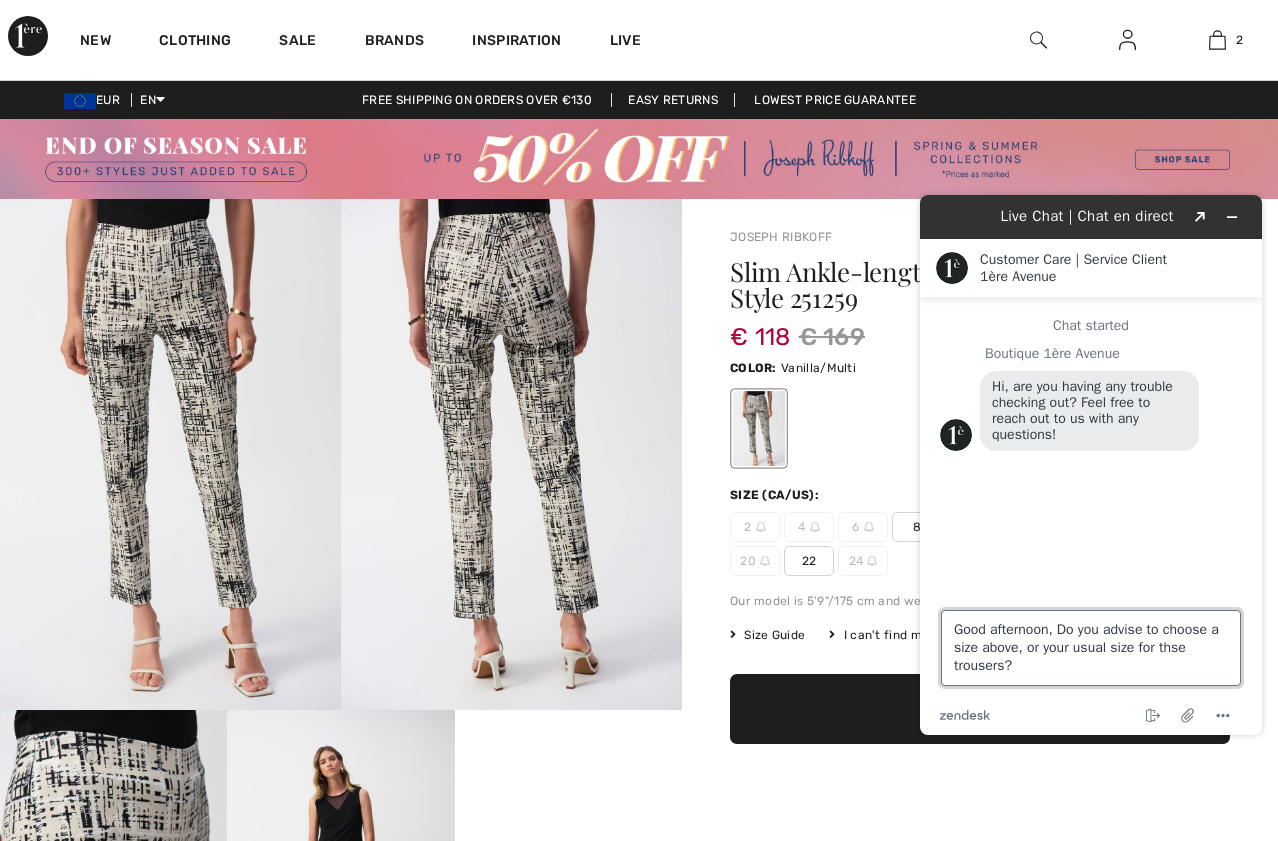 drag, startPoint x: 1170, startPoint y: 653, endPoint x: 1177, endPoint y: 667, distance: 15.652476 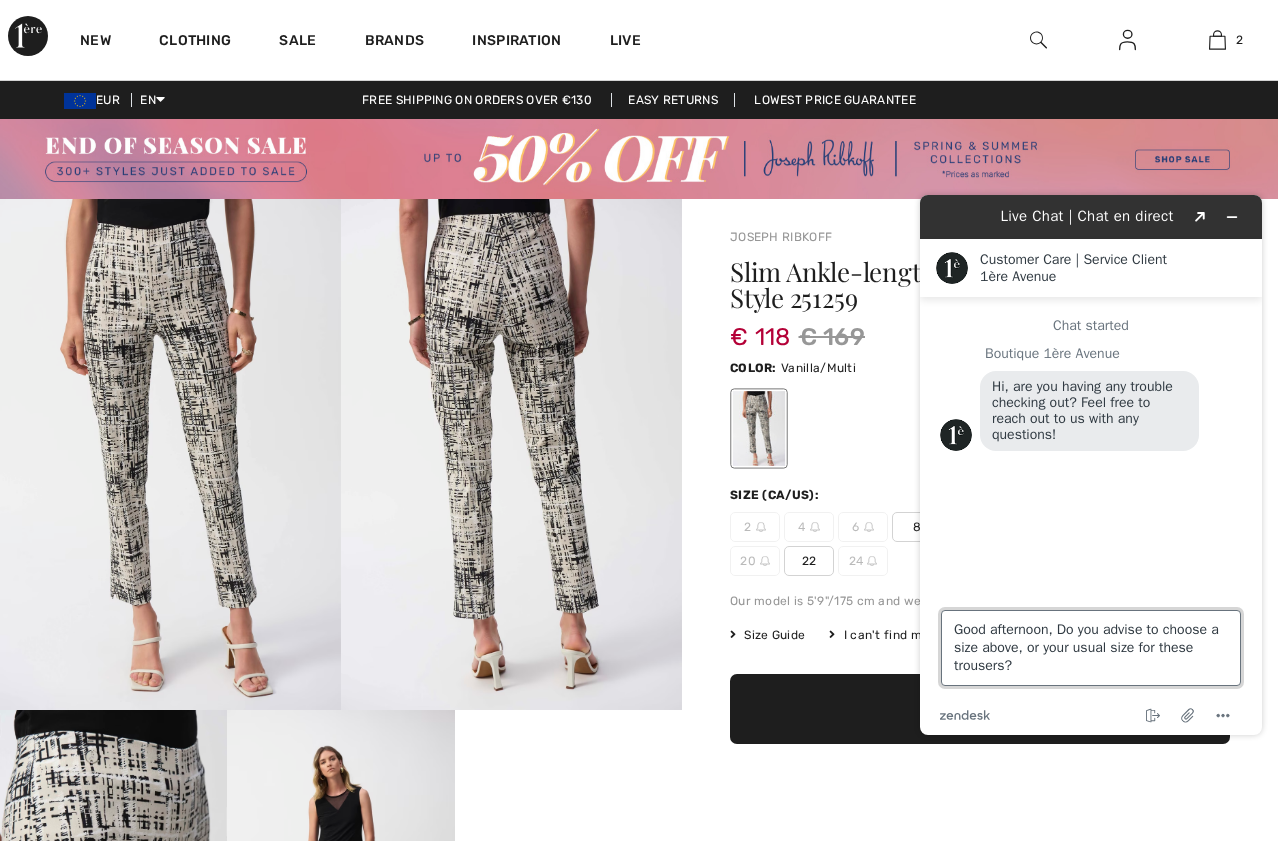 click on "Good afternoon, Do you advise to choose a size above, or your usual size for these trousers?" at bounding box center [1091, 648] 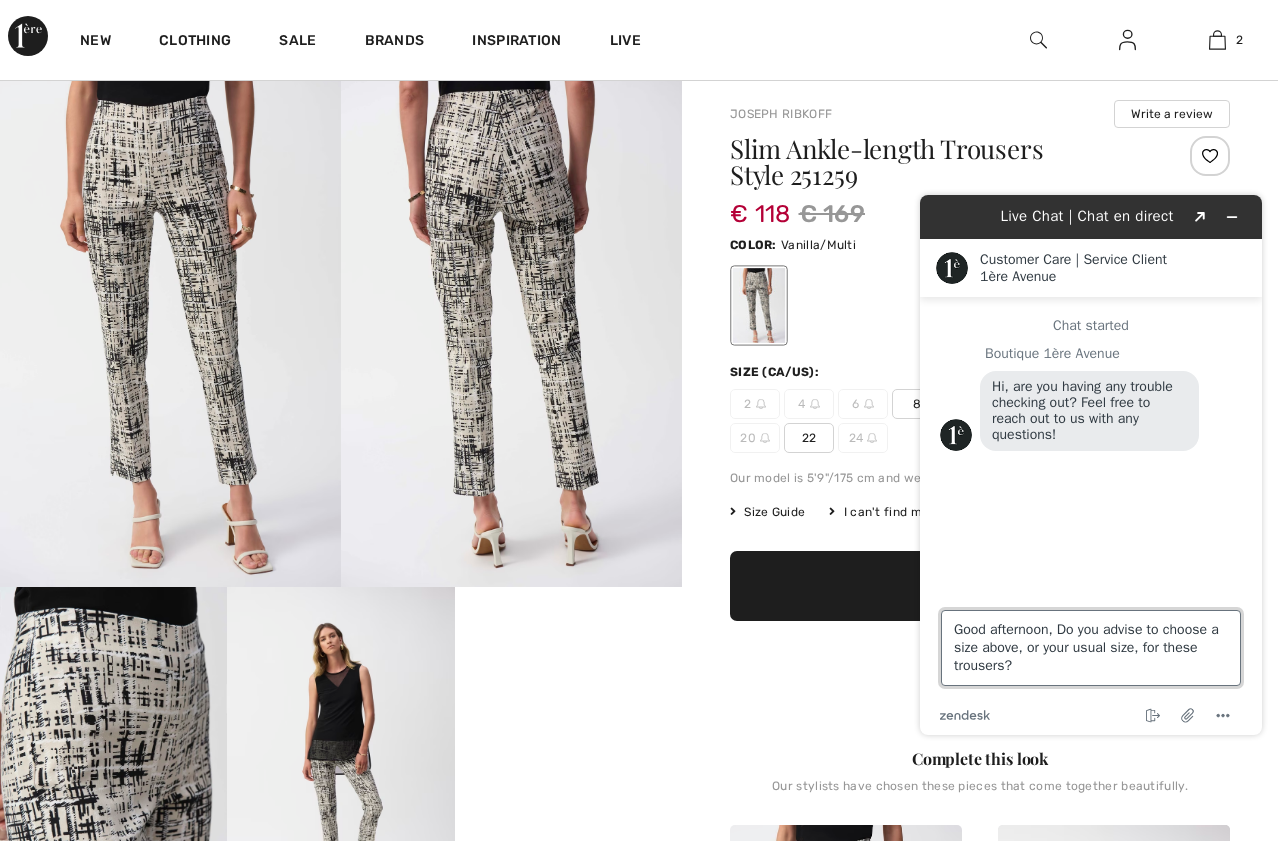 scroll, scrollTop: 200, scrollLeft: 0, axis: vertical 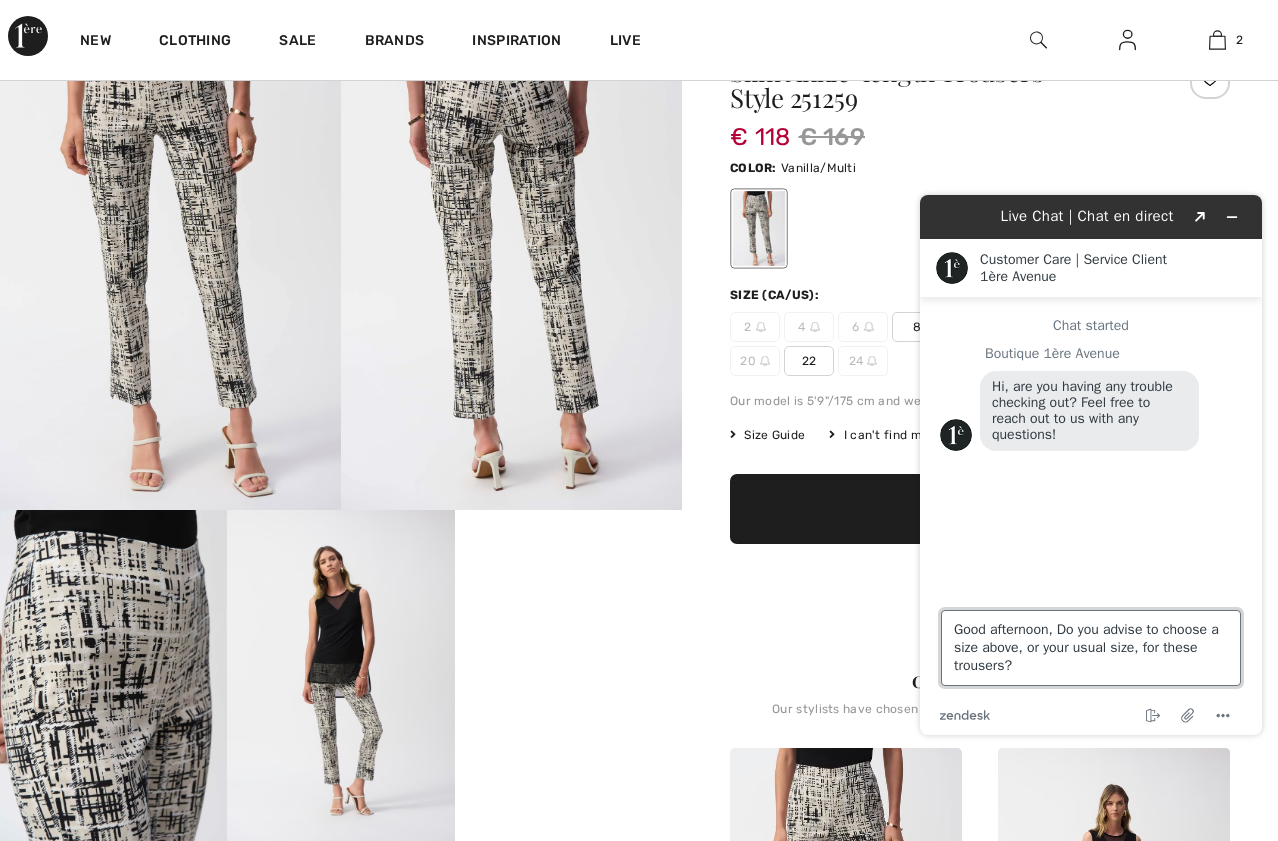 click on "Good afternoon, Do you advise to choose a size above, or your usual size, for these trousers?" at bounding box center [1091, 648] 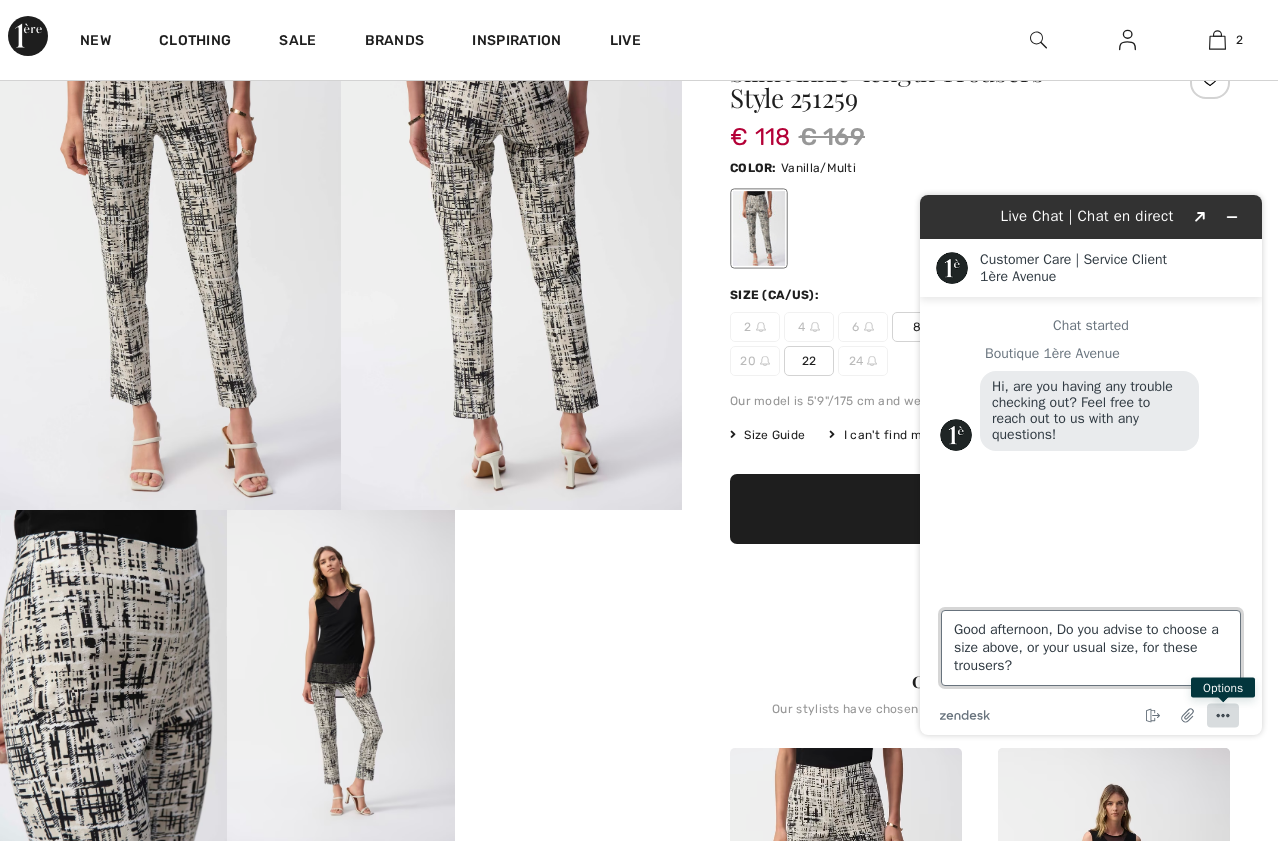 type on "Good afternoon, Do you advise to choose a size above, or your usual size, for these trousers?" 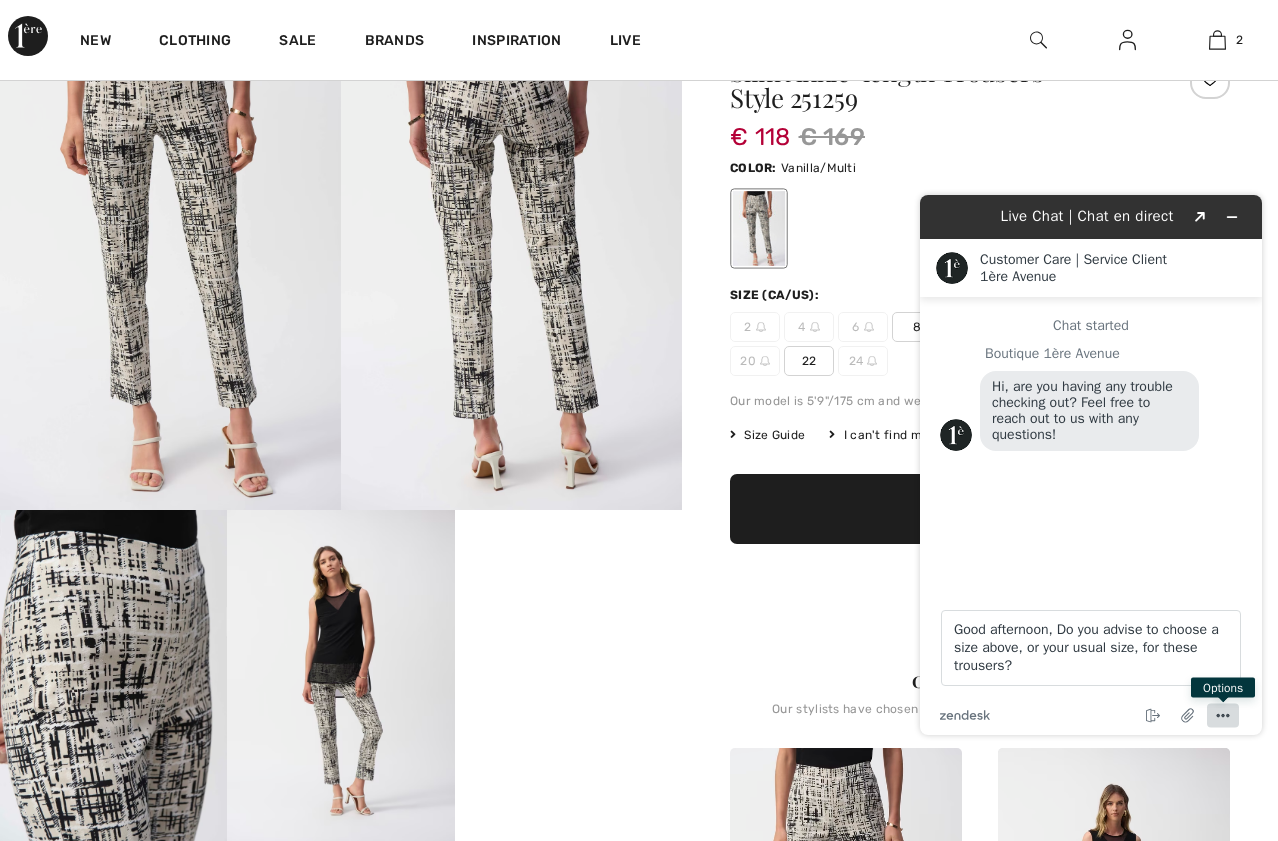 click 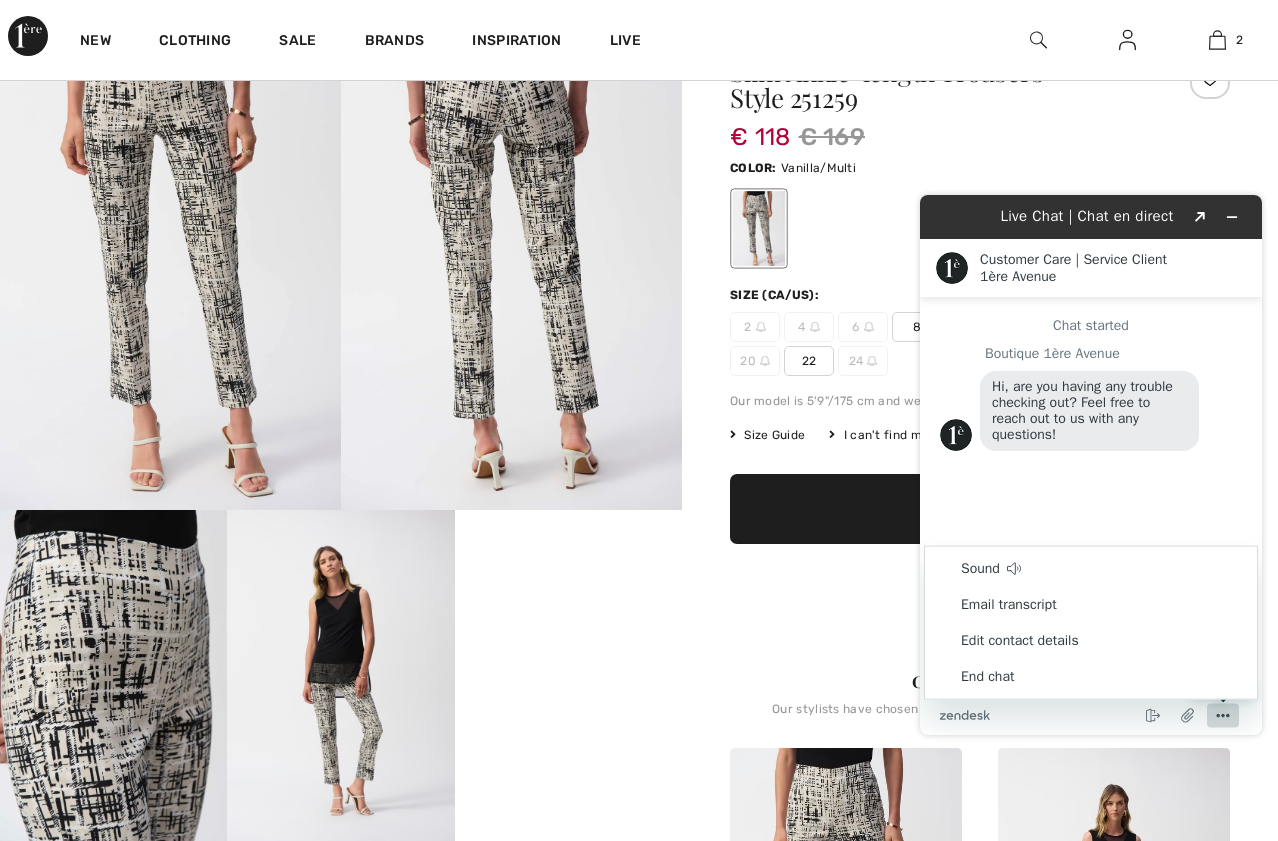 click 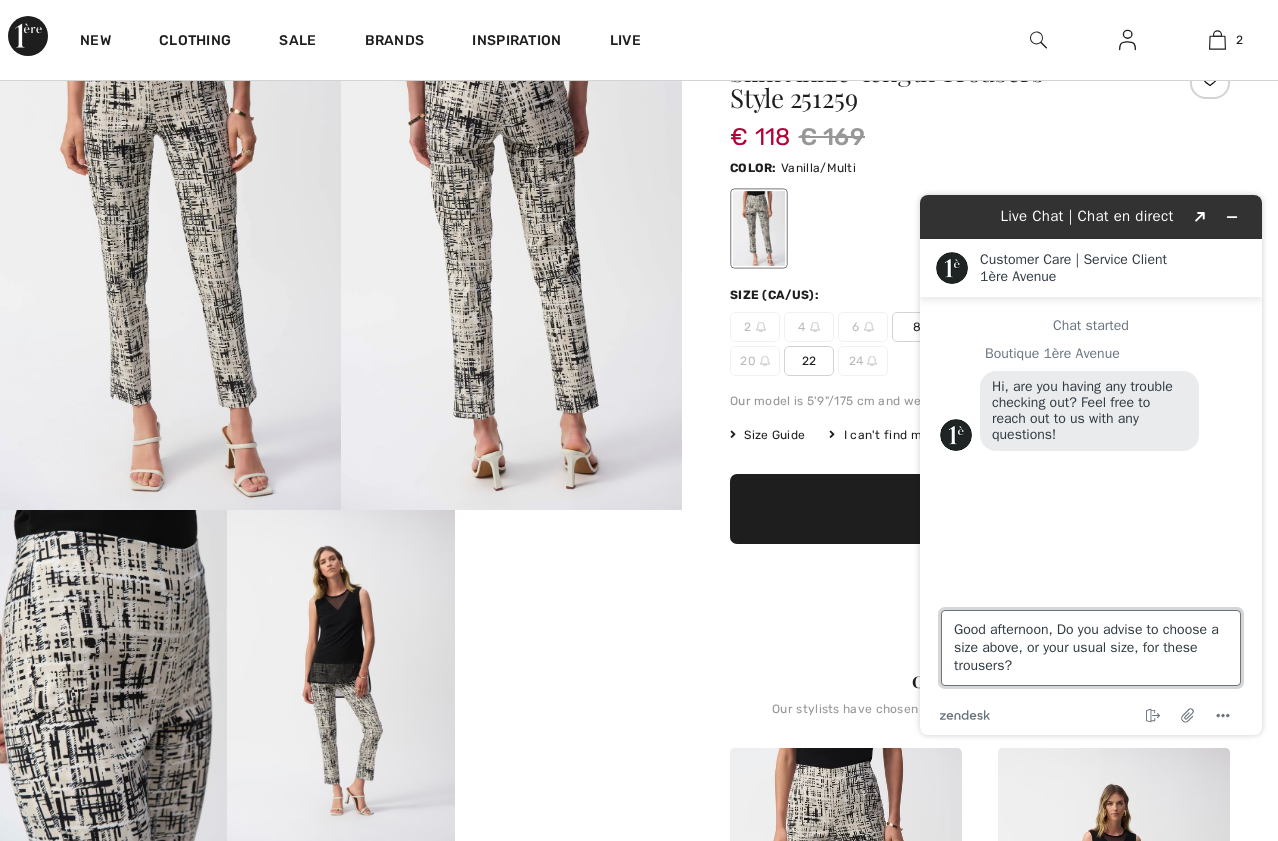 click on "Good afternoon, Do you advise to choose a size above, or your usual size, for these trousers?" at bounding box center [1091, 648] 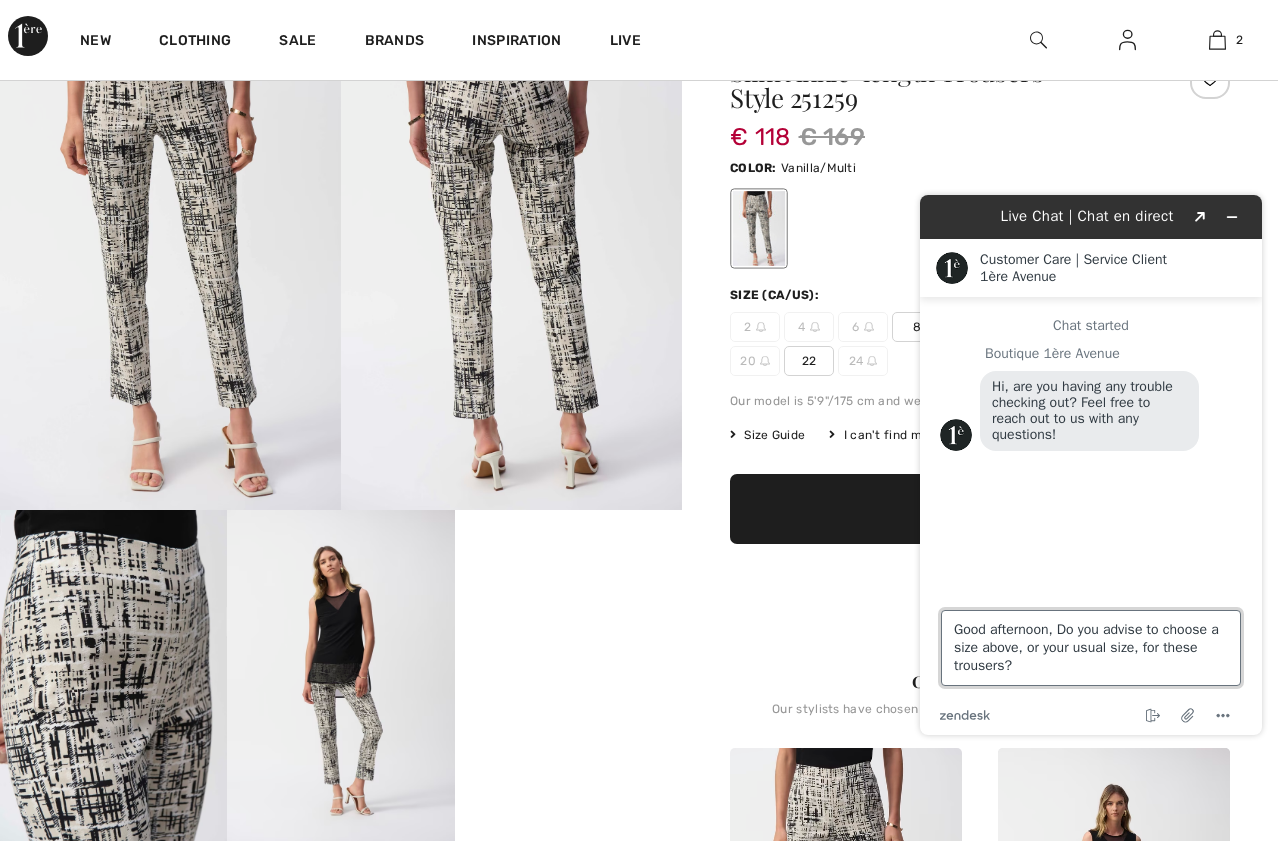 type 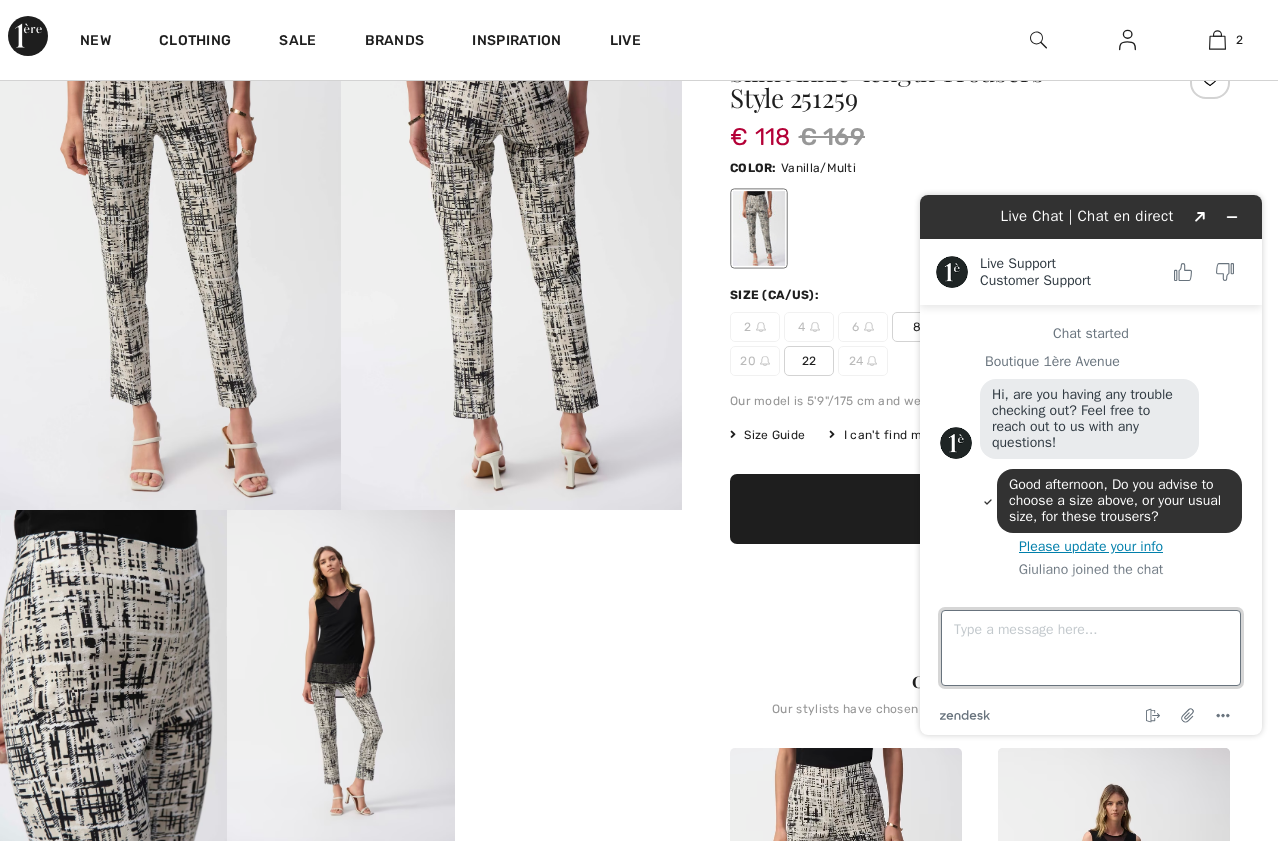 scroll, scrollTop: 6, scrollLeft: 0, axis: vertical 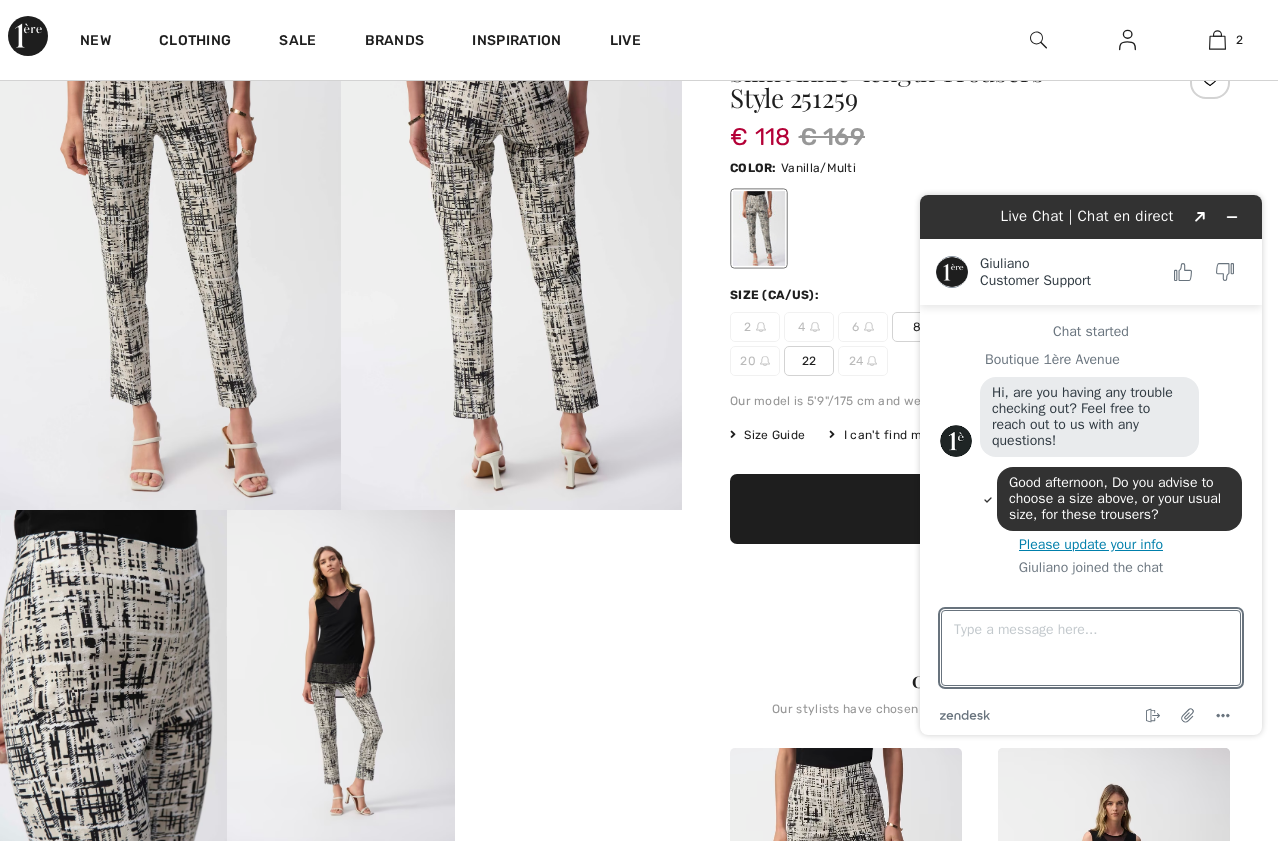 click on "Please update your info" at bounding box center [1091, 545] 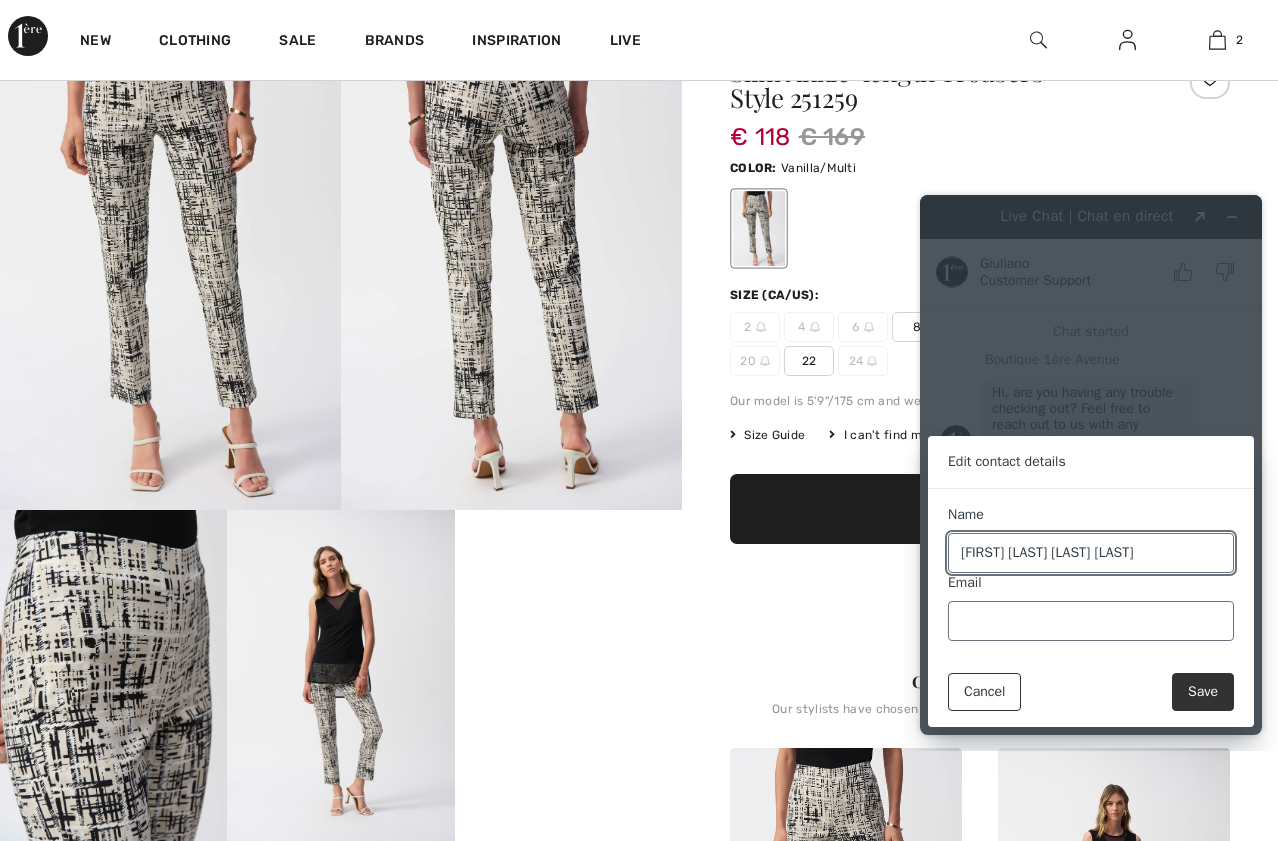 type on "Maria Gracinda Ferreira Lopes" 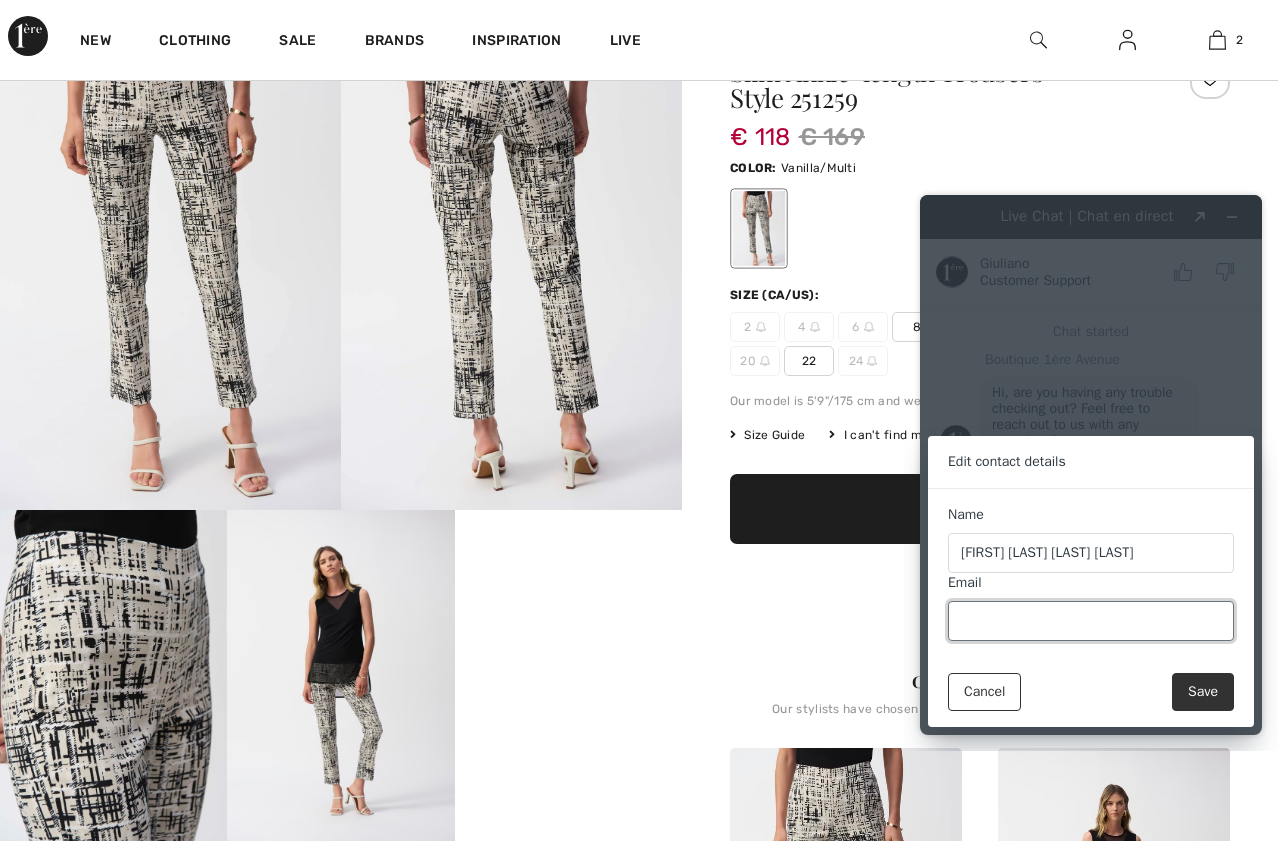 click on "Email" at bounding box center (1091, 621) 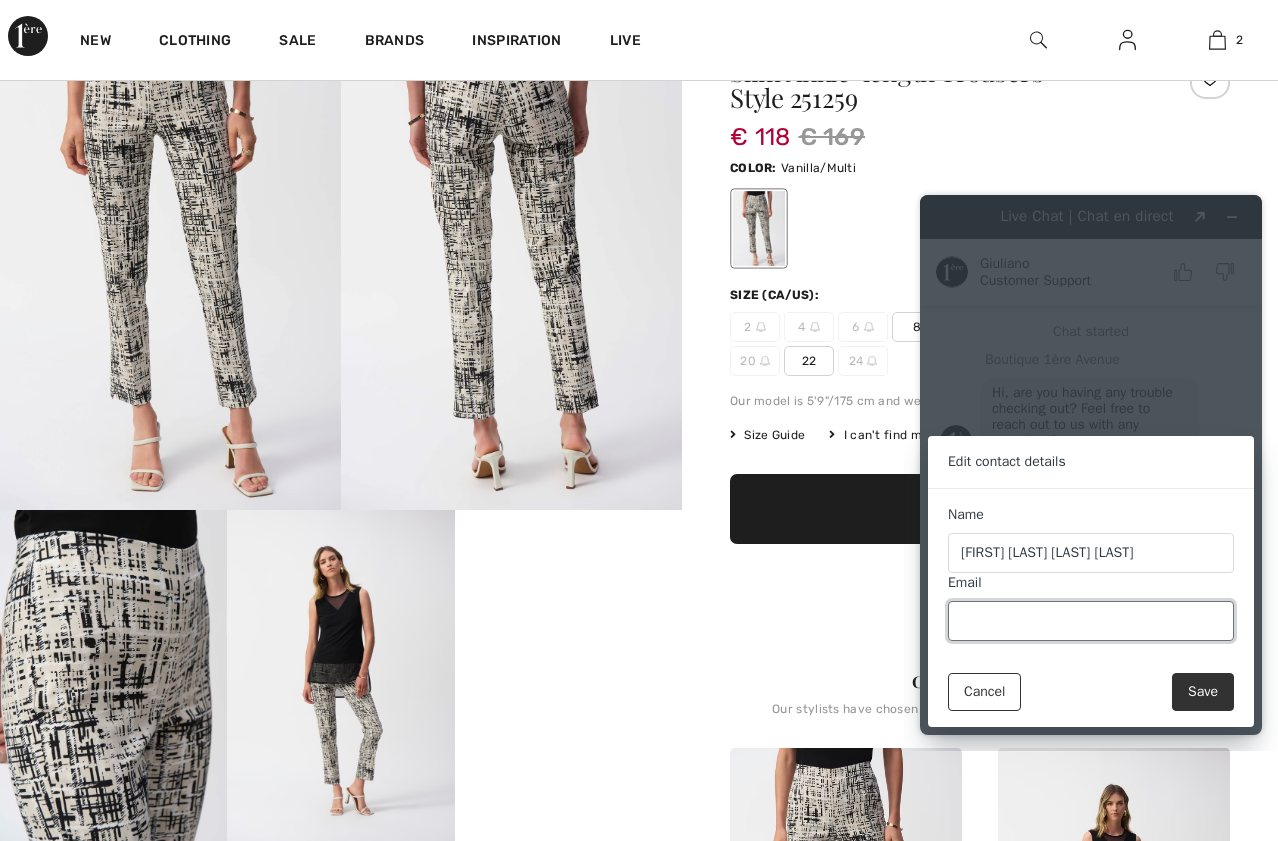 type on "mgfl@sapo.pt" 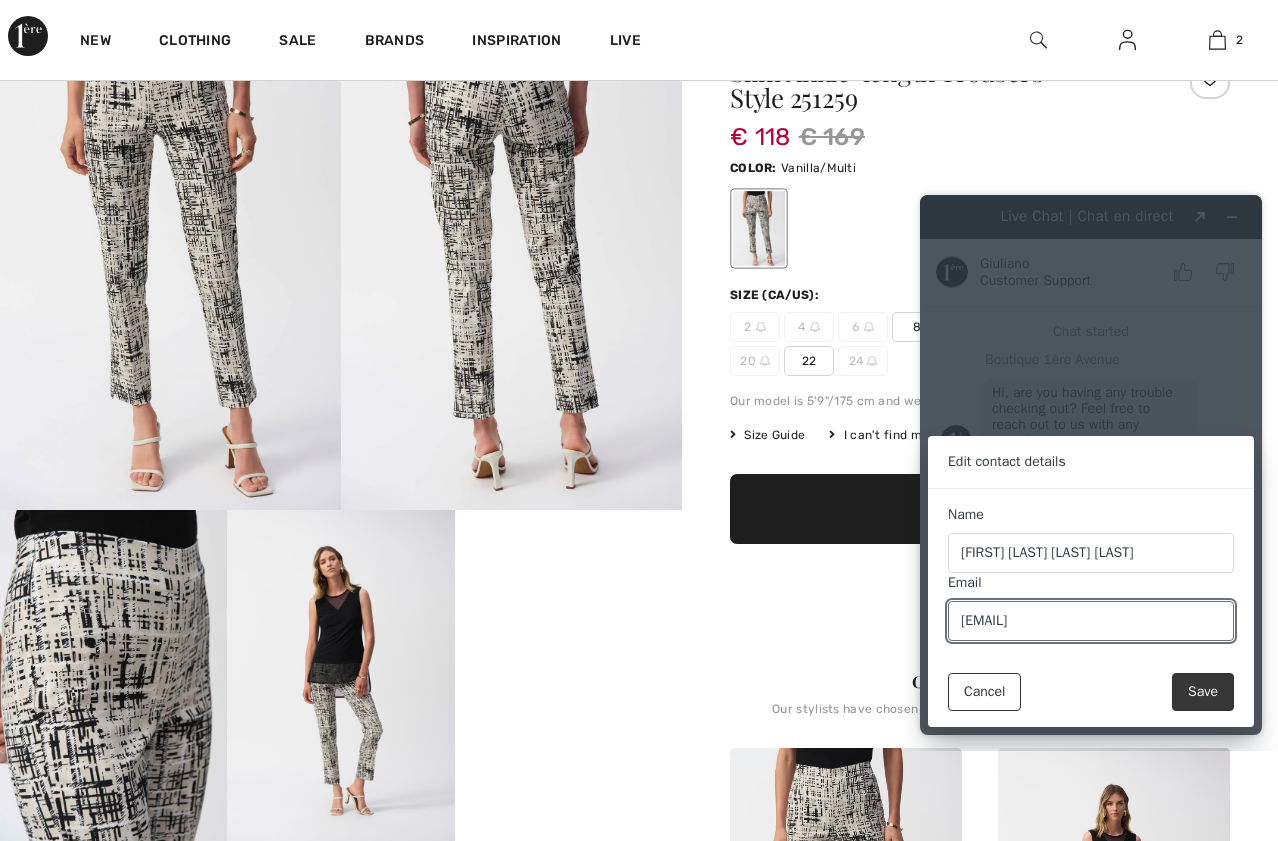 click on "Save" at bounding box center (1203, 692) 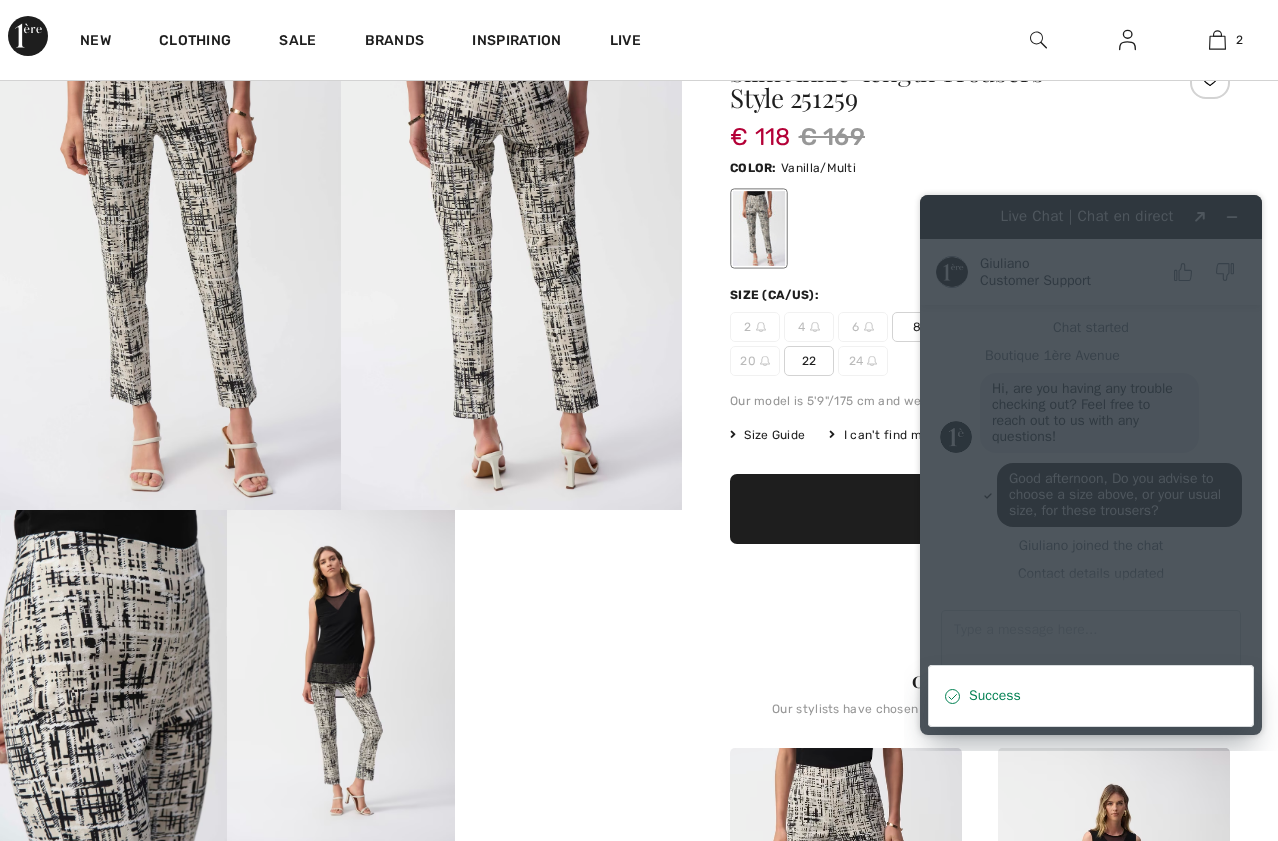 scroll, scrollTop: 16, scrollLeft: 0, axis: vertical 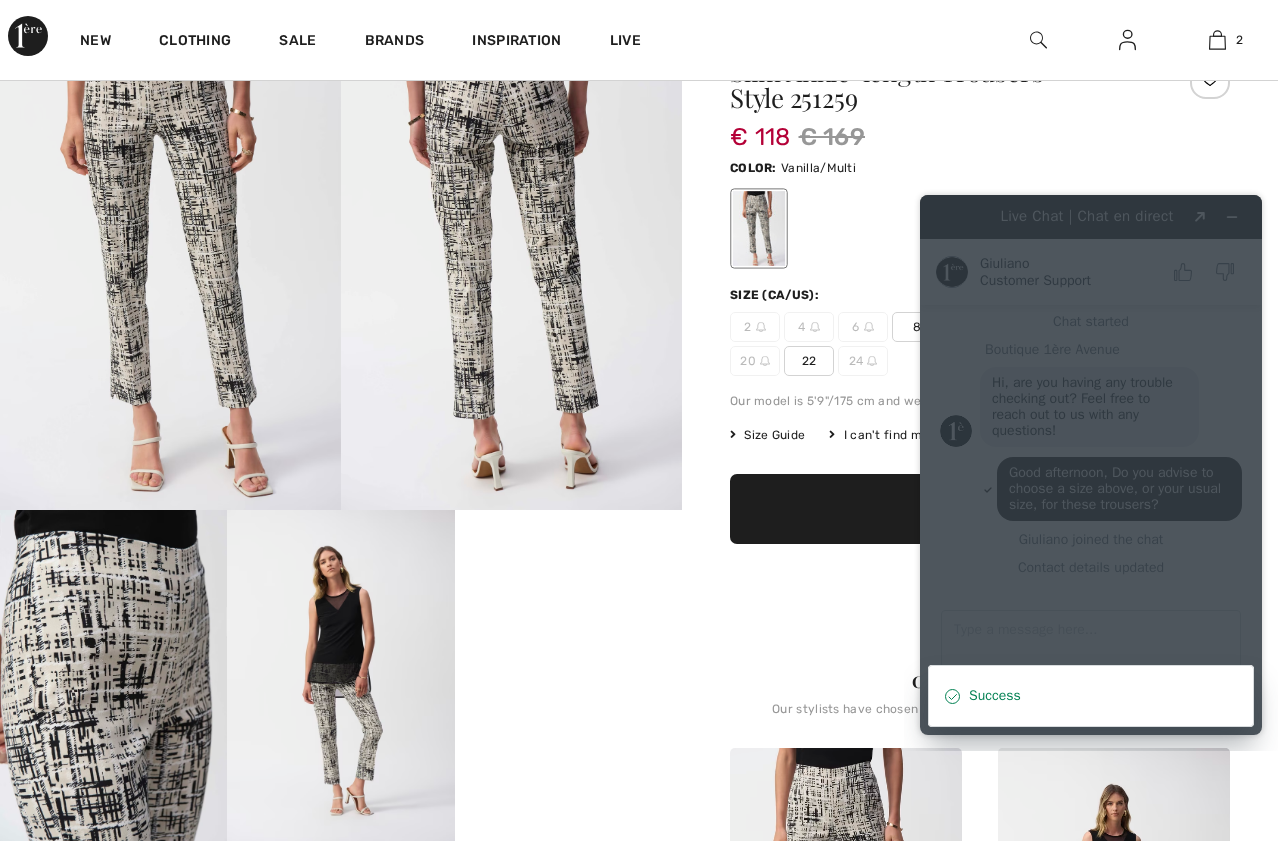 drag, startPoint x: 791, startPoint y: 621, endPoint x: 803, endPoint y: 617, distance: 12.649111 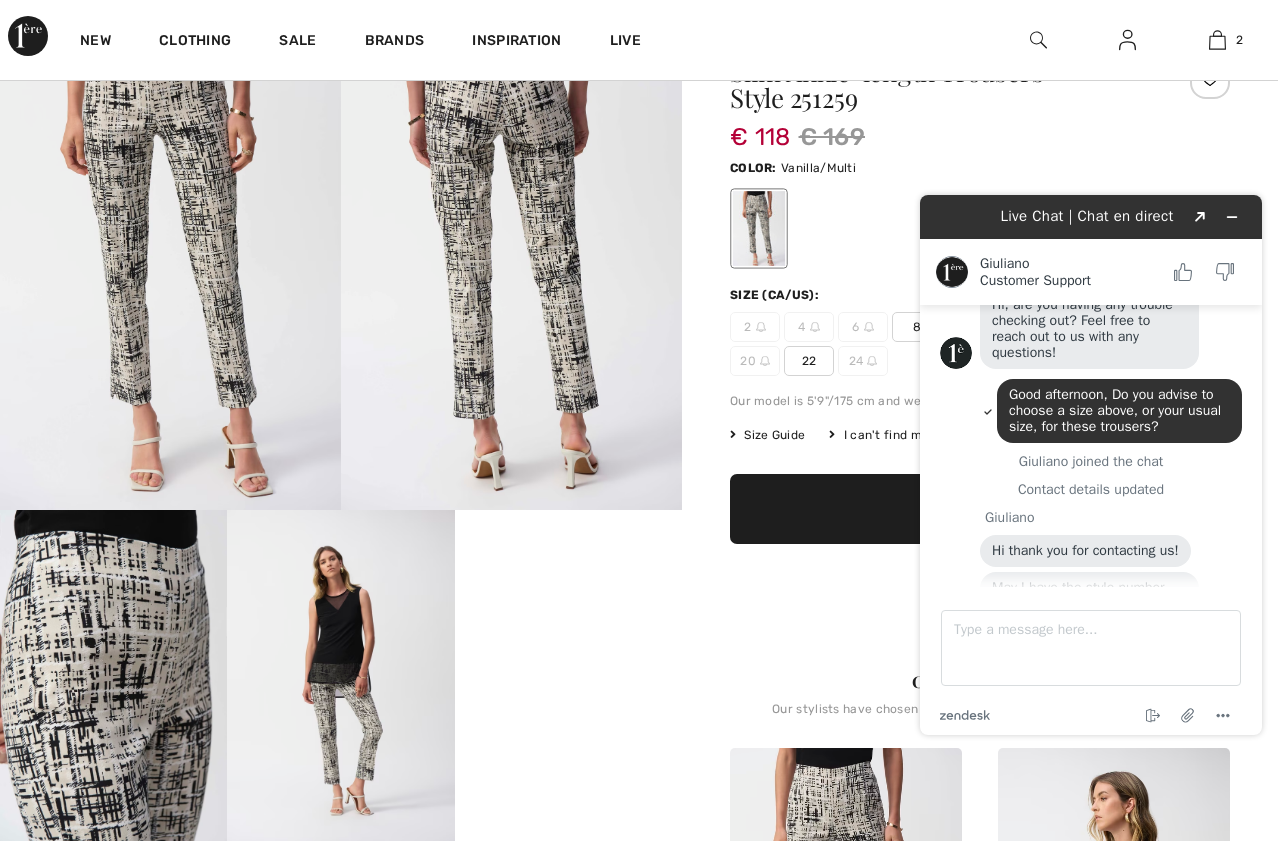 scroll, scrollTop: 138, scrollLeft: 0, axis: vertical 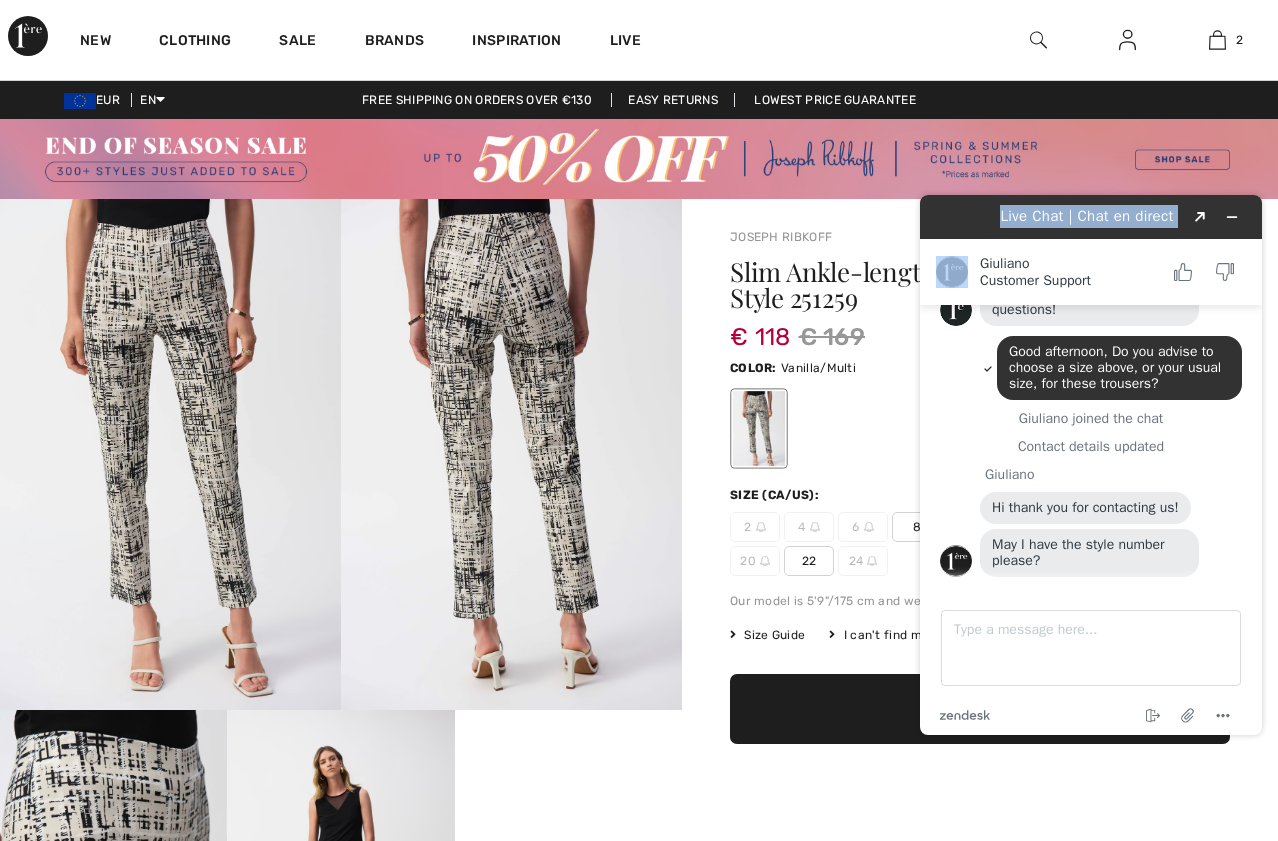drag, startPoint x: 971, startPoint y: 222, endPoint x: 955, endPoint y: 263, distance: 44.011364 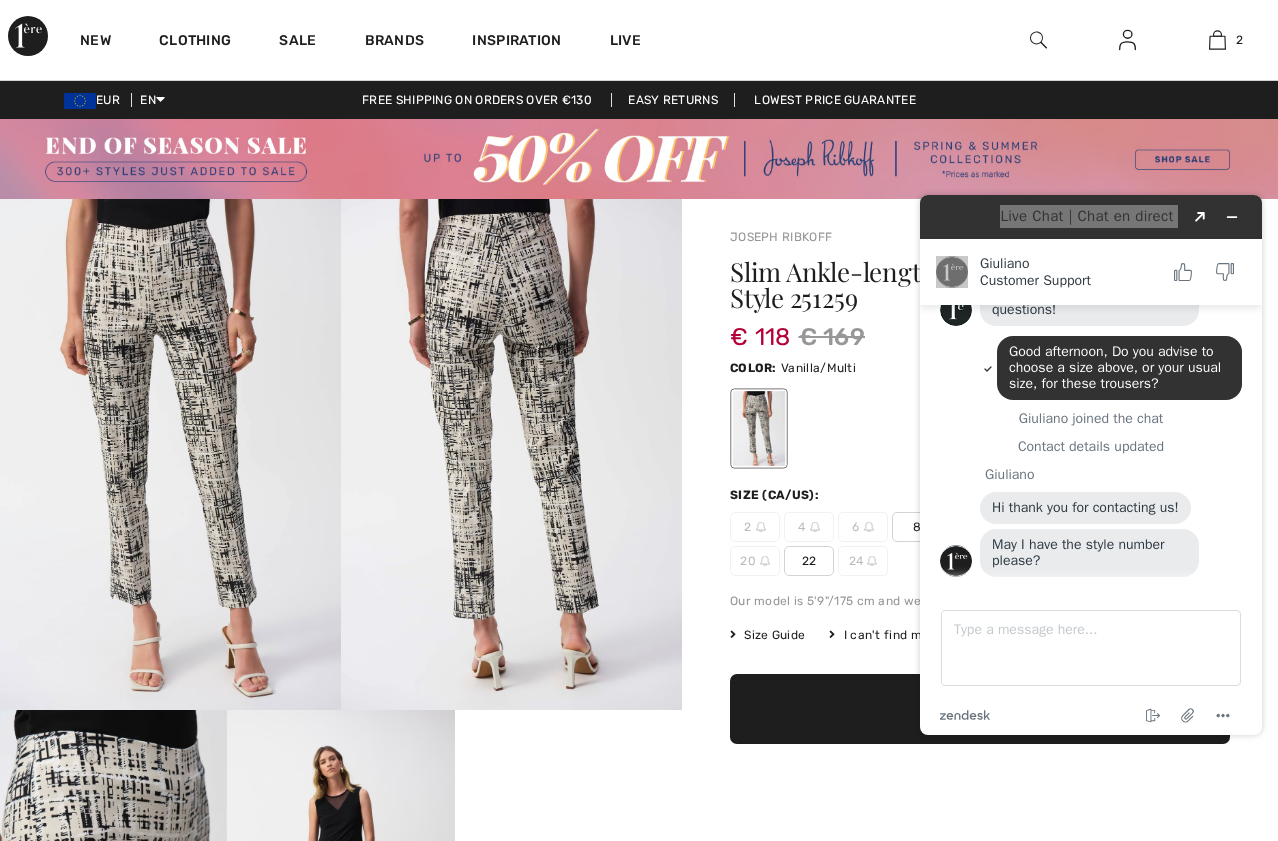 click at bounding box center (170, 454) 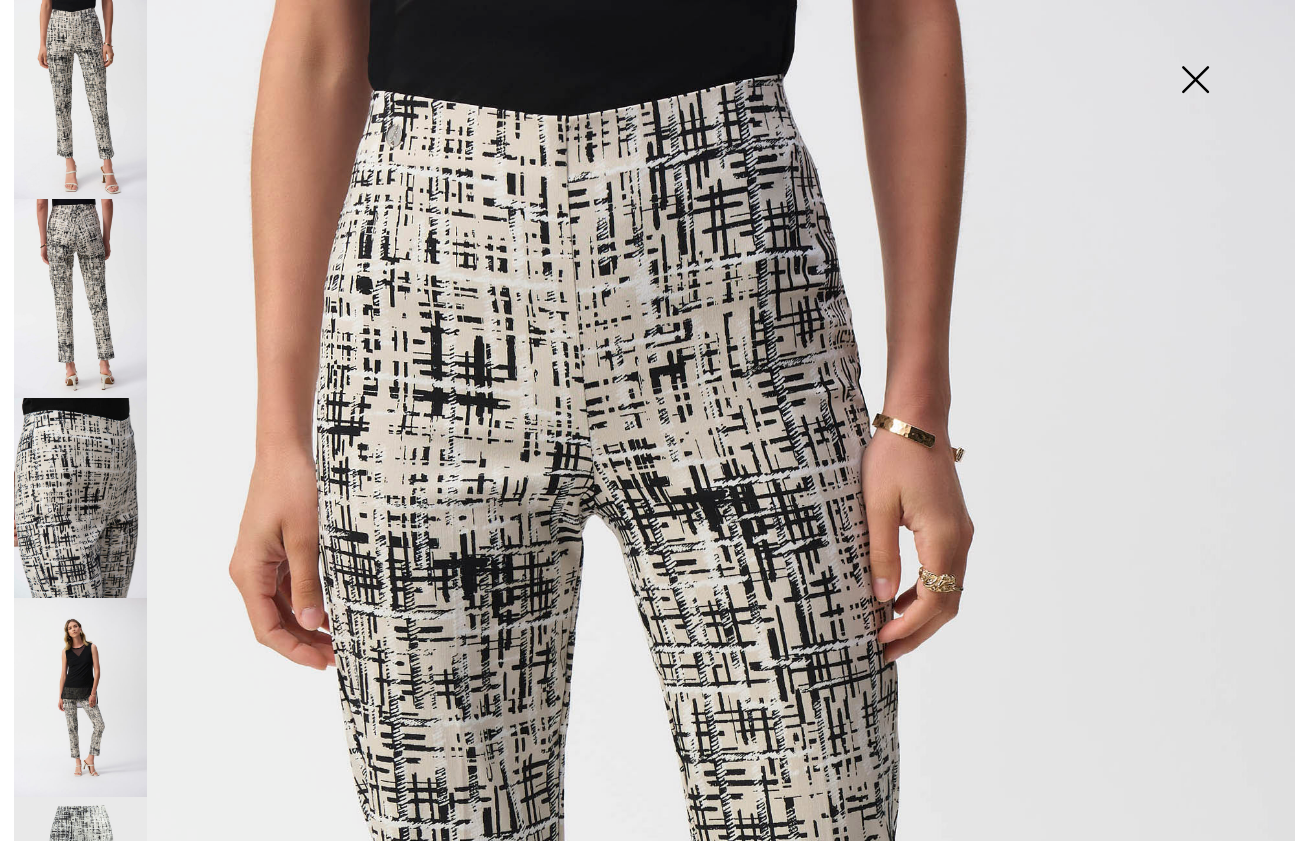 click at bounding box center [1195, 81] 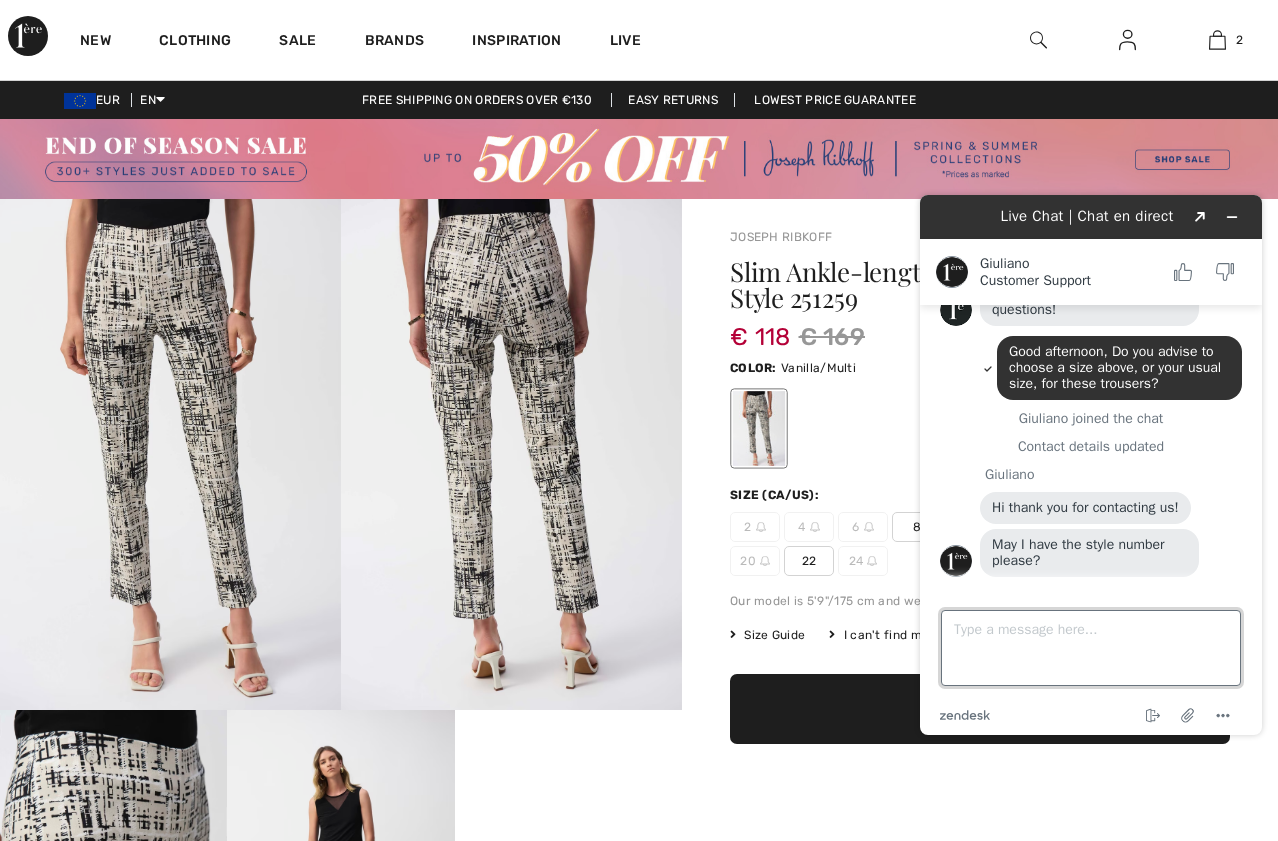 click on "Type a message here..." at bounding box center (1091, 648) 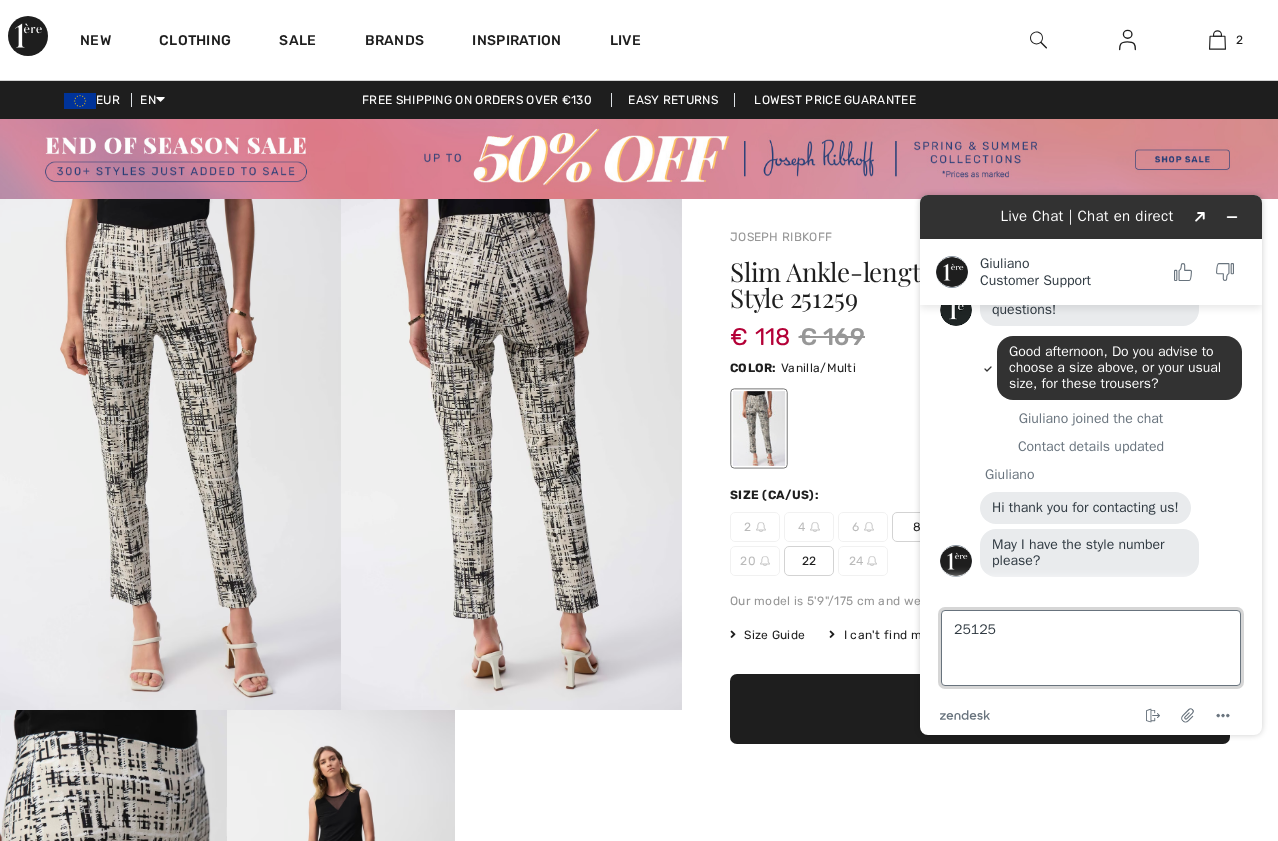 type on "251259" 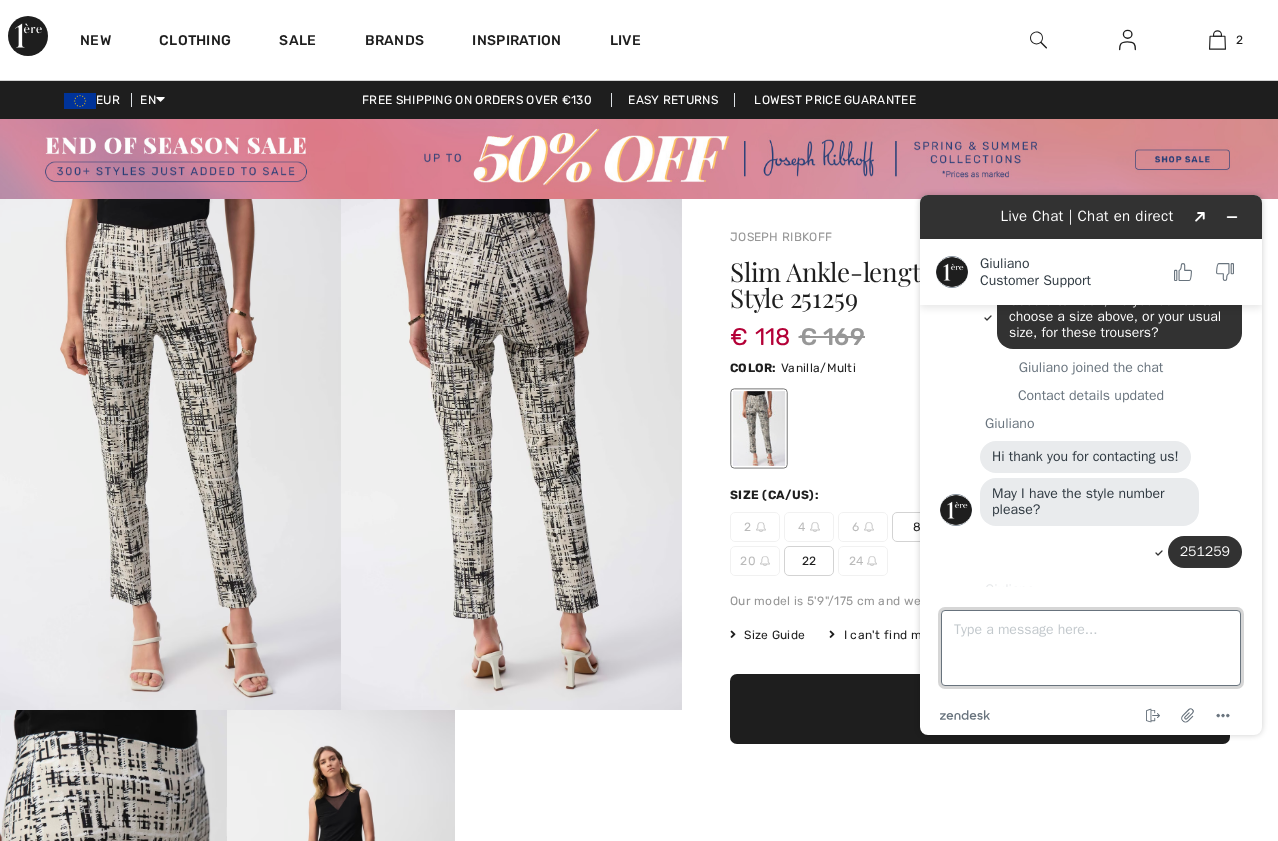 scroll, scrollTop: 268, scrollLeft: 0, axis: vertical 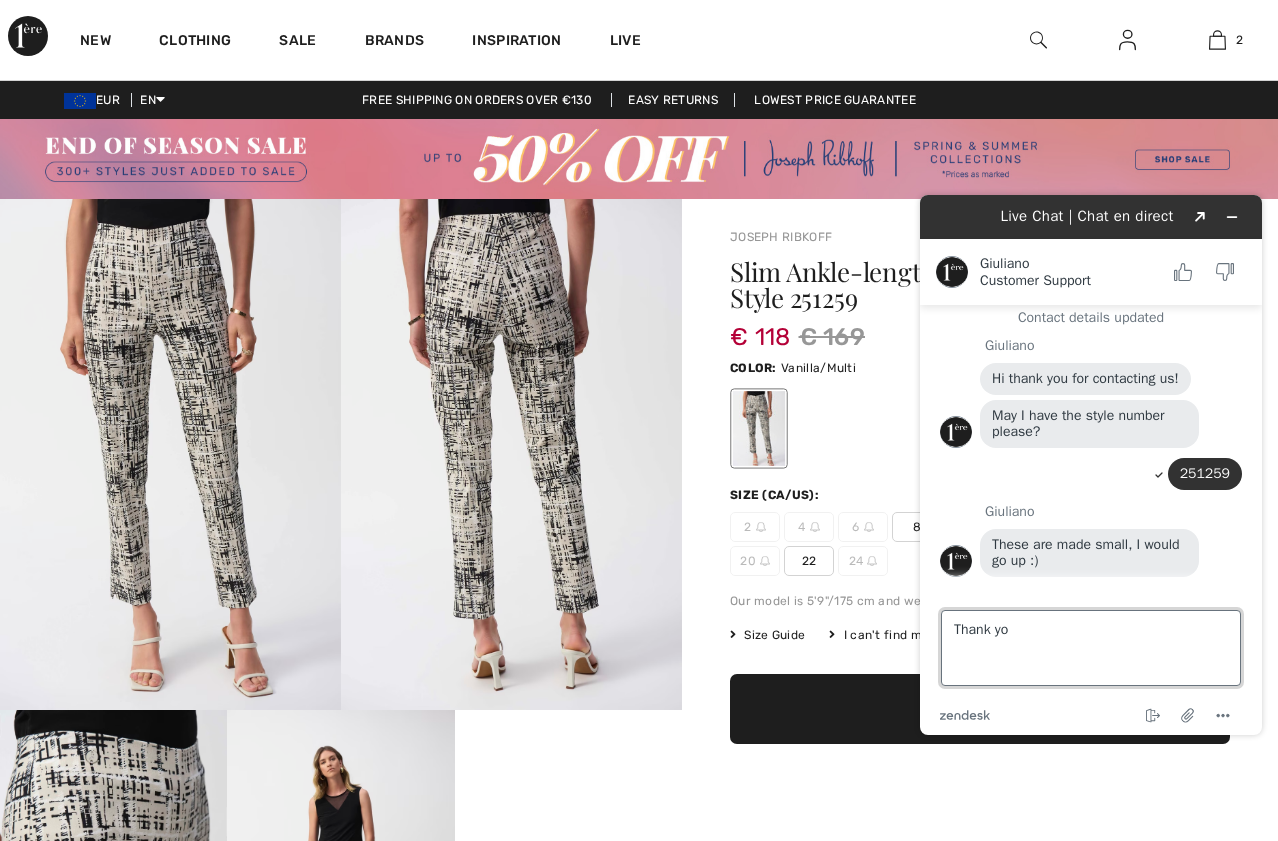type on "Thank you" 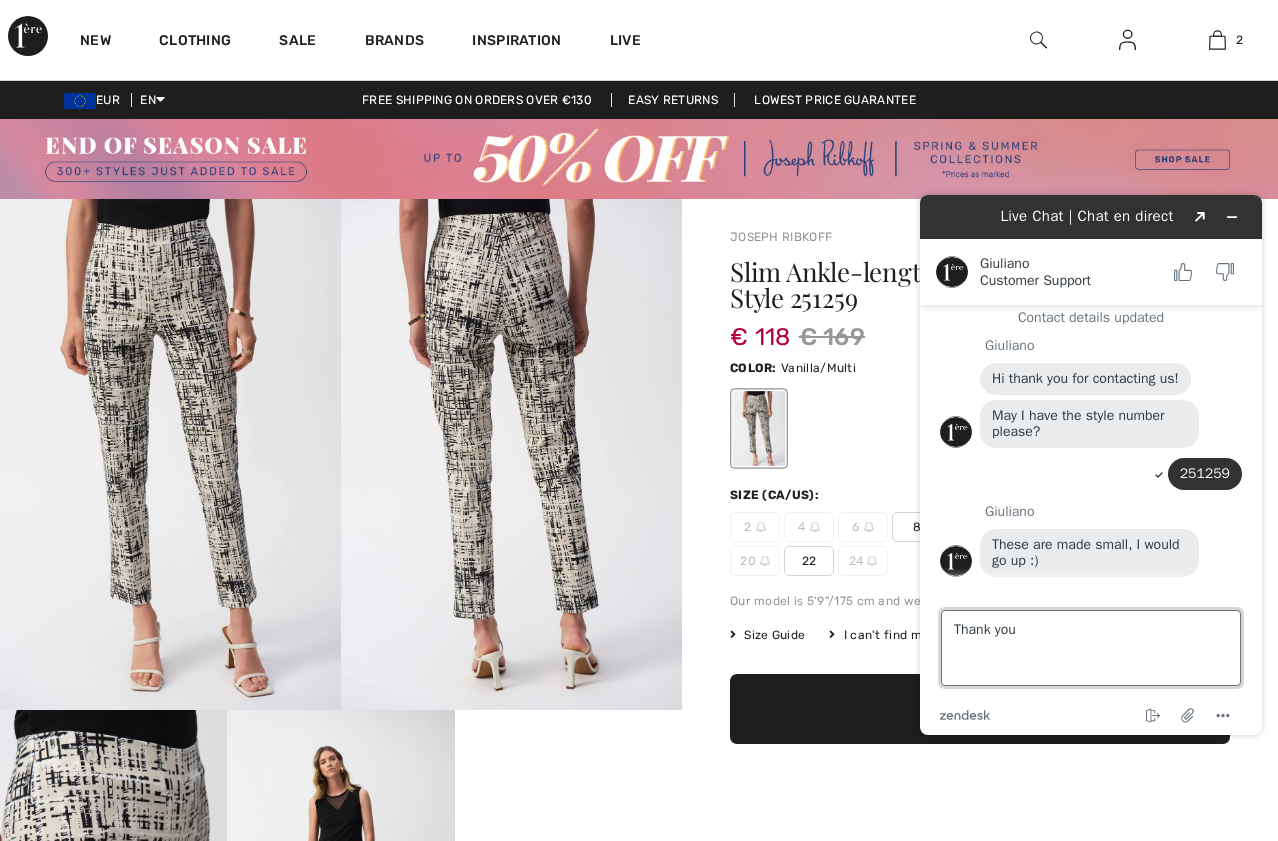 type 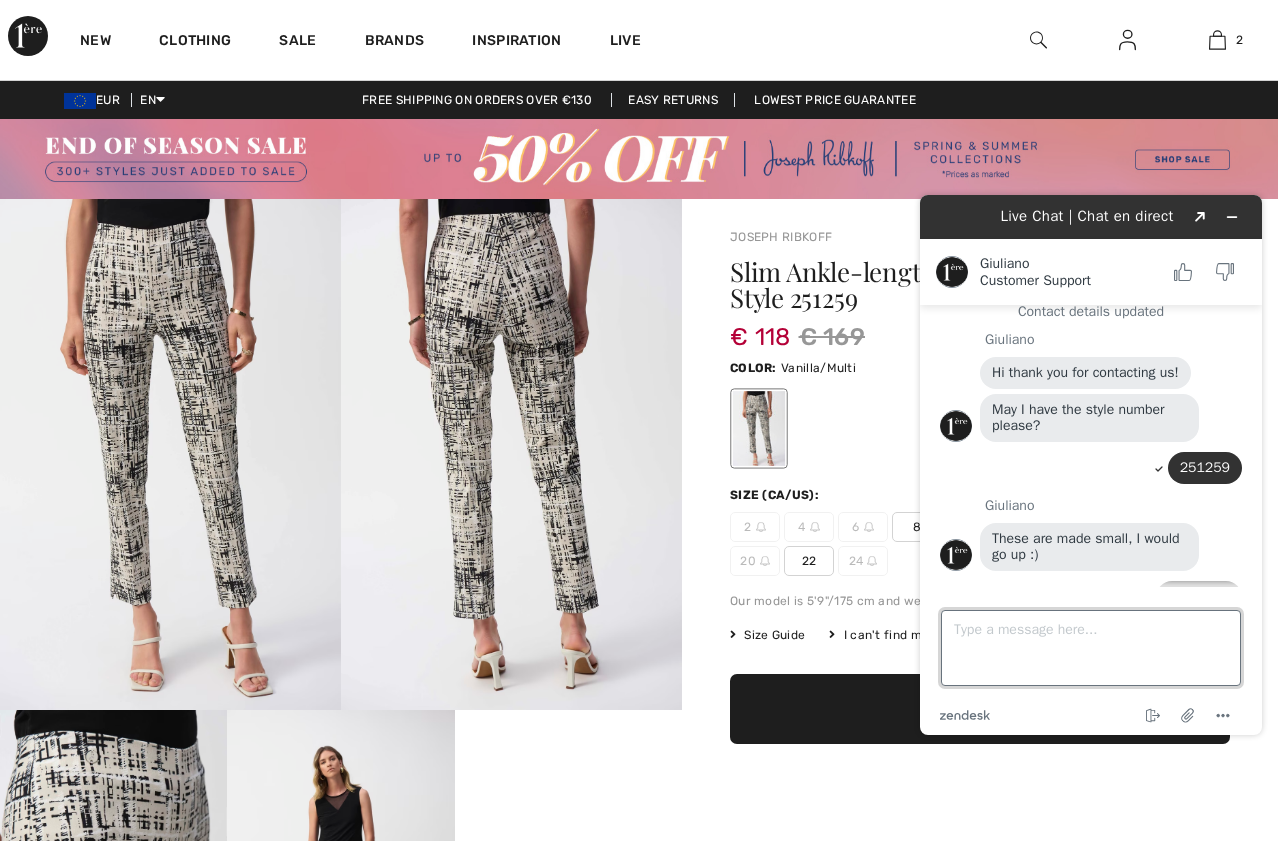 scroll, scrollTop: 310, scrollLeft: 0, axis: vertical 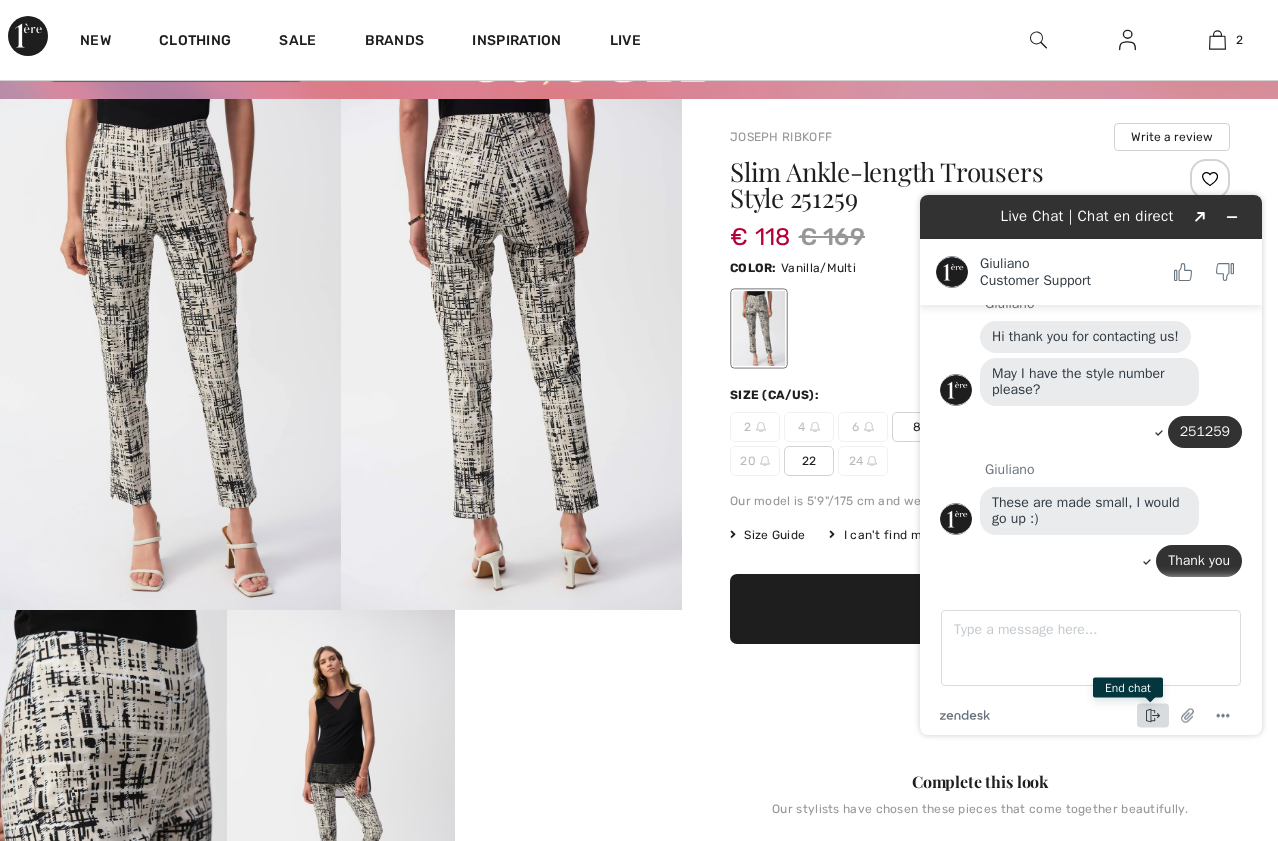 click 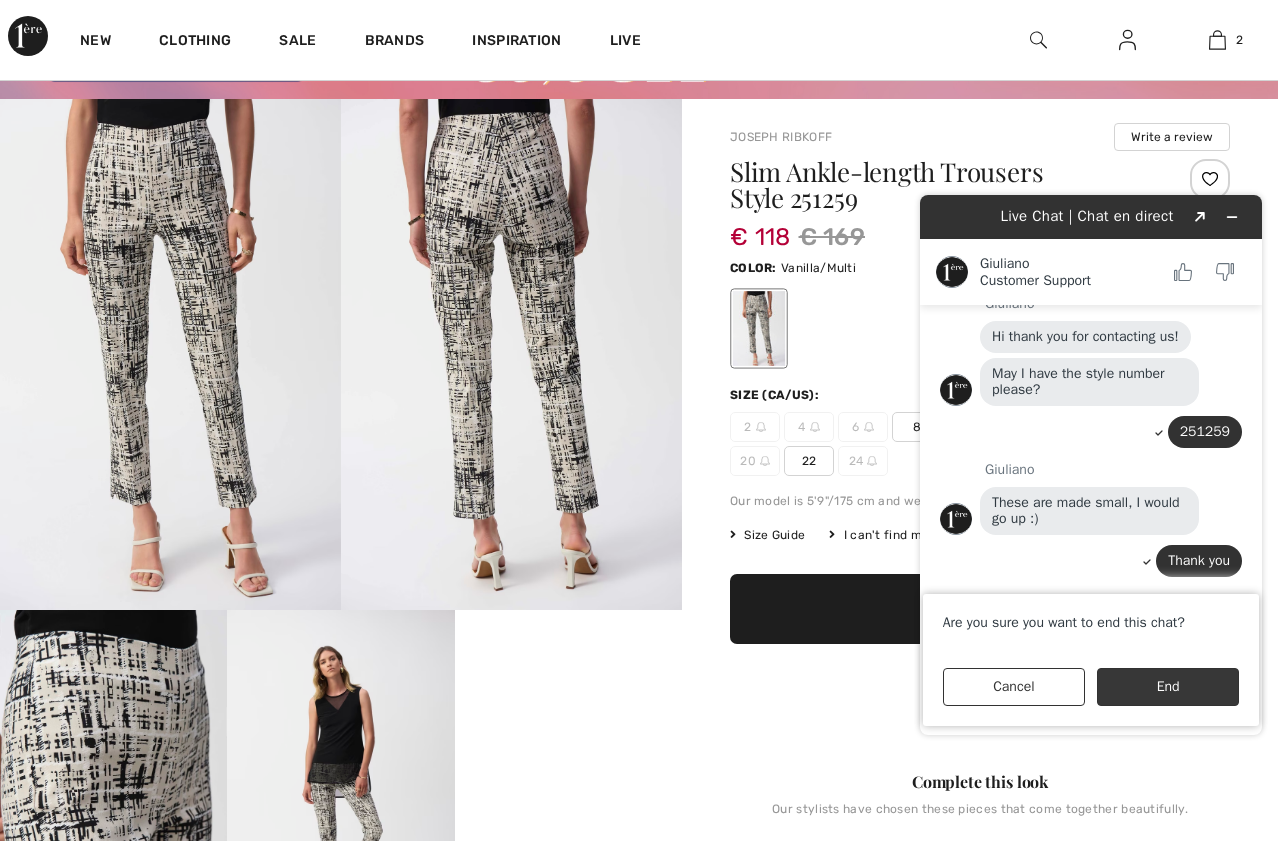 click on "End" at bounding box center (1168, 687) 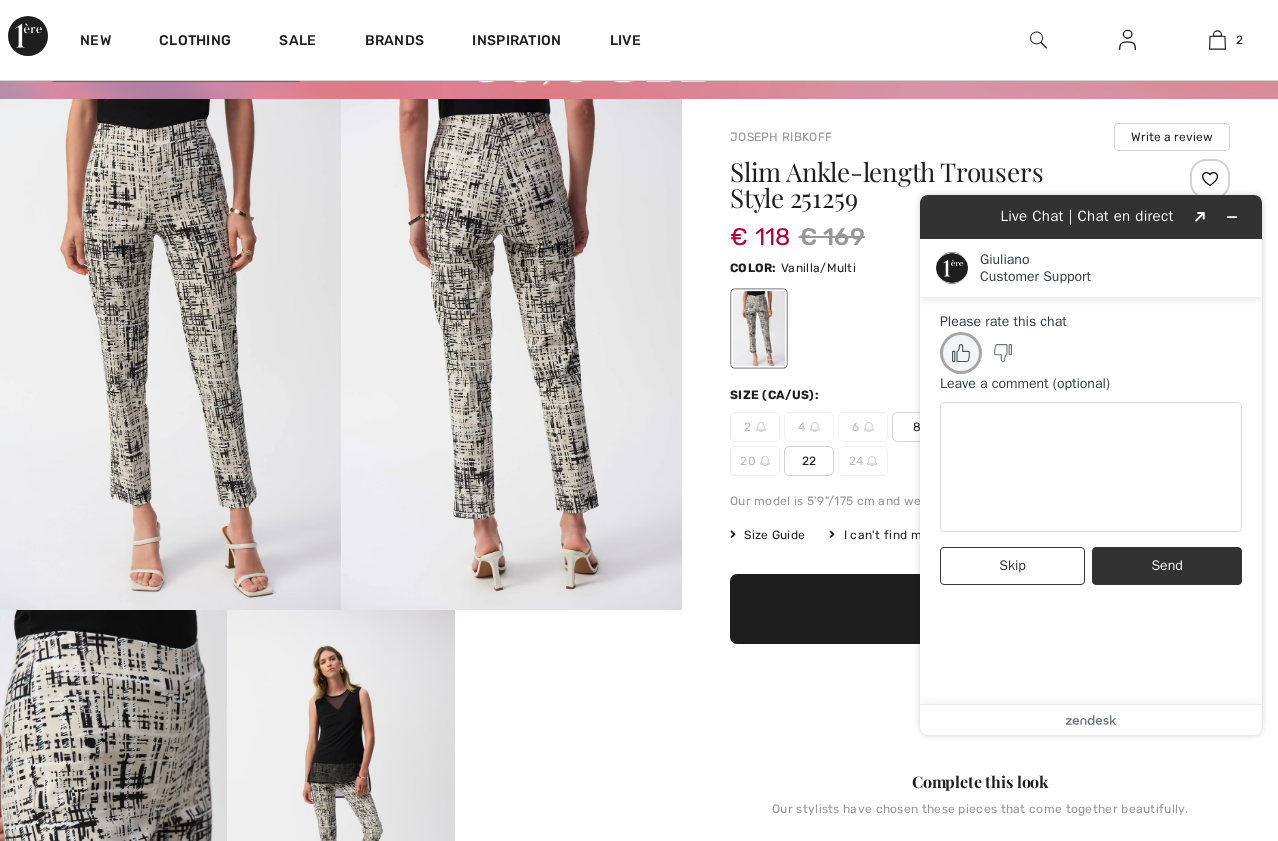 click 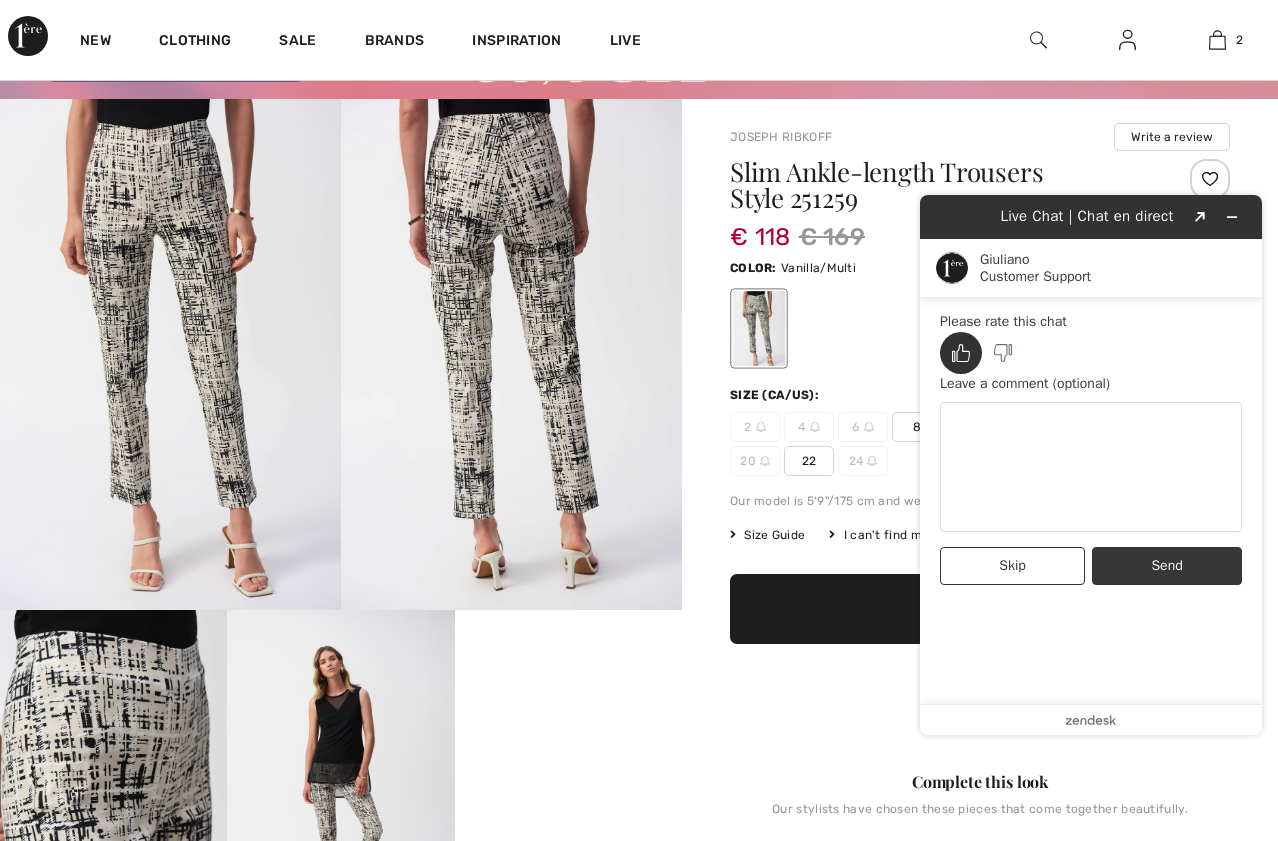 click on "Send" at bounding box center (1167, 566) 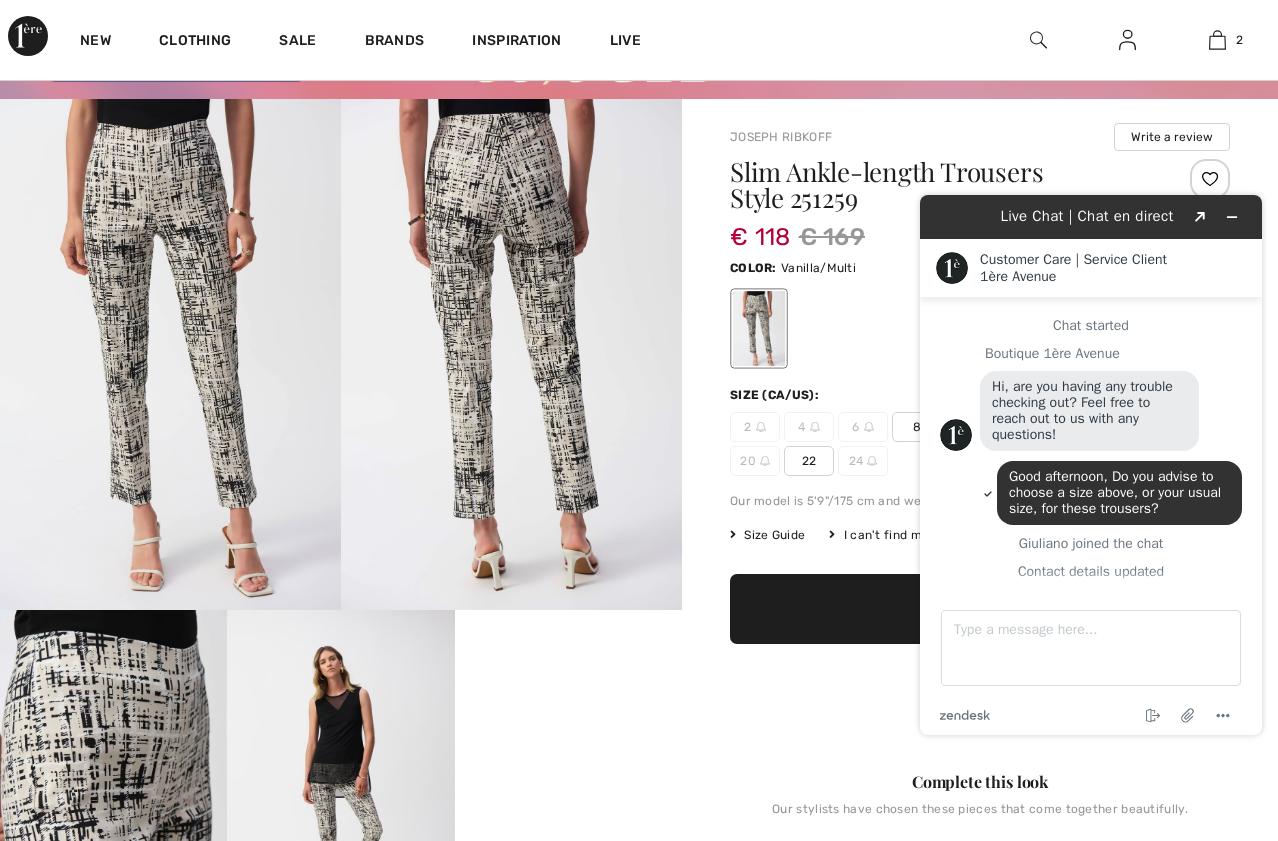 scroll, scrollTop: 360, scrollLeft: 0, axis: vertical 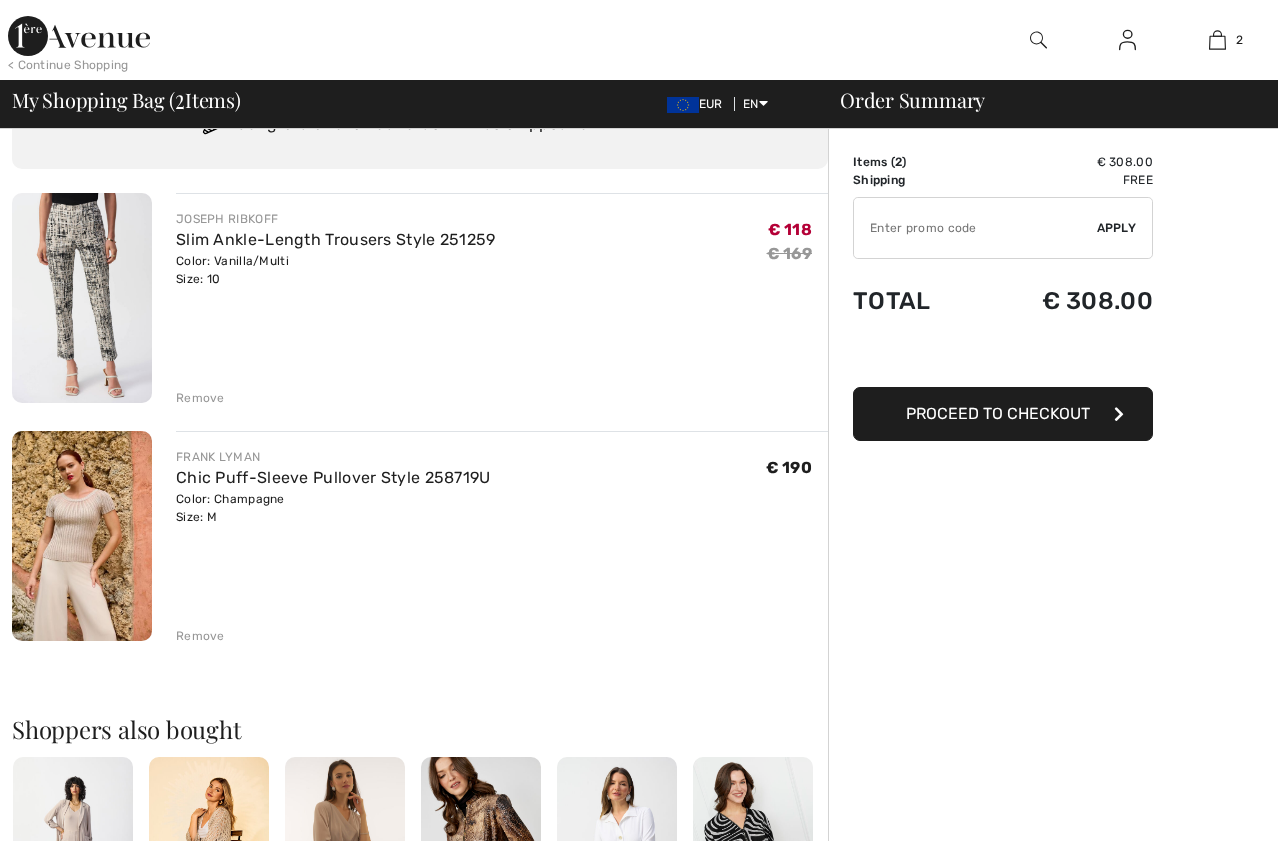 click at bounding box center (82, 298) 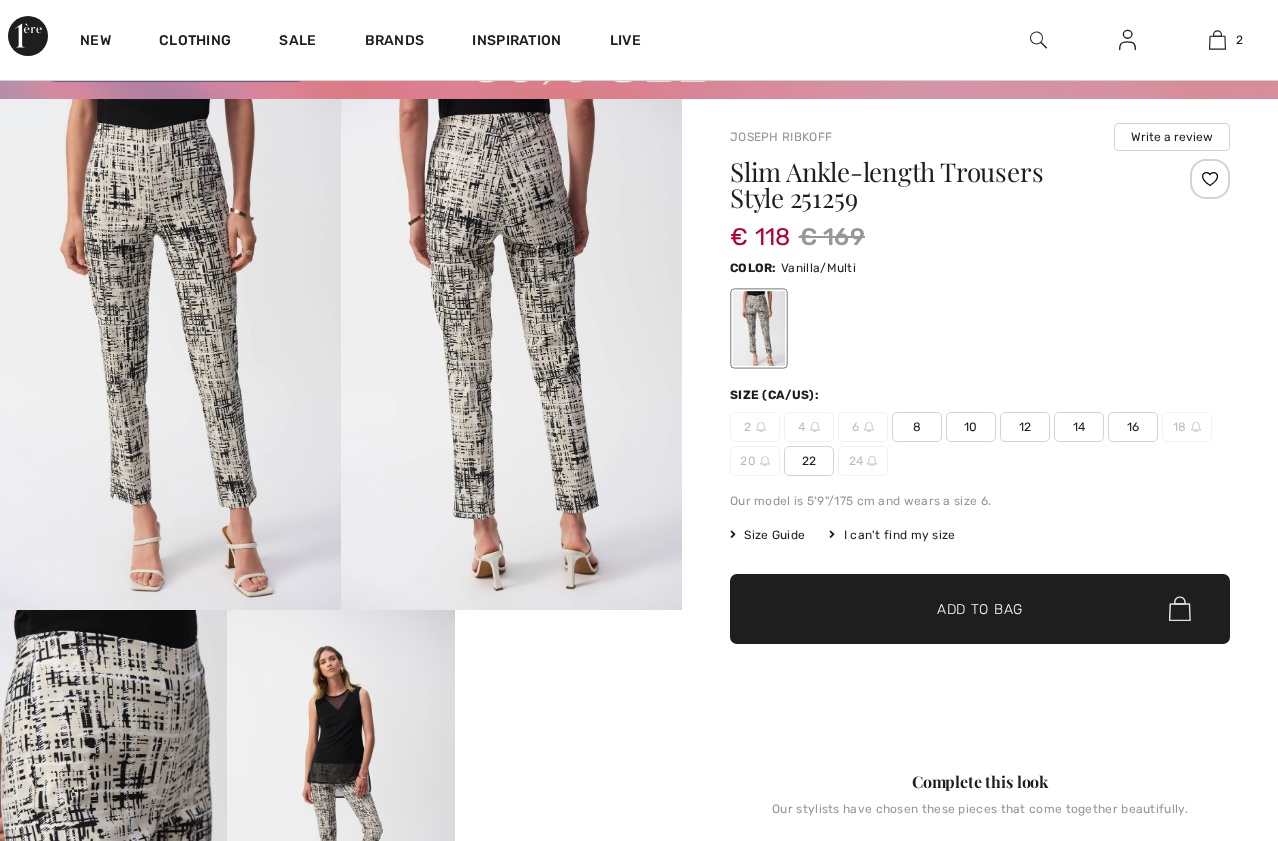 scroll, scrollTop: 100, scrollLeft: 0, axis: vertical 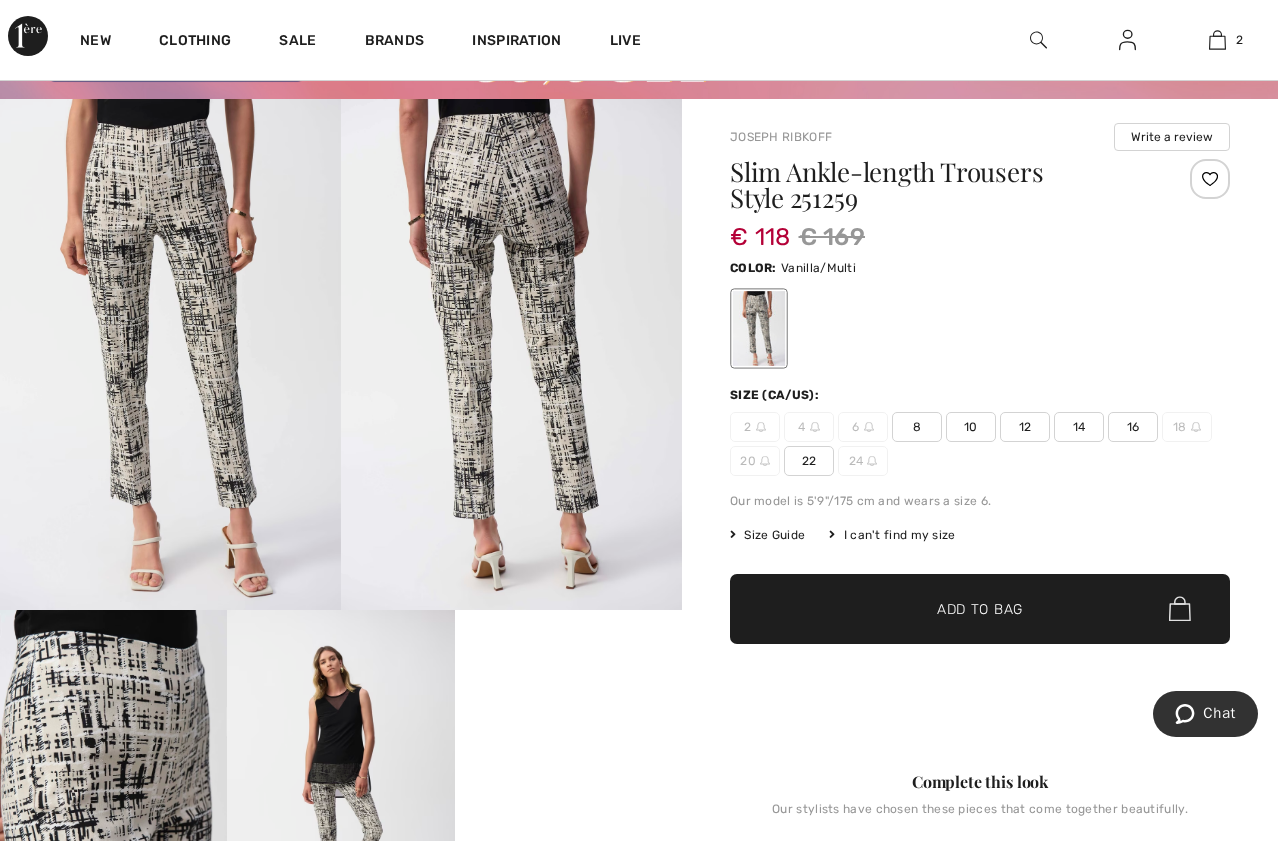 click on "12" at bounding box center (1025, 427) 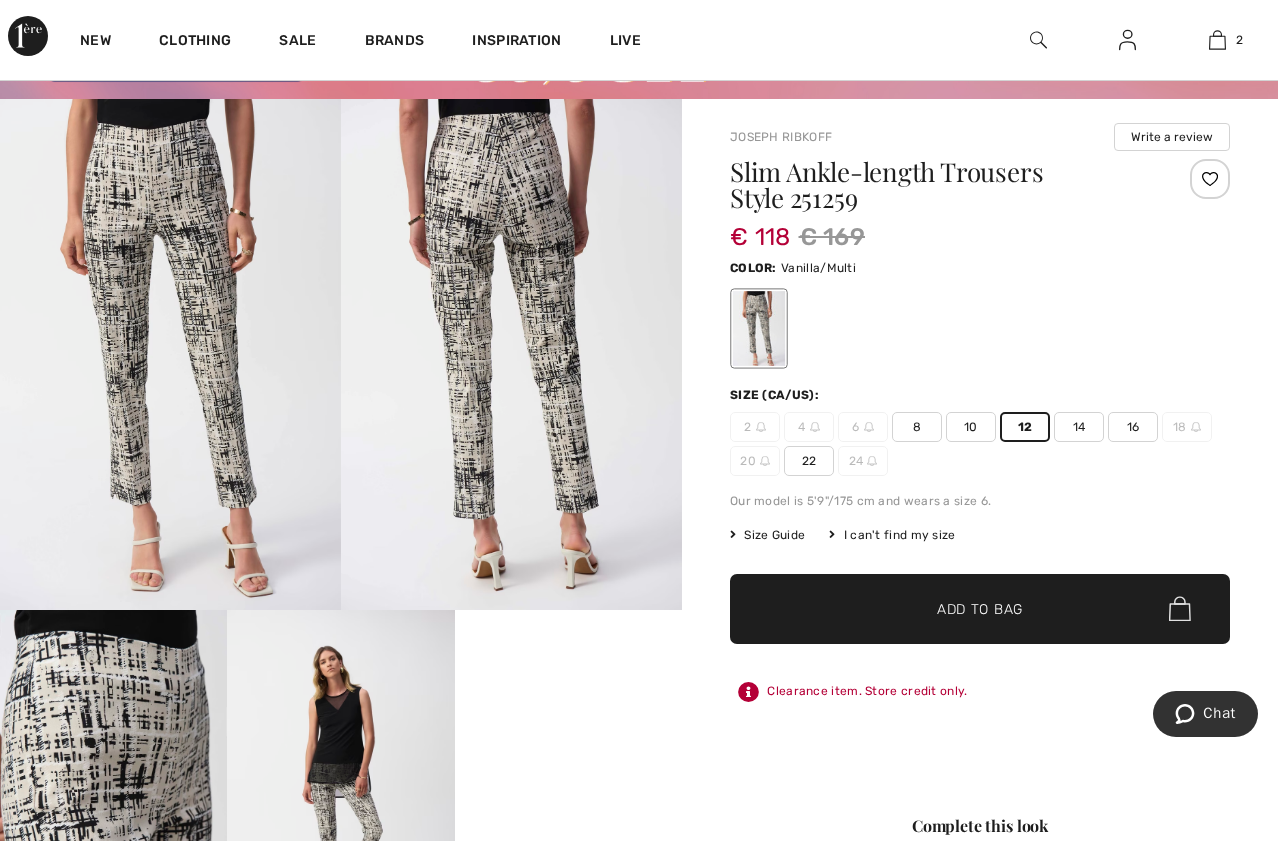 click on "Add to Bag" at bounding box center [980, 608] 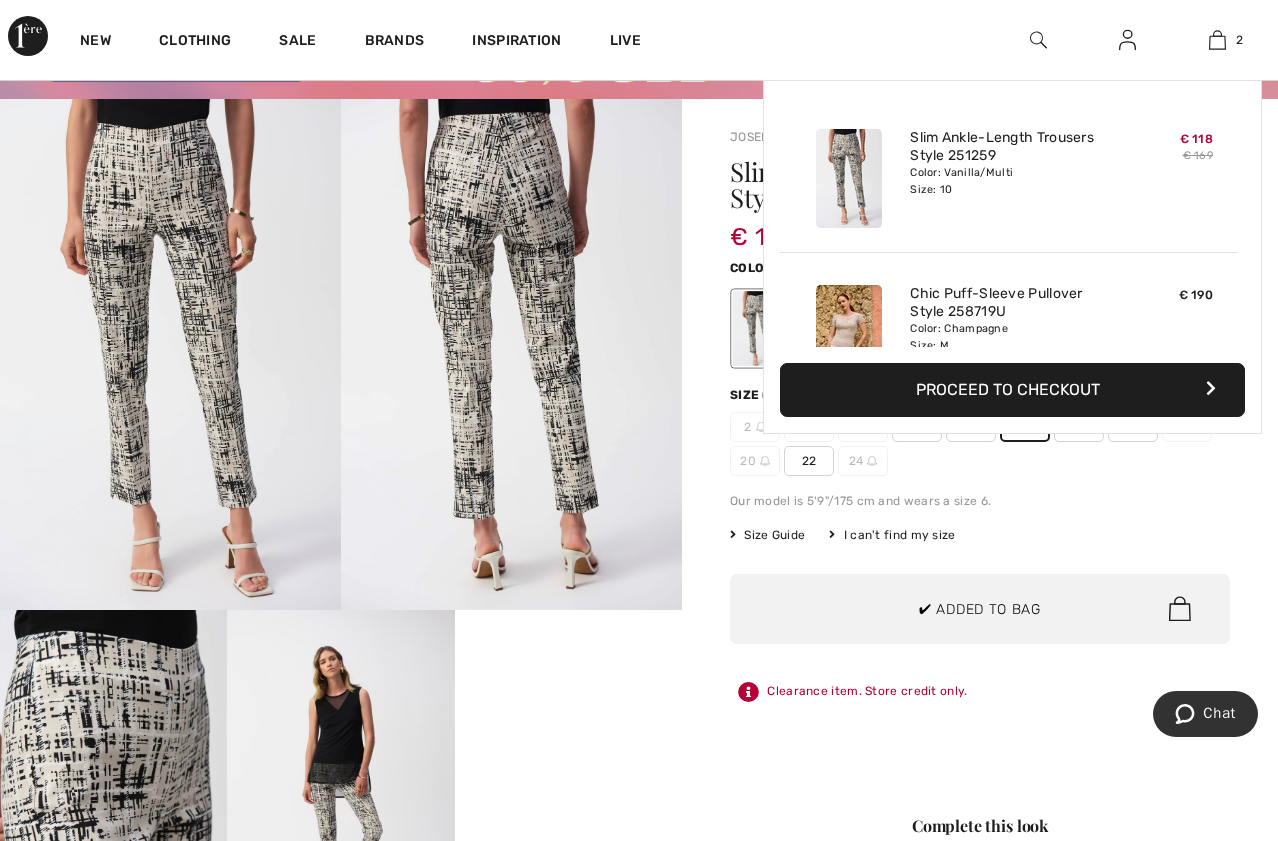 scroll, scrollTop: 62, scrollLeft: 0, axis: vertical 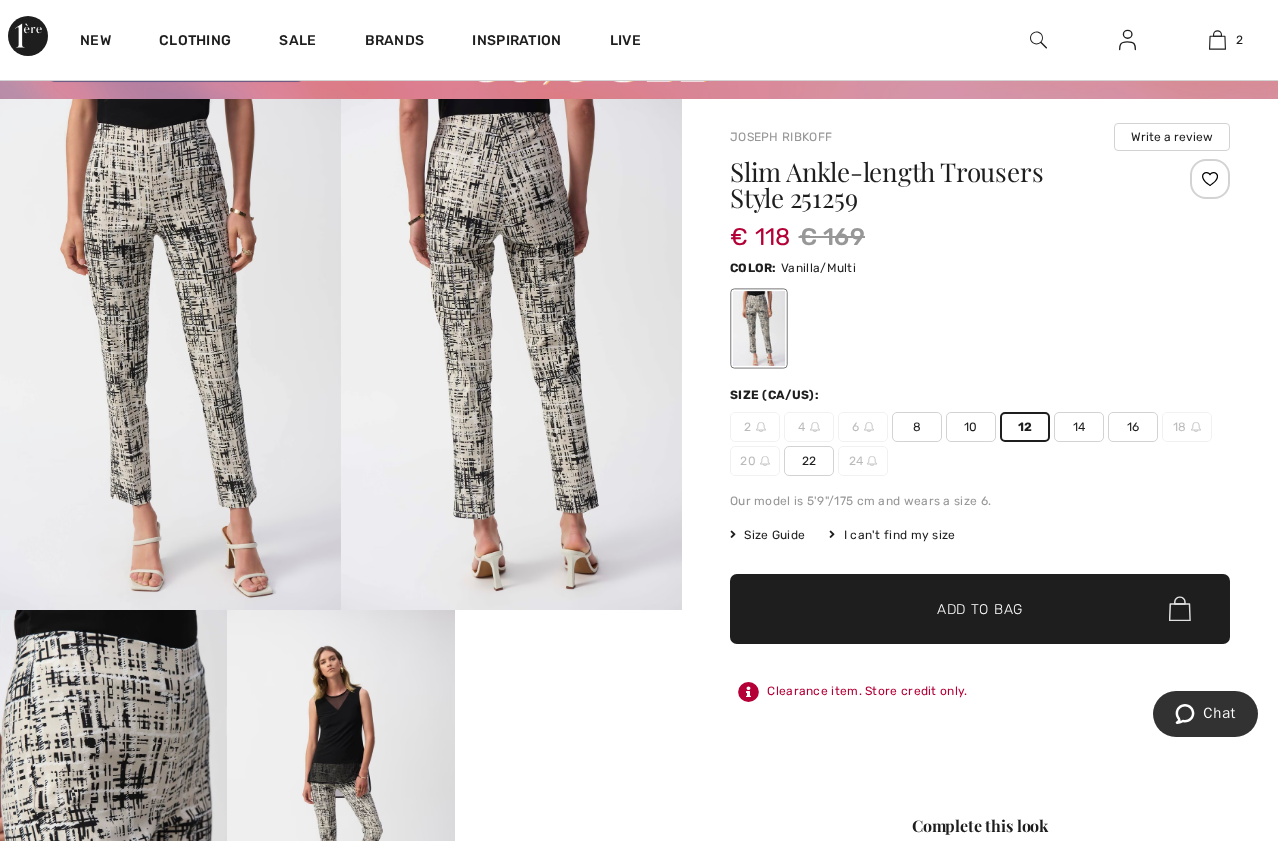 click on "✔ Added to Bag
Add to Bag" at bounding box center (980, 609) 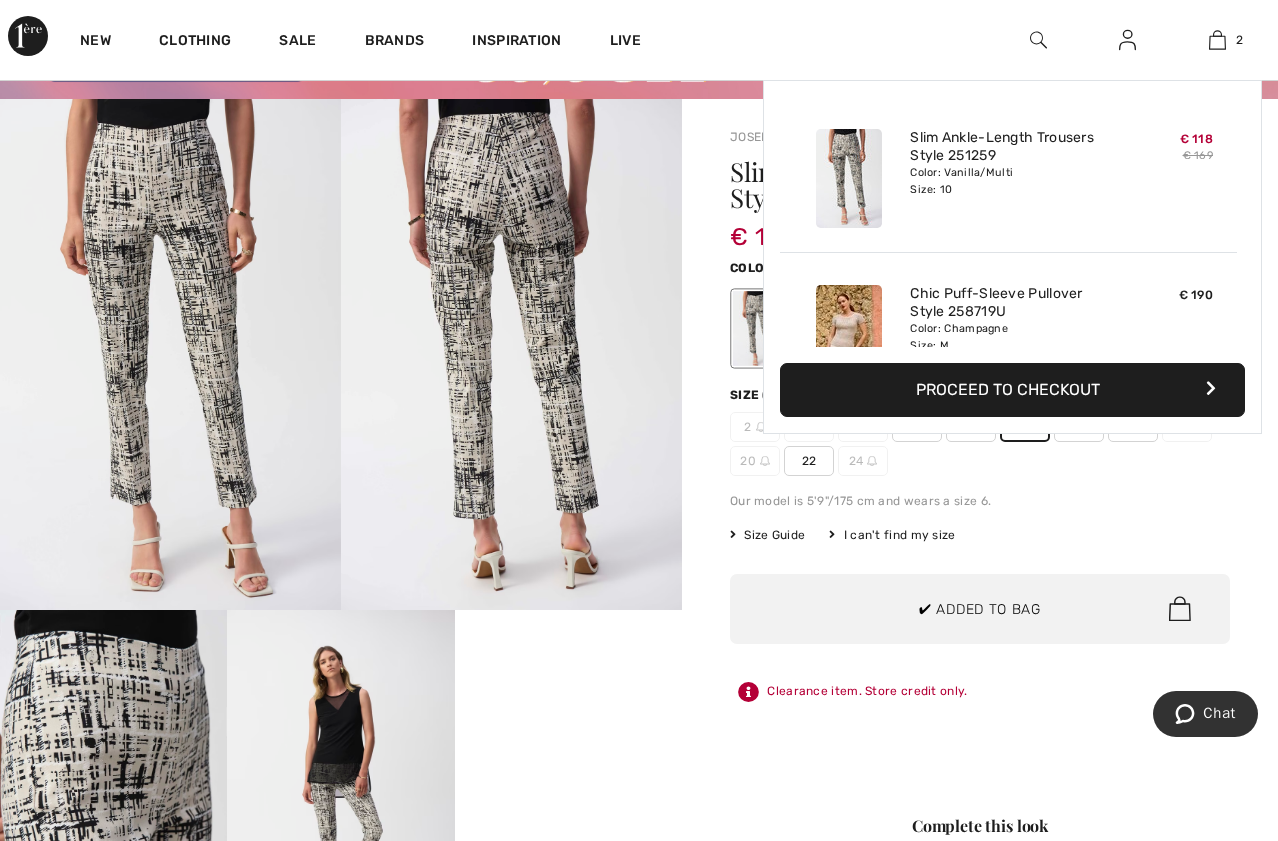 scroll, scrollTop: 62, scrollLeft: 0, axis: vertical 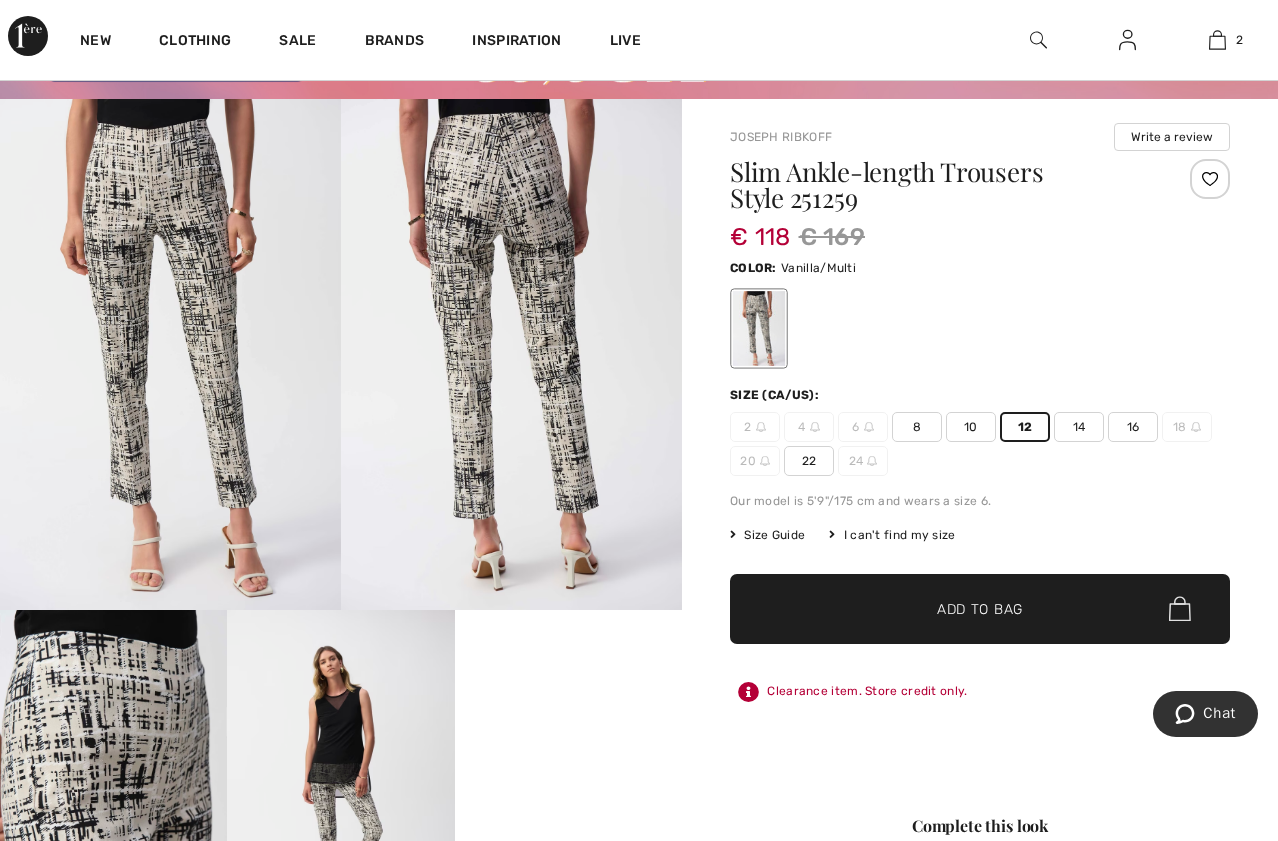 click on "✔ Added to Bag" at bounding box center [950, 608] 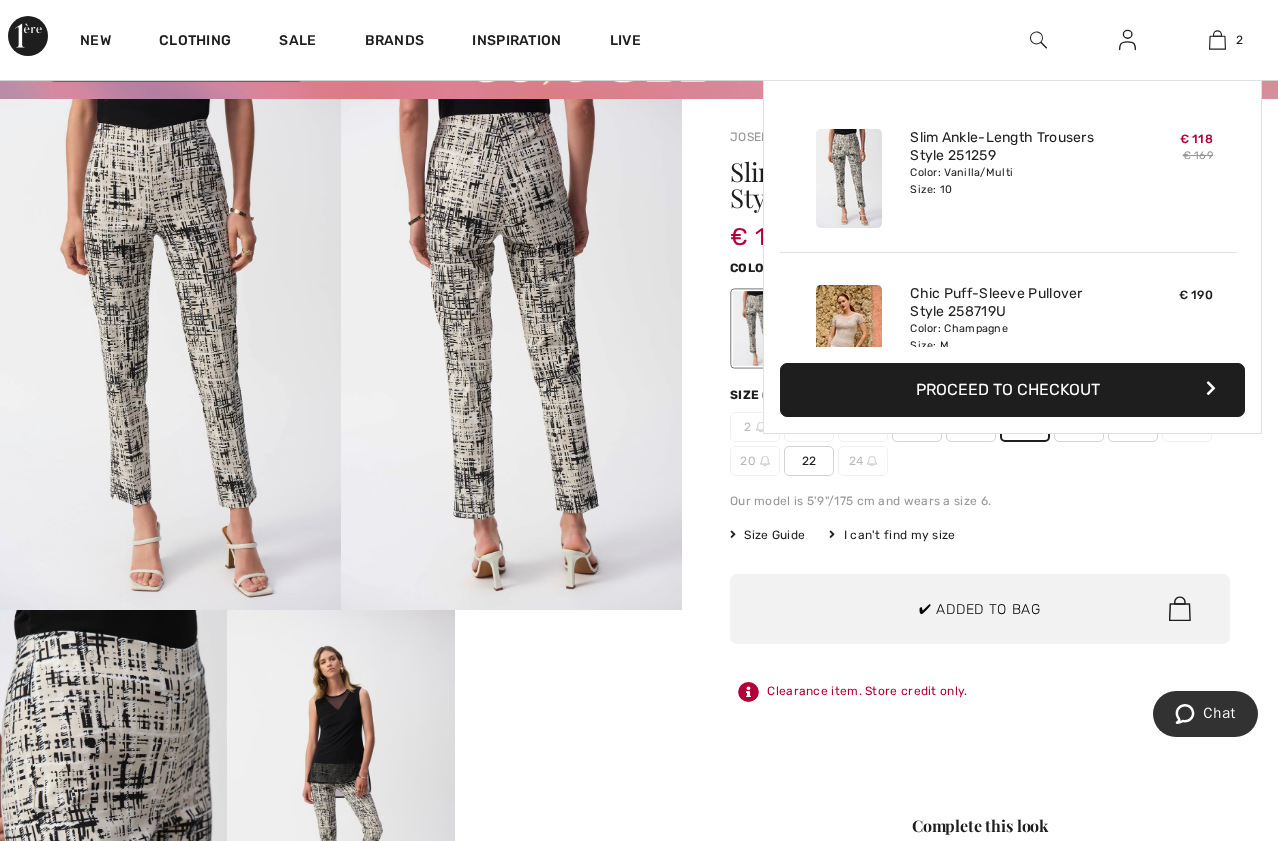 scroll, scrollTop: 62, scrollLeft: 0, axis: vertical 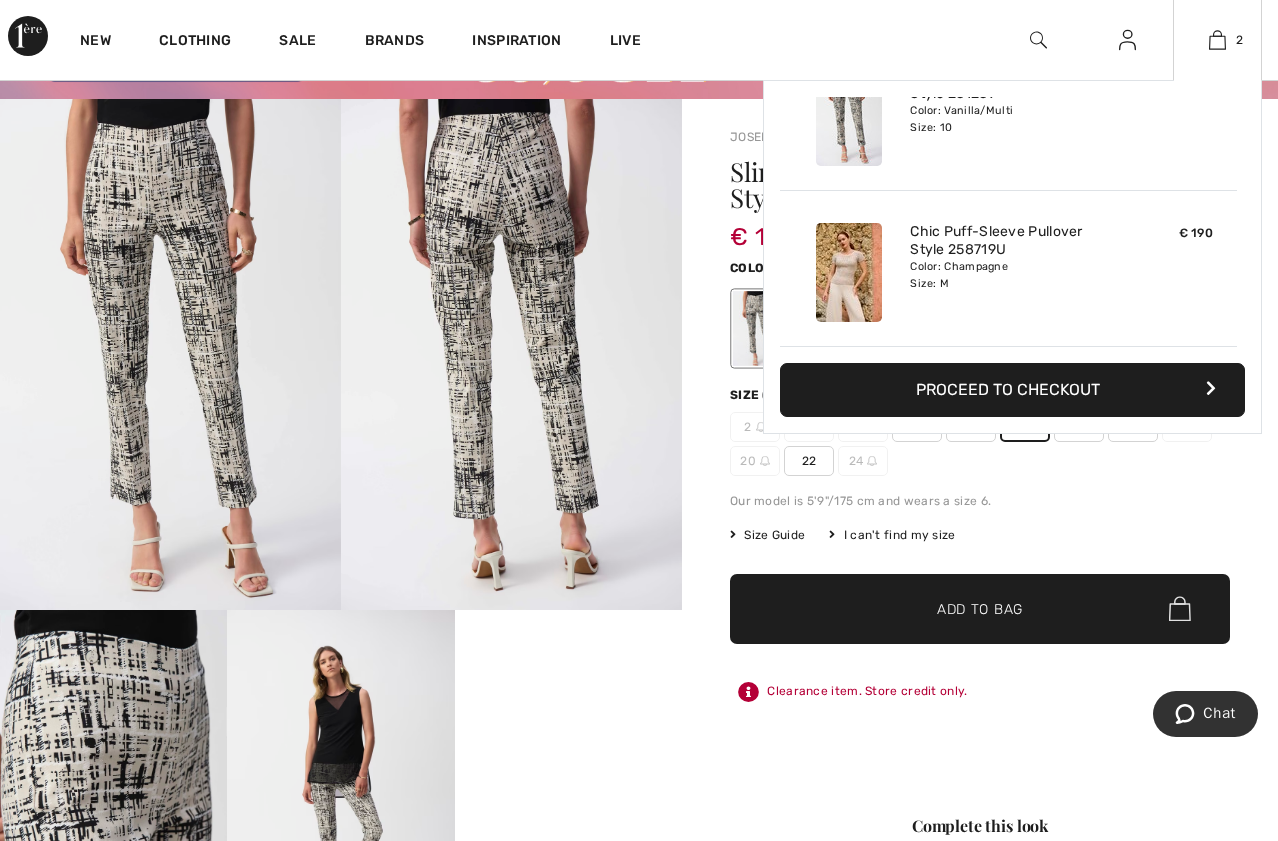 click on "Proceed to Checkout" at bounding box center (1012, 390) 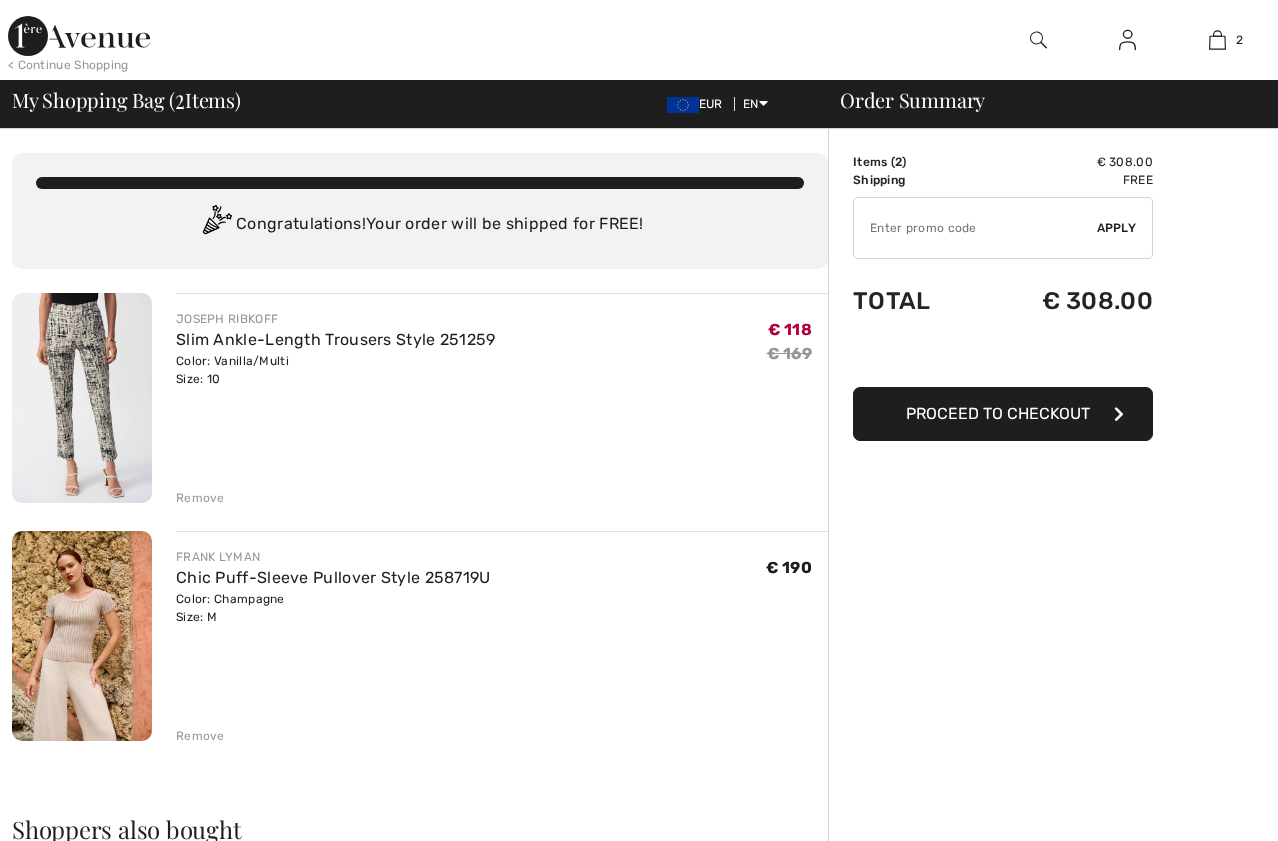 scroll, scrollTop: 0, scrollLeft: 0, axis: both 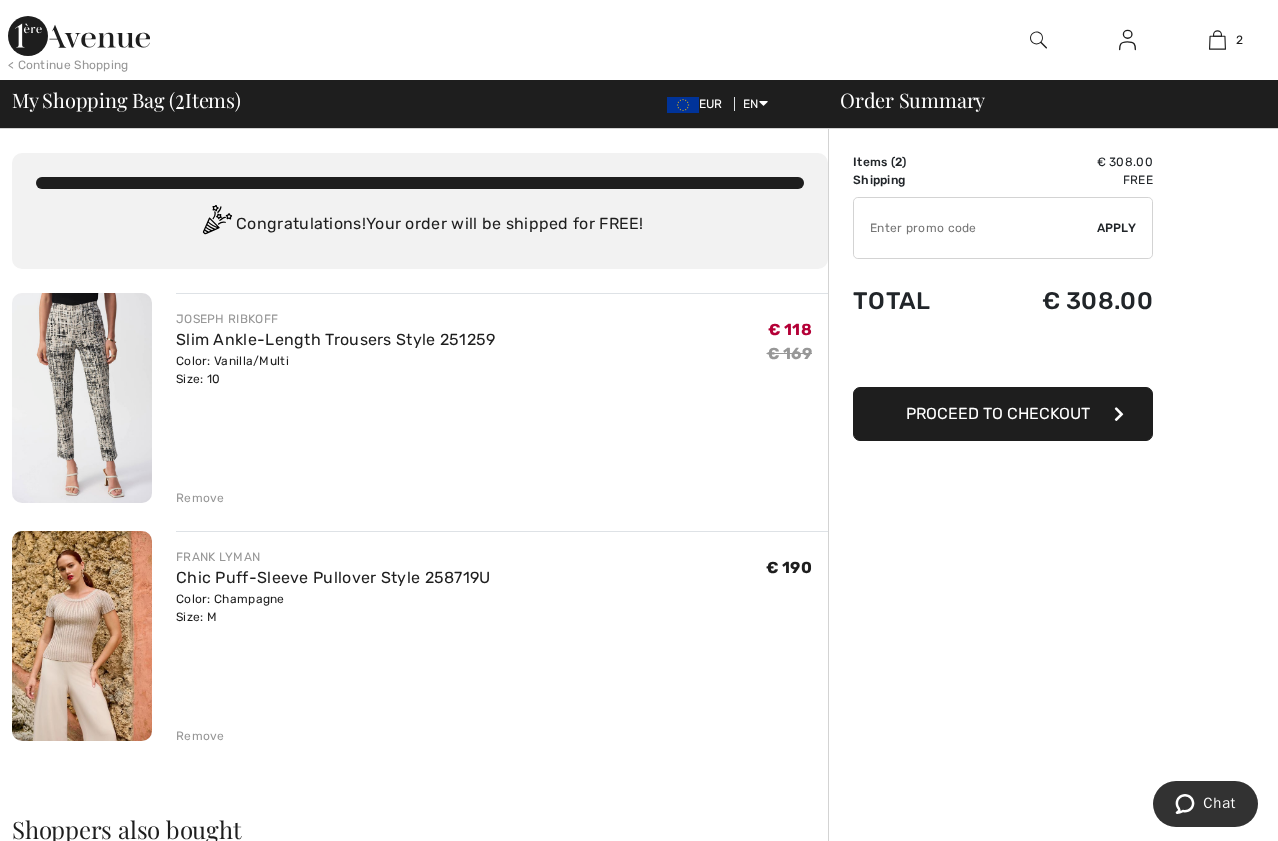 click at bounding box center (82, 398) 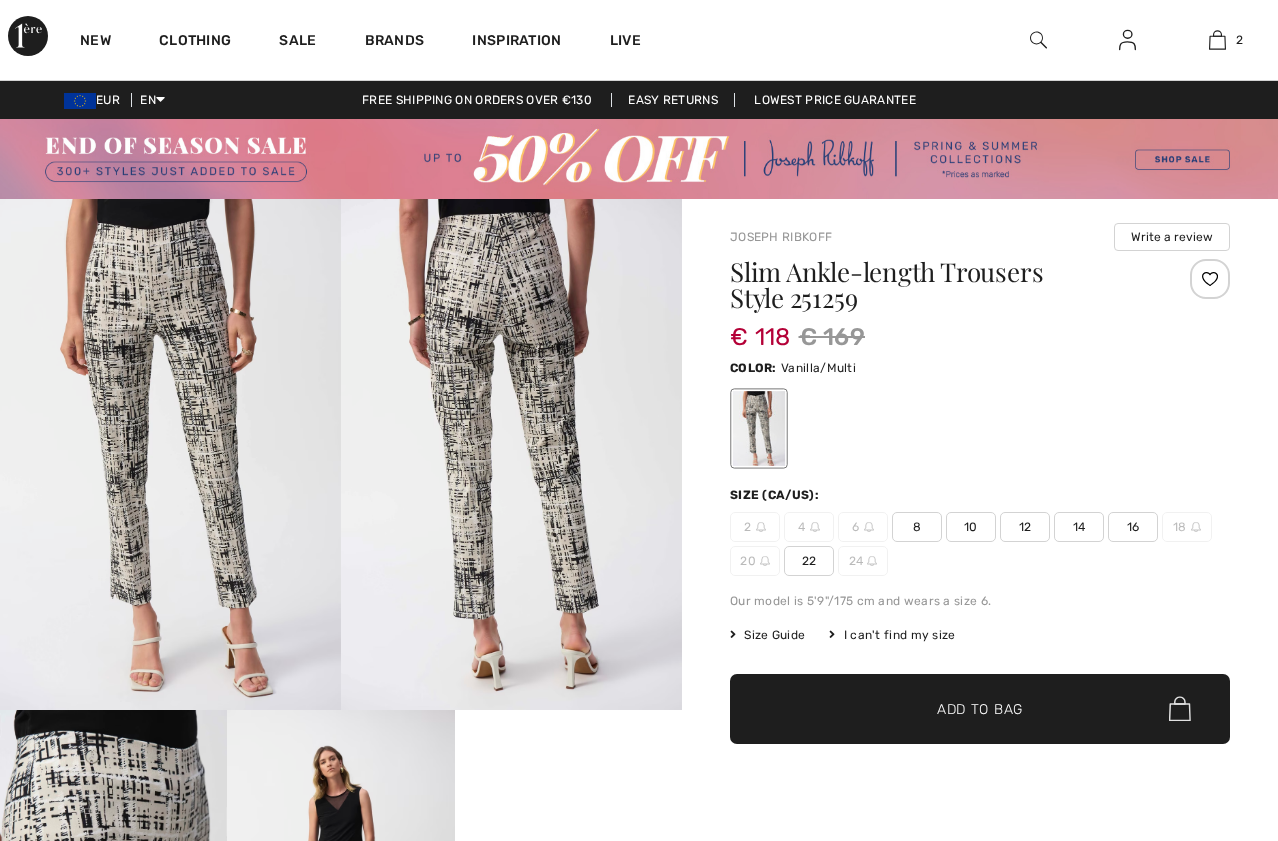 scroll, scrollTop: 200, scrollLeft: 0, axis: vertical 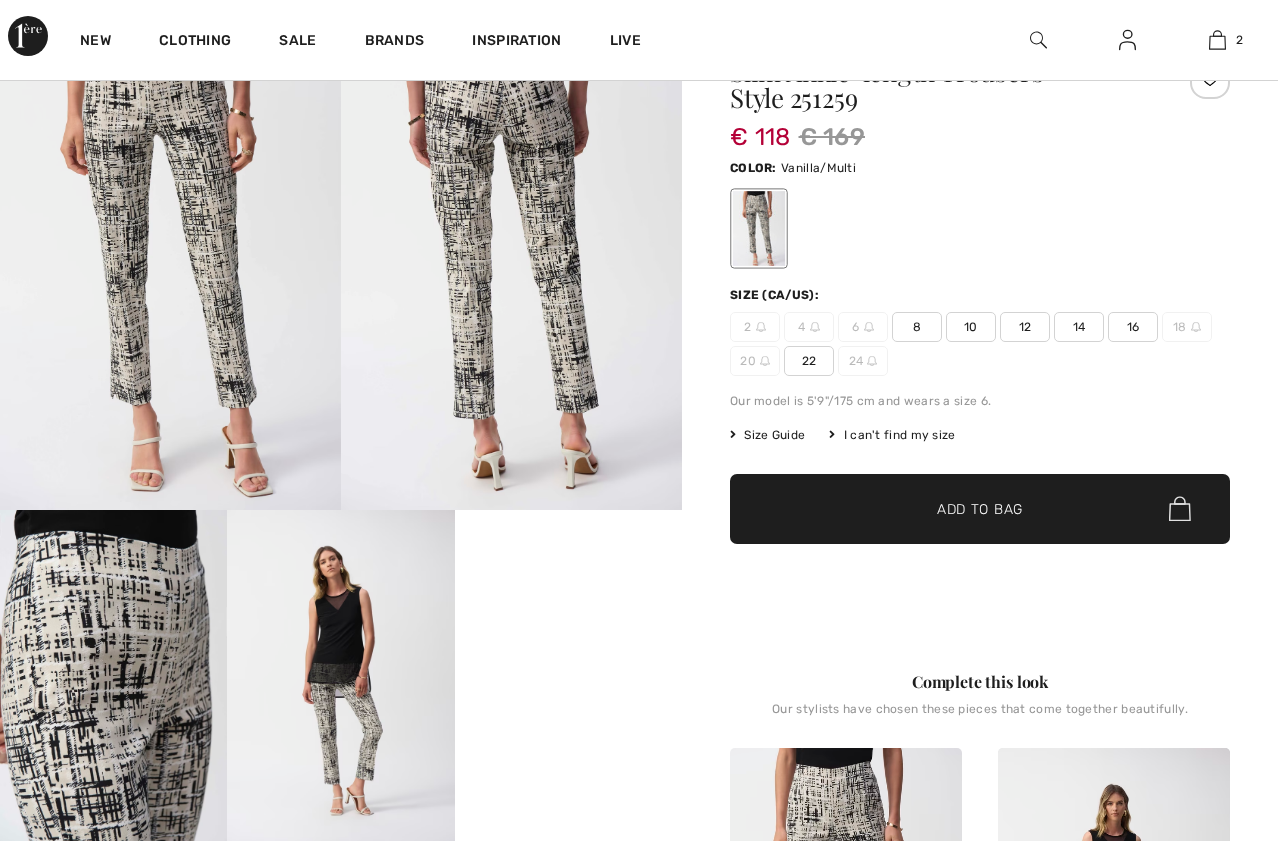 click on "12" at bounding box center (1025, 327) 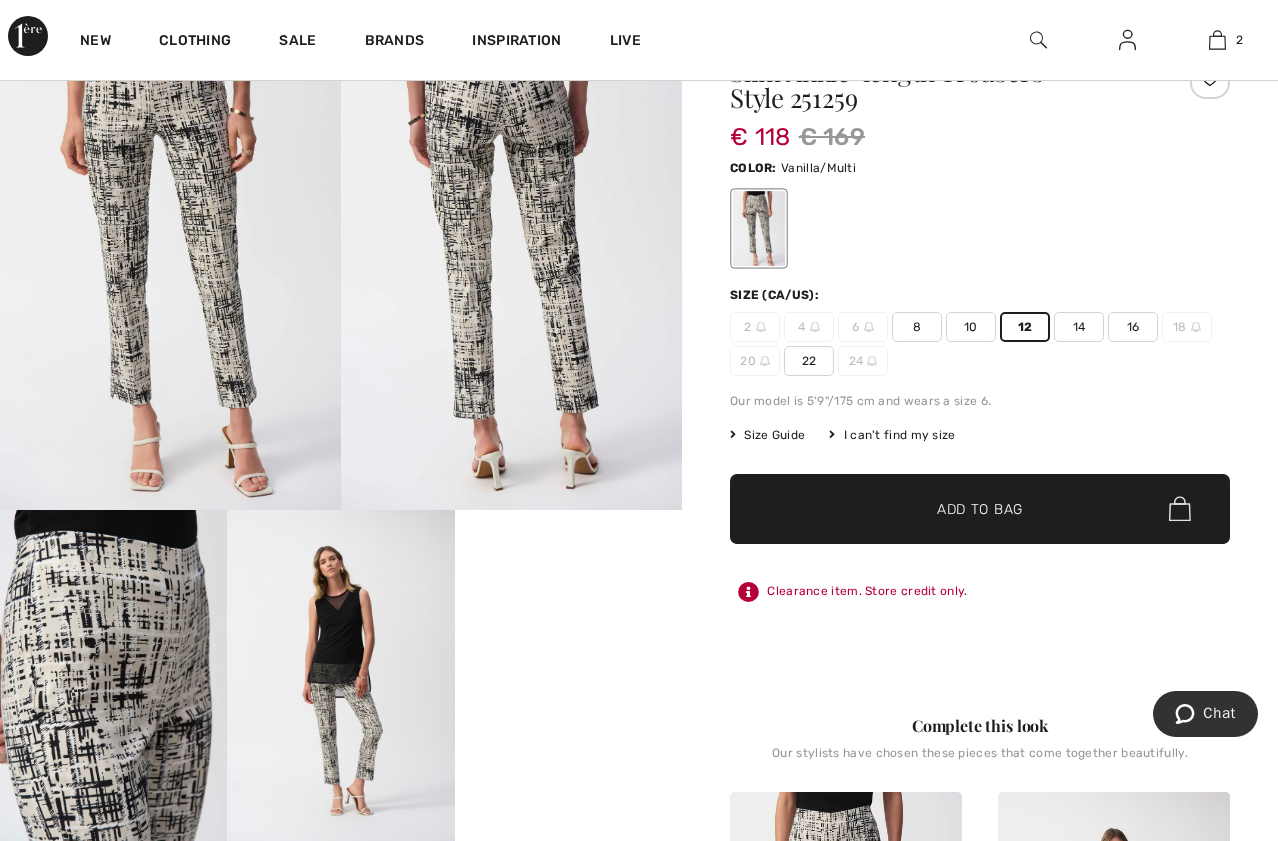 scroll, scrollTop: 0, scrollLeft: 0, axis: both 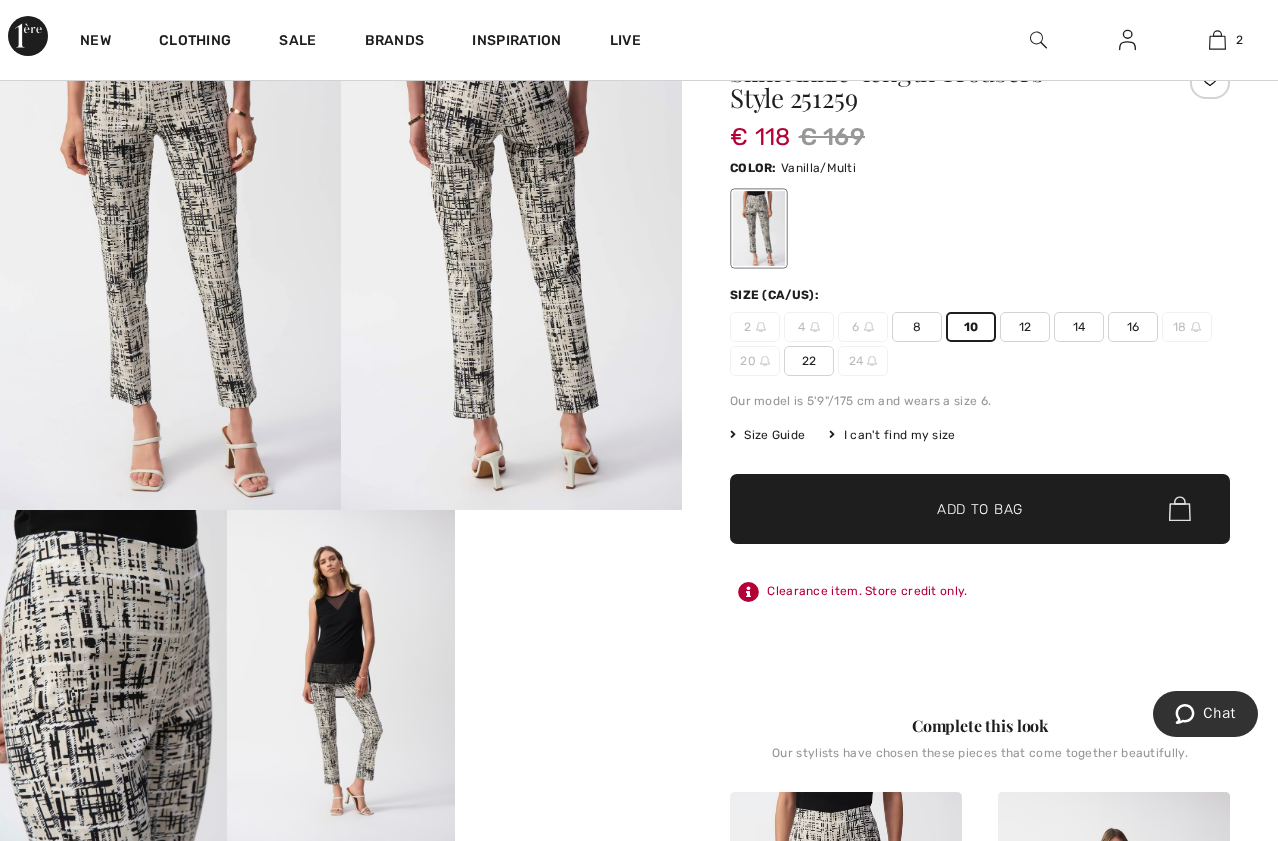 click on "12" at bounding box center [1025, 327] 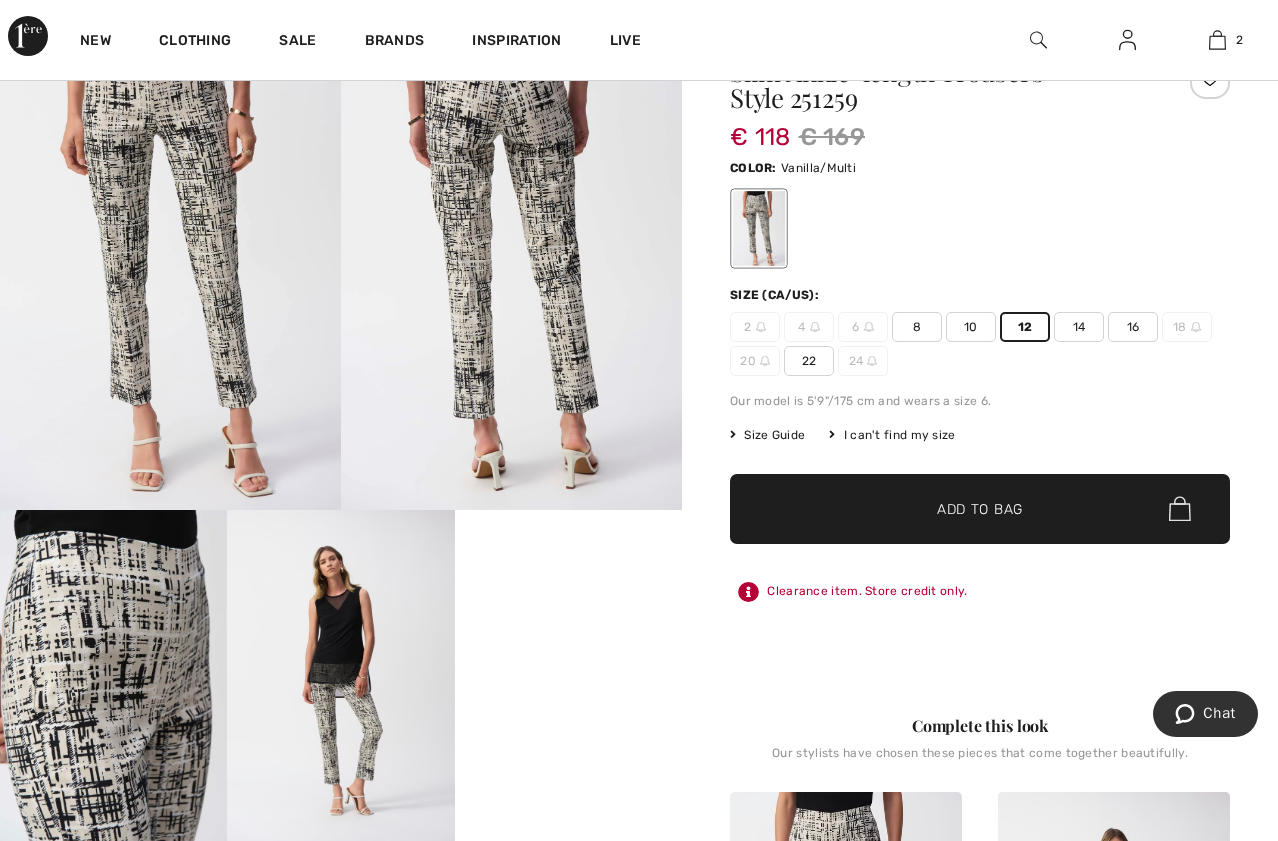 click on "Add to Bag" at bounding box center (980, 508) 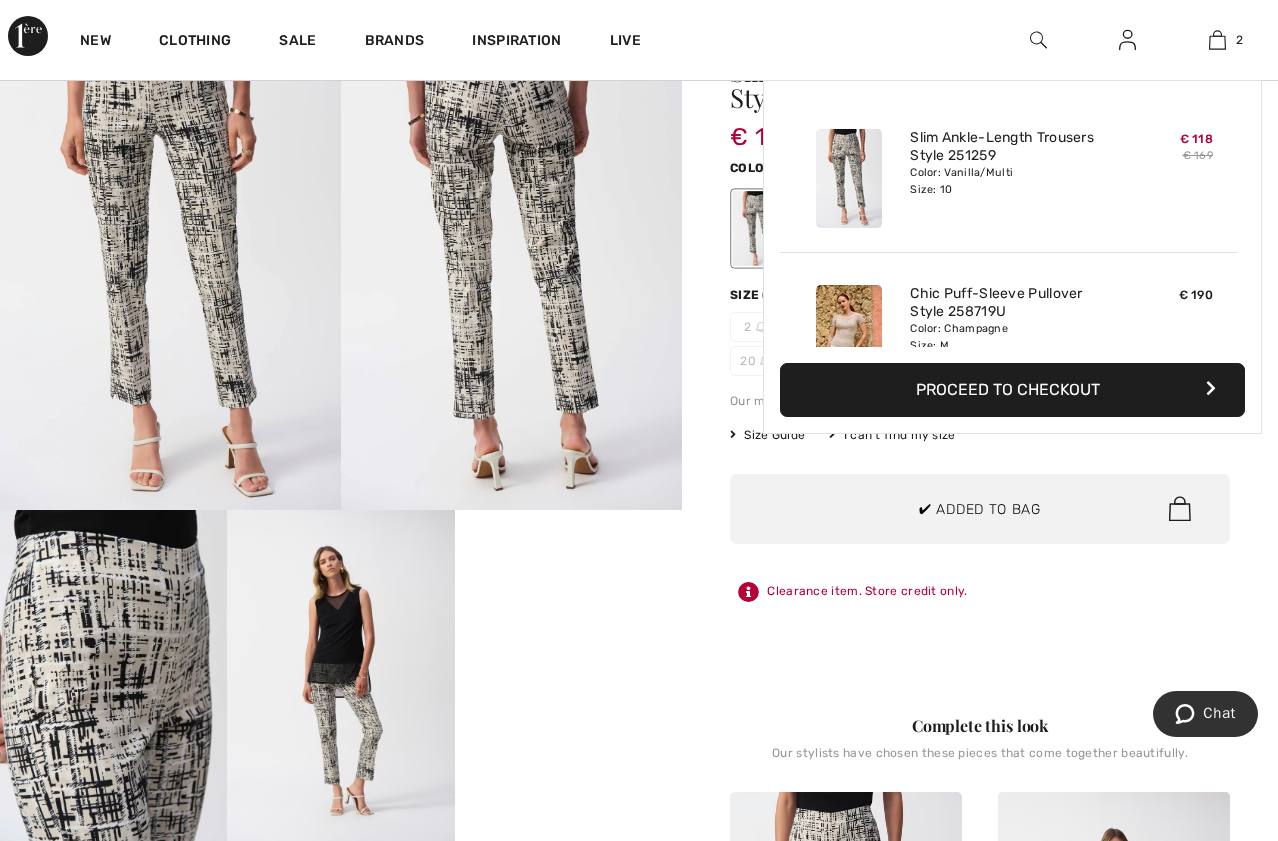 scroll, scrollTop: 62, scrollLeft: 0, axis: vertical 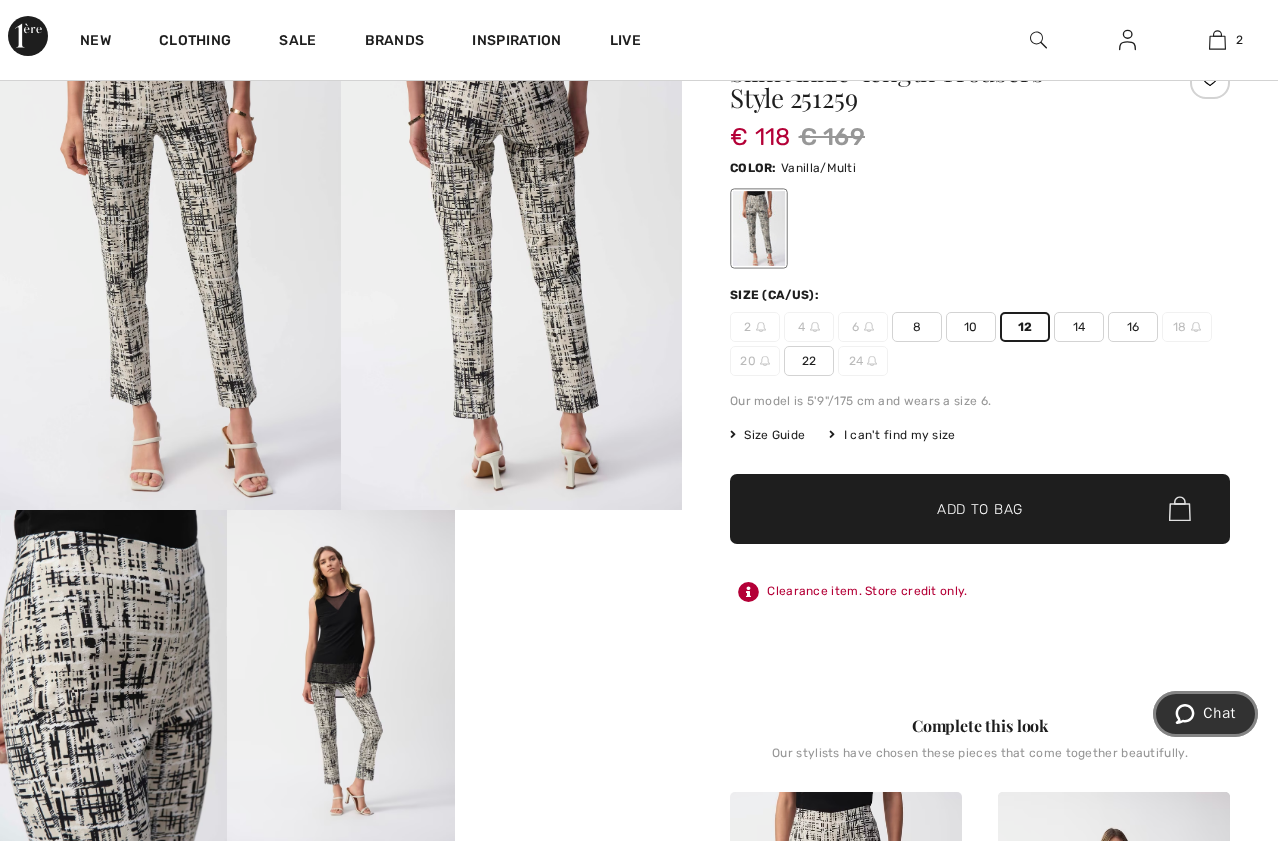 click on "Chat" at bounding box center [1219, 713] 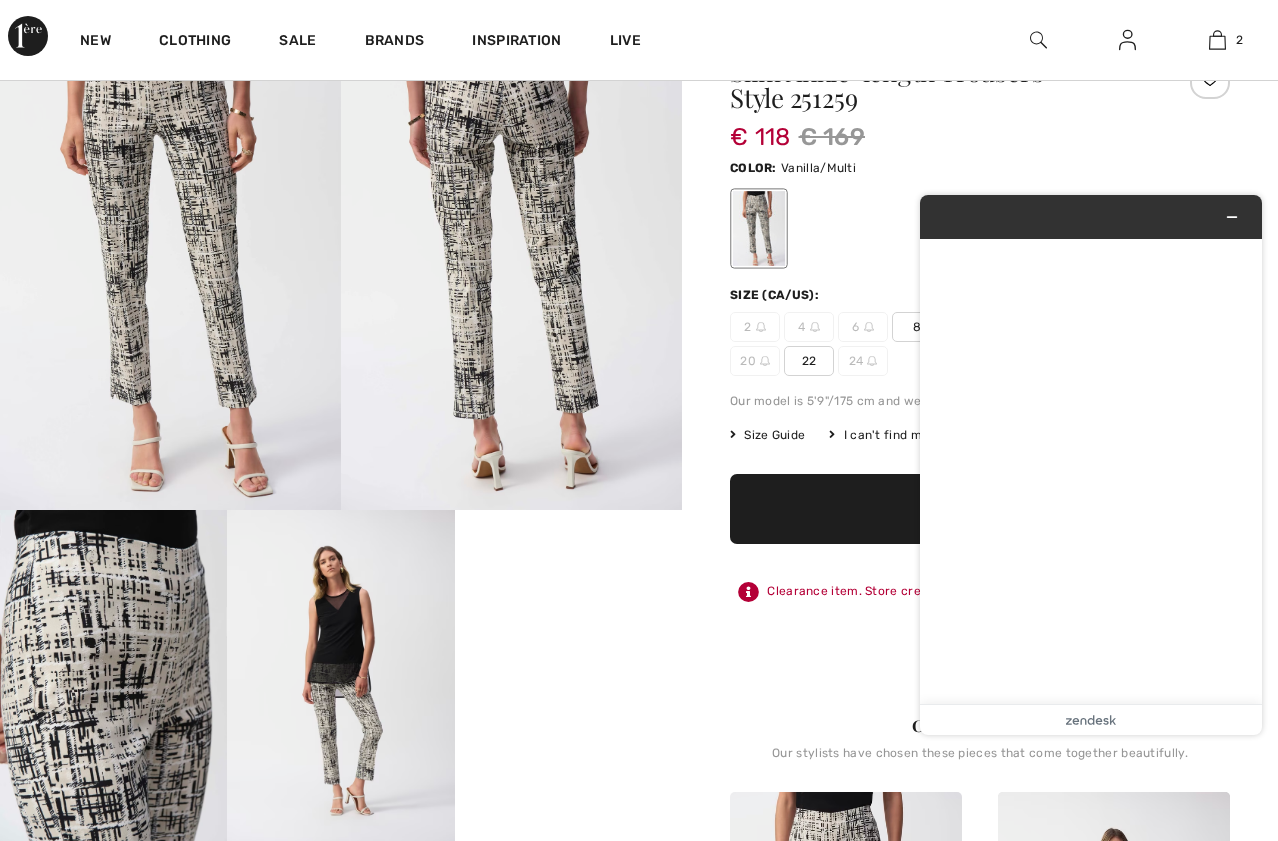 scroll, scrollTop: 0, scrollLeft: 0, axis: both 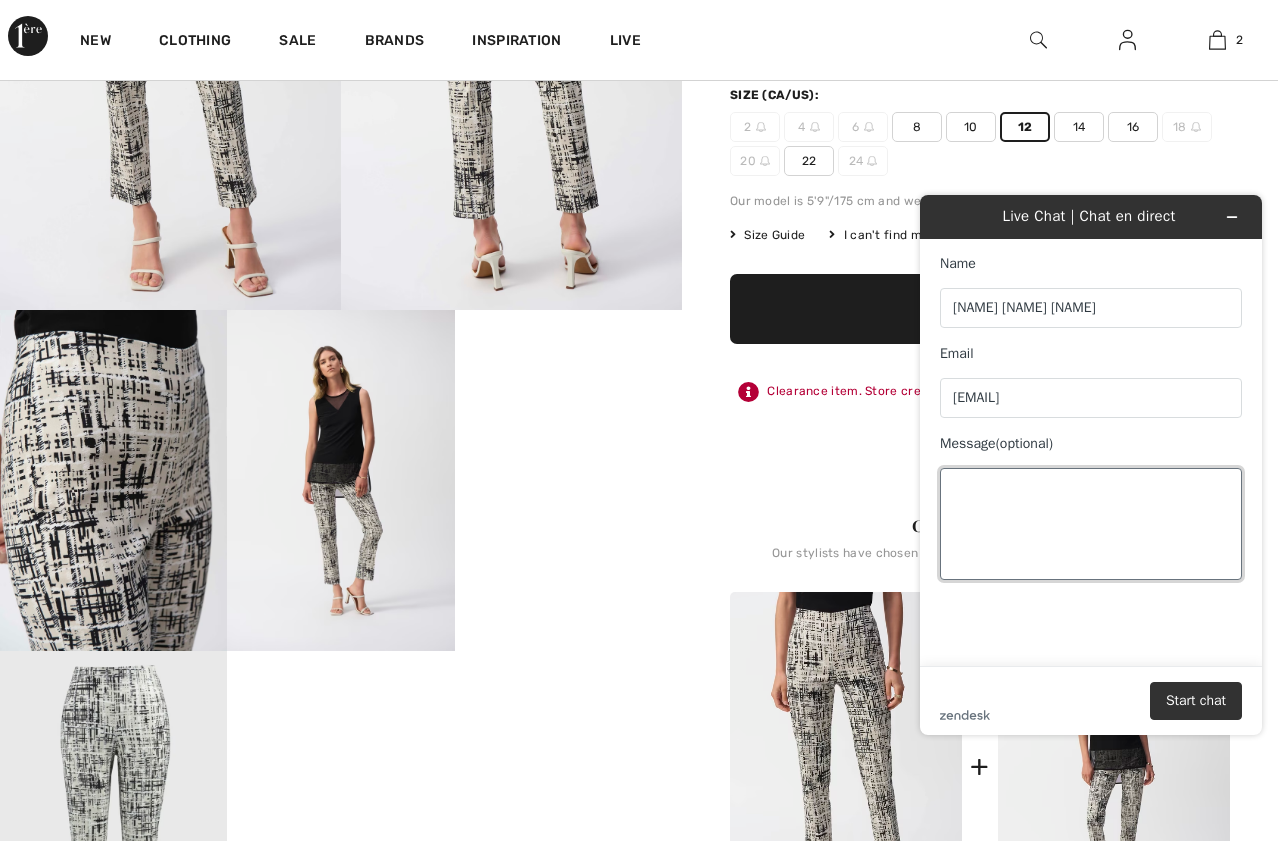 click on "Message  (optional)" at bounding box center [1091, 524] 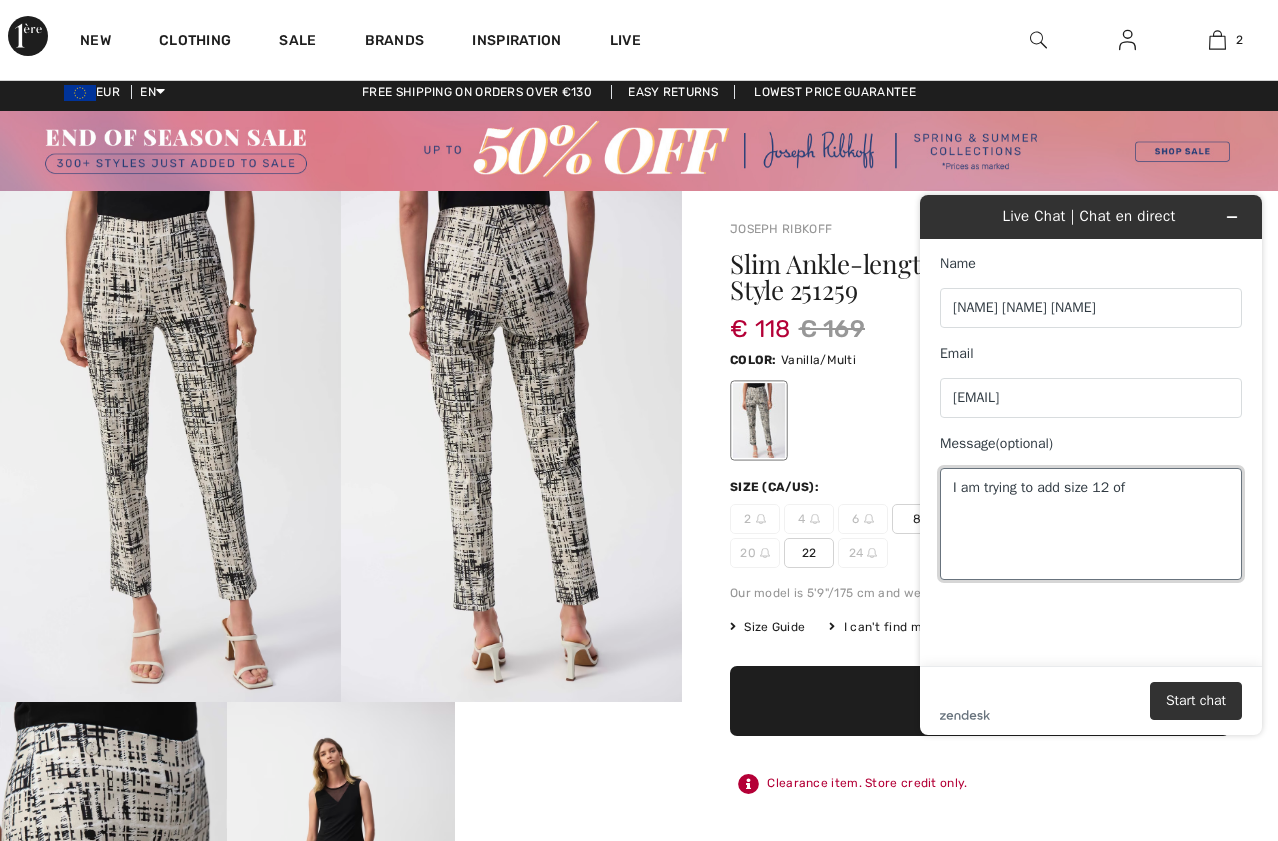 scroll, scrollTop: 0, scrollLeft: 0, axis: both 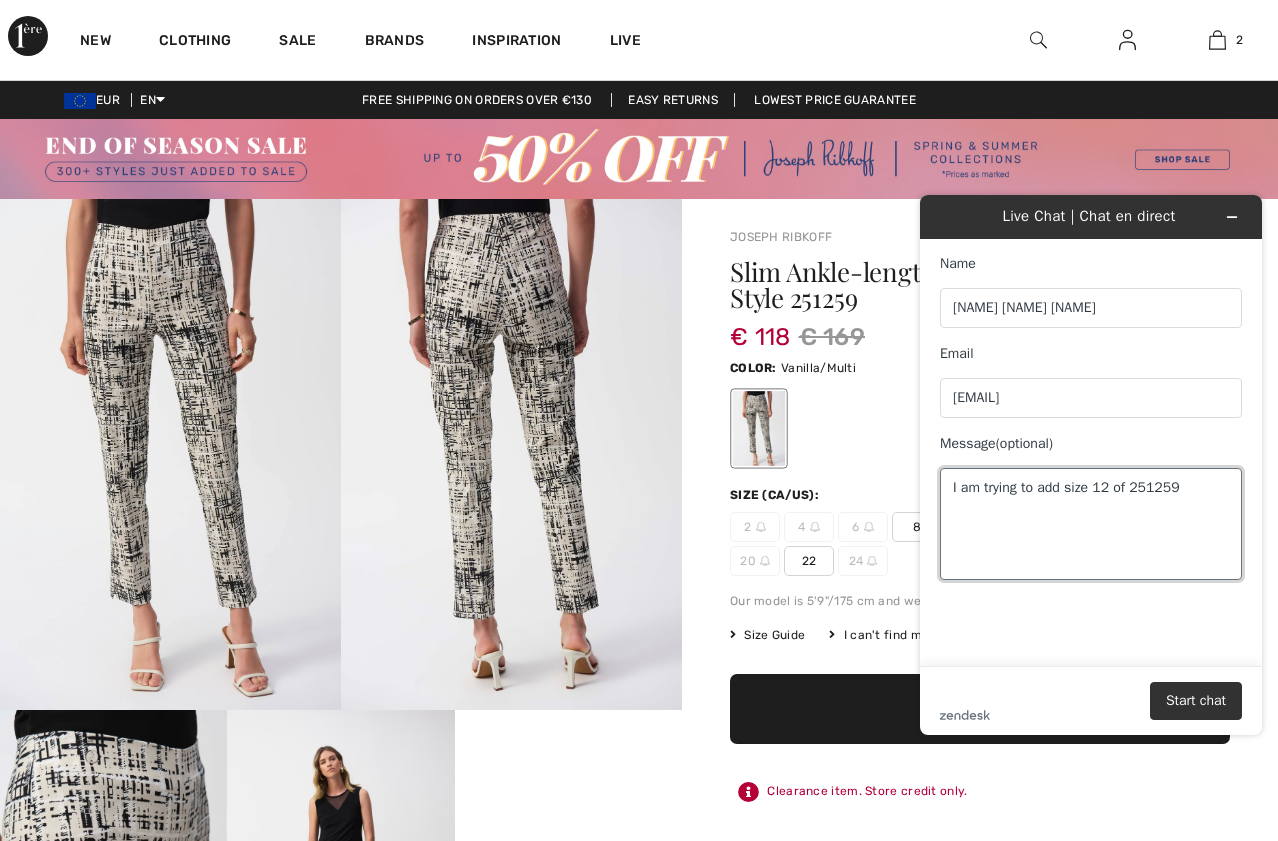 click on "I am trying to add size 12 of 251259" at bounding box center [1091, 524] 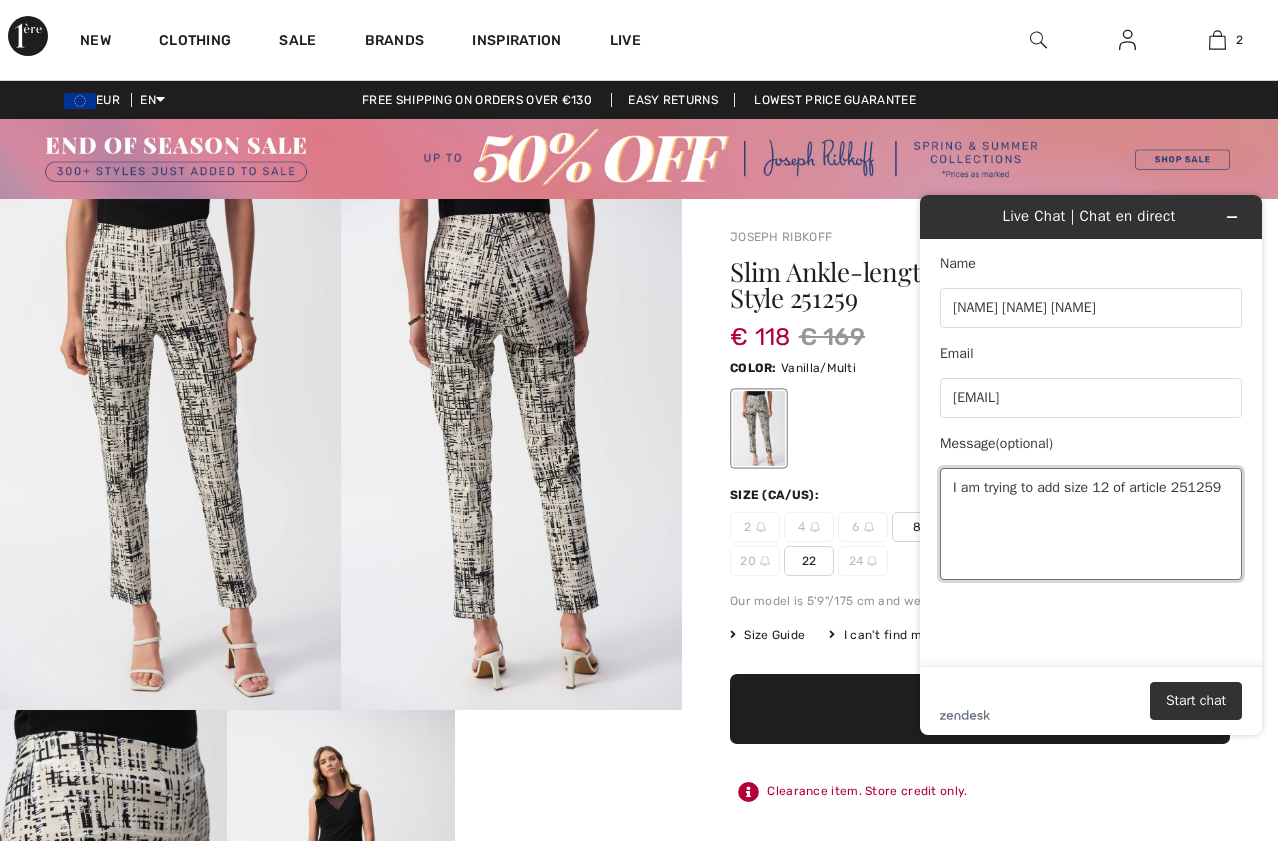 drag, startPoint x: 957, startPoint y: 485, endPoint x: 963, endPoint y: 548, distance: 63.28507 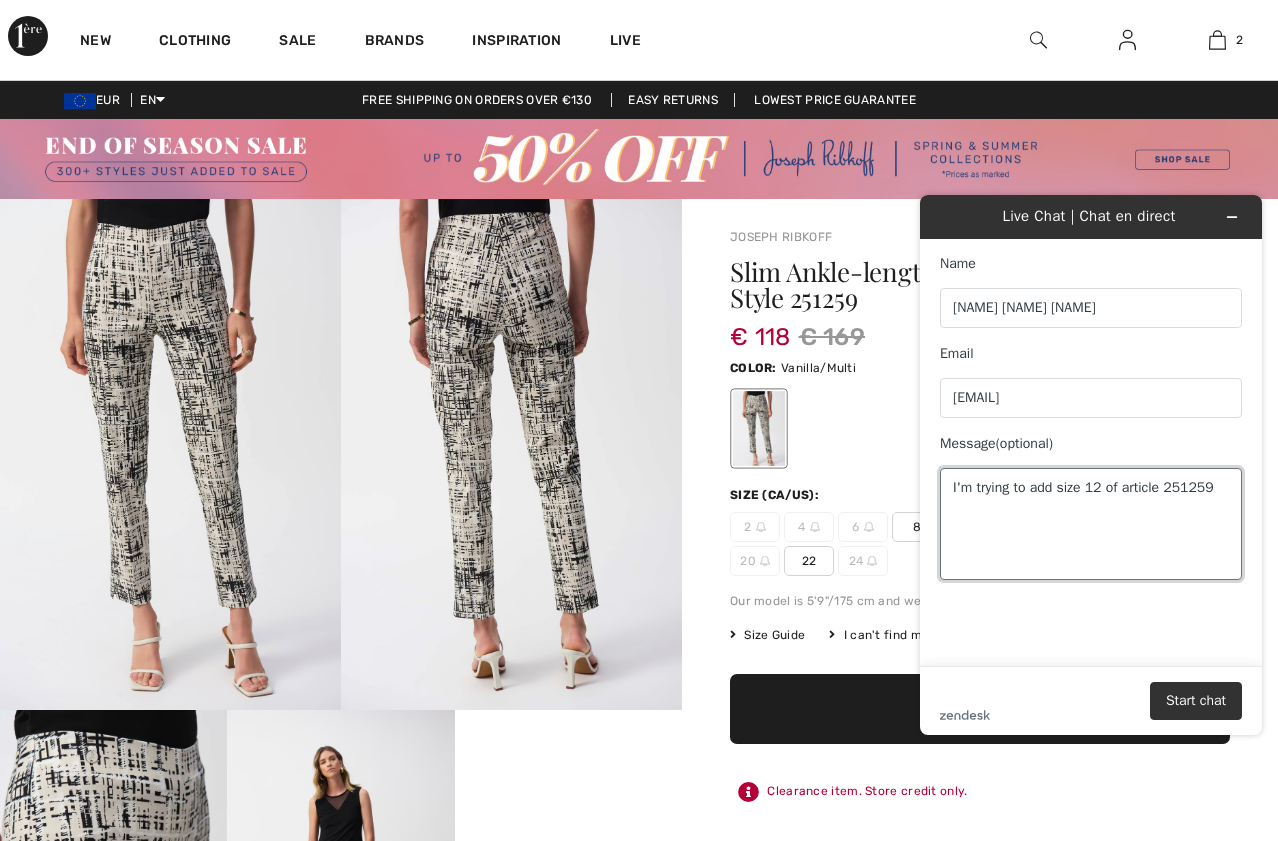 click on "I'm trying to add size 12 of article 251259" at bounding box center (1091, 524) 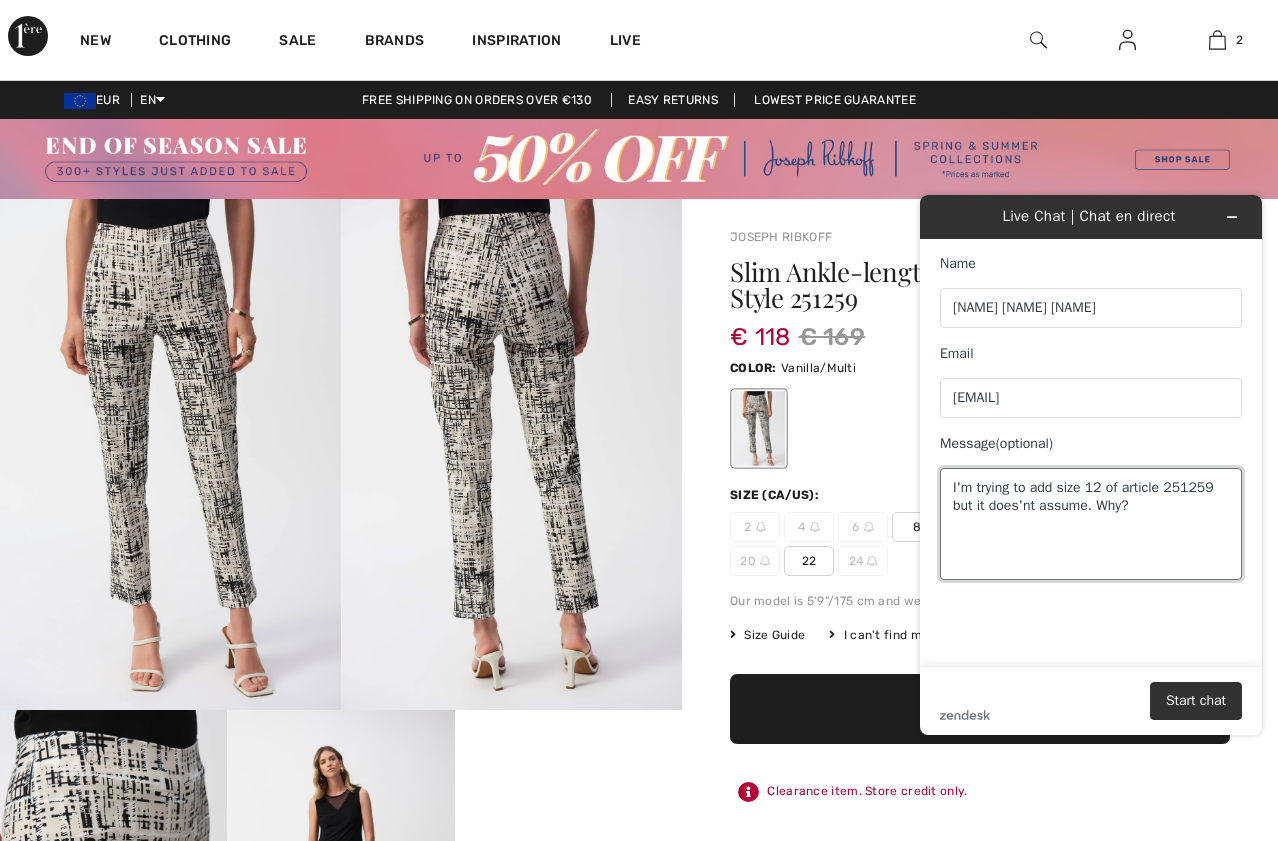 click on "I'm trying to add size 12 of article 251259 but it does'nt assume. Why?" at bounding box center [1091, 524] 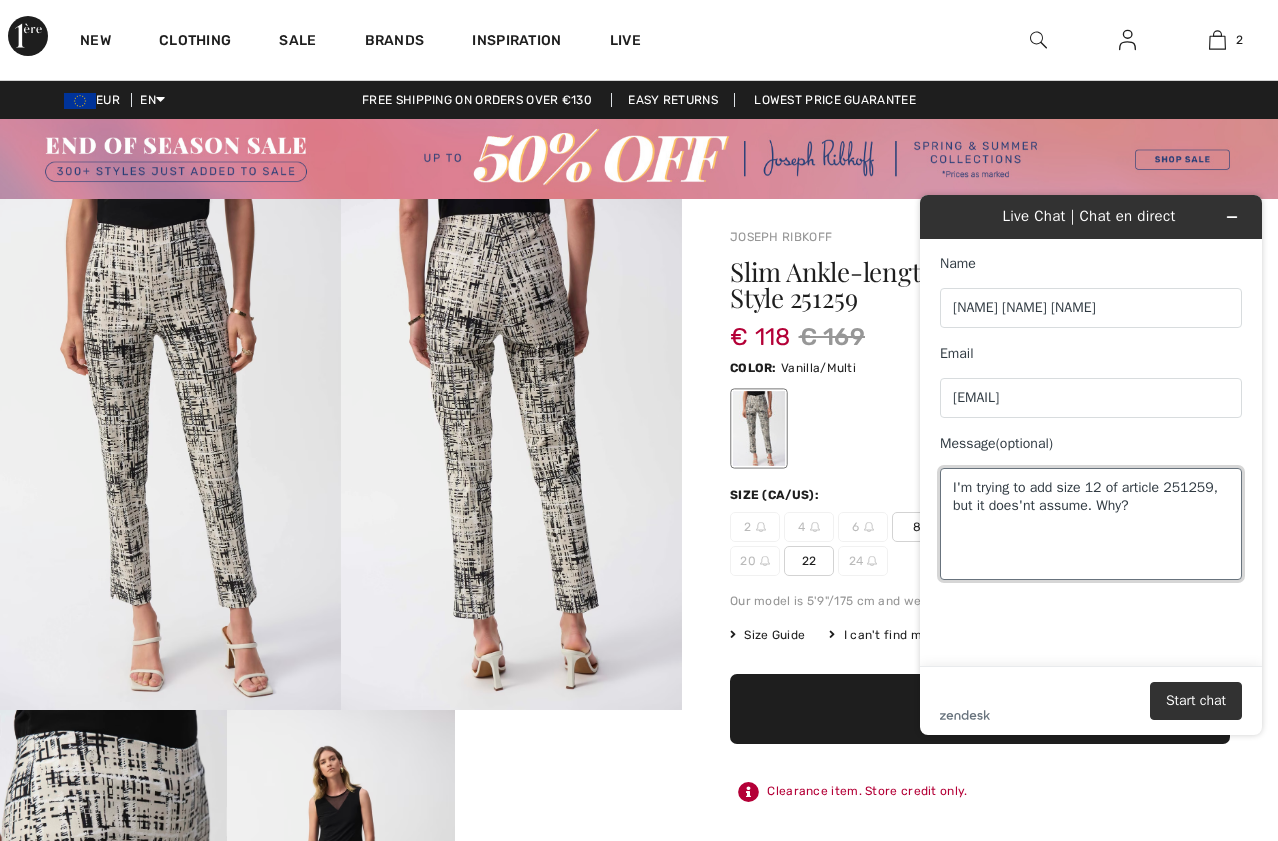 click on "I'm trying to add size 12 of article 251259, but it does'nt assume. Why?" at bounding box center [1091, 524] 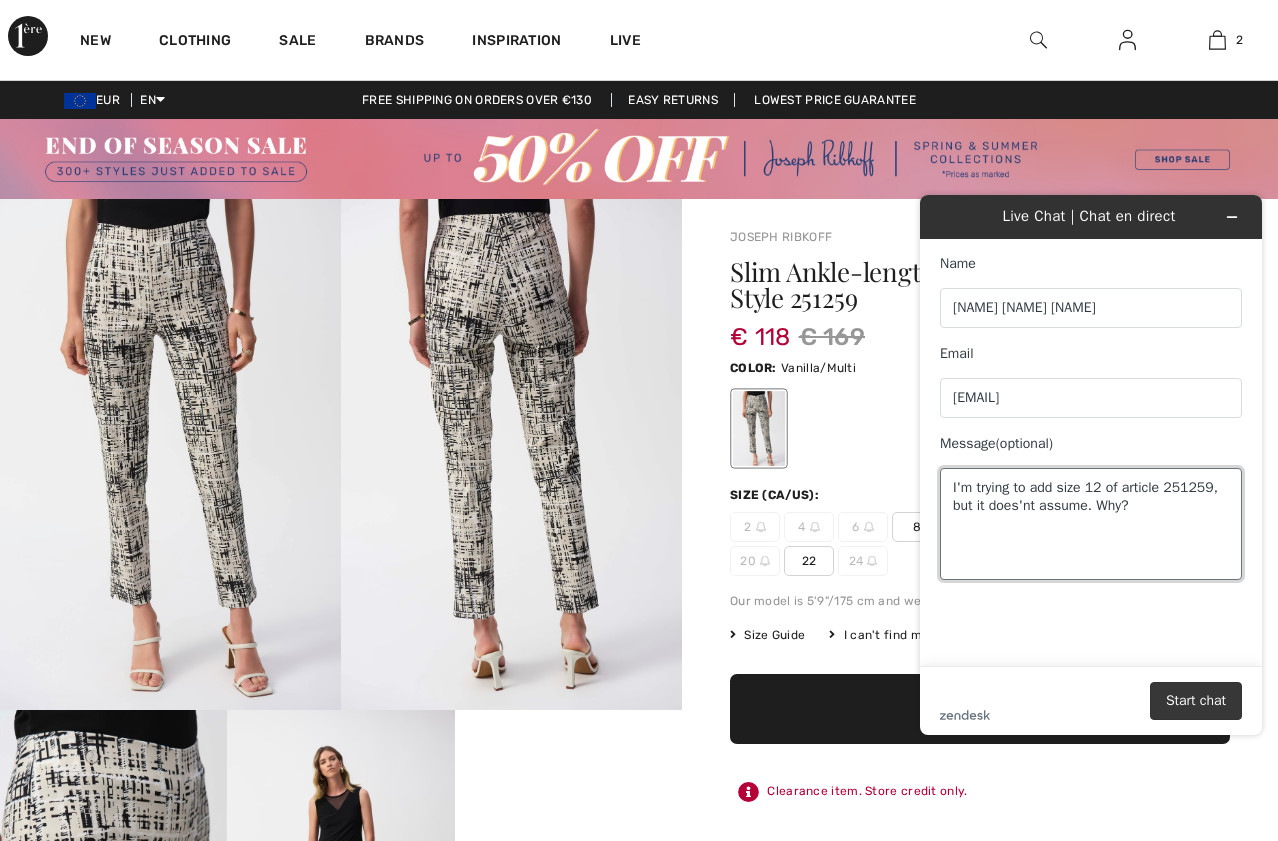 type on "I'm trying to add size 12 of article 251259, but it does'nt assume. Why?" 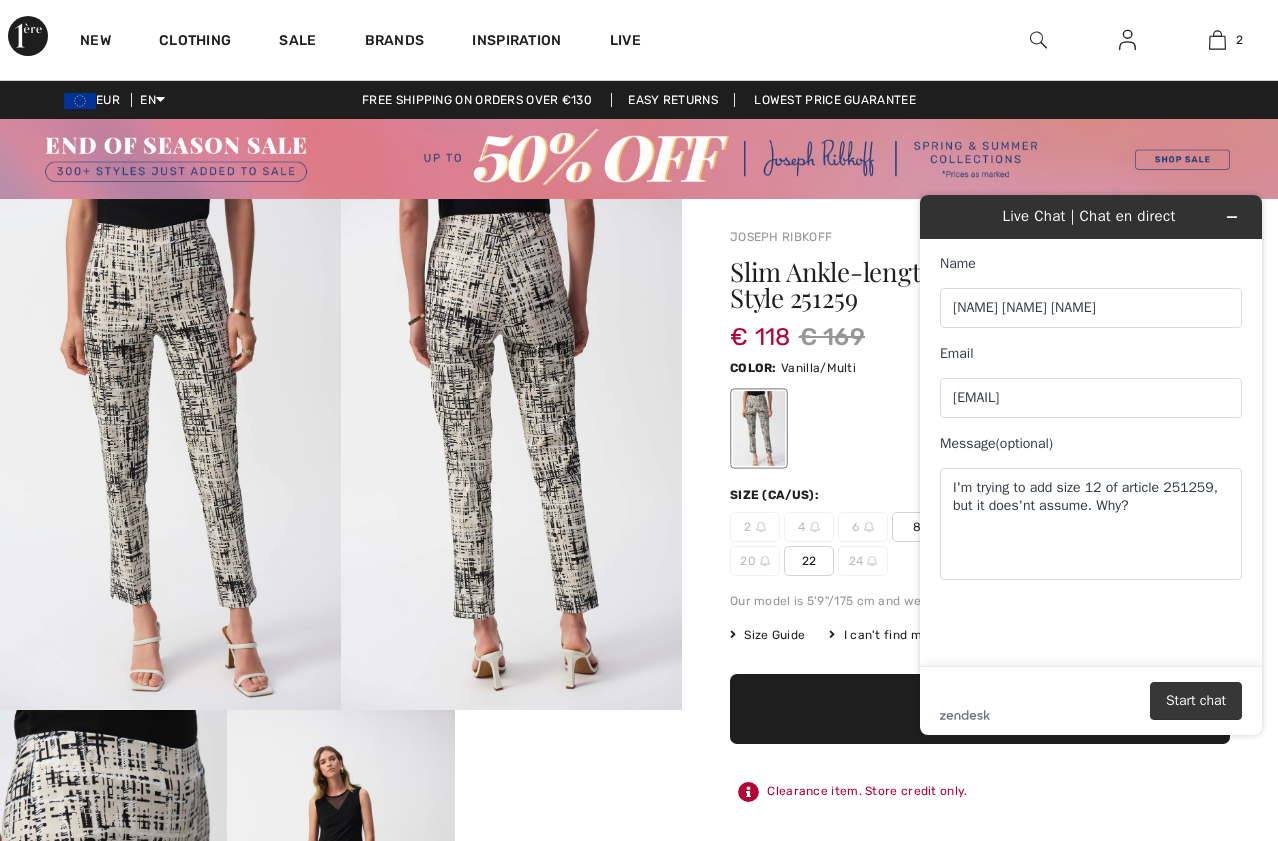 click on "Start chat" at bounding box center (1196, 701) 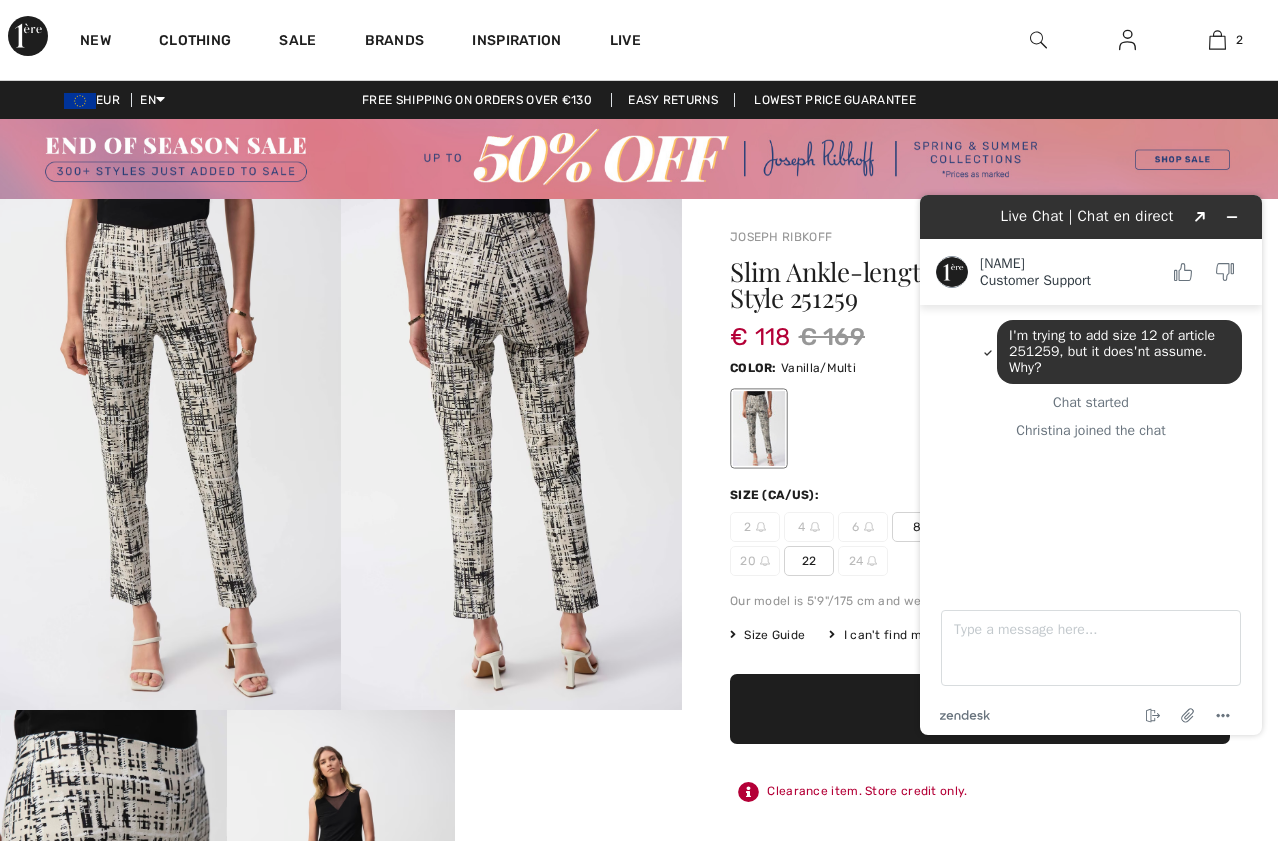 drag, startPoint x: 965, startPoint y: 205, endPoint x: 954, endPoint y: 225, distance: 22.825424 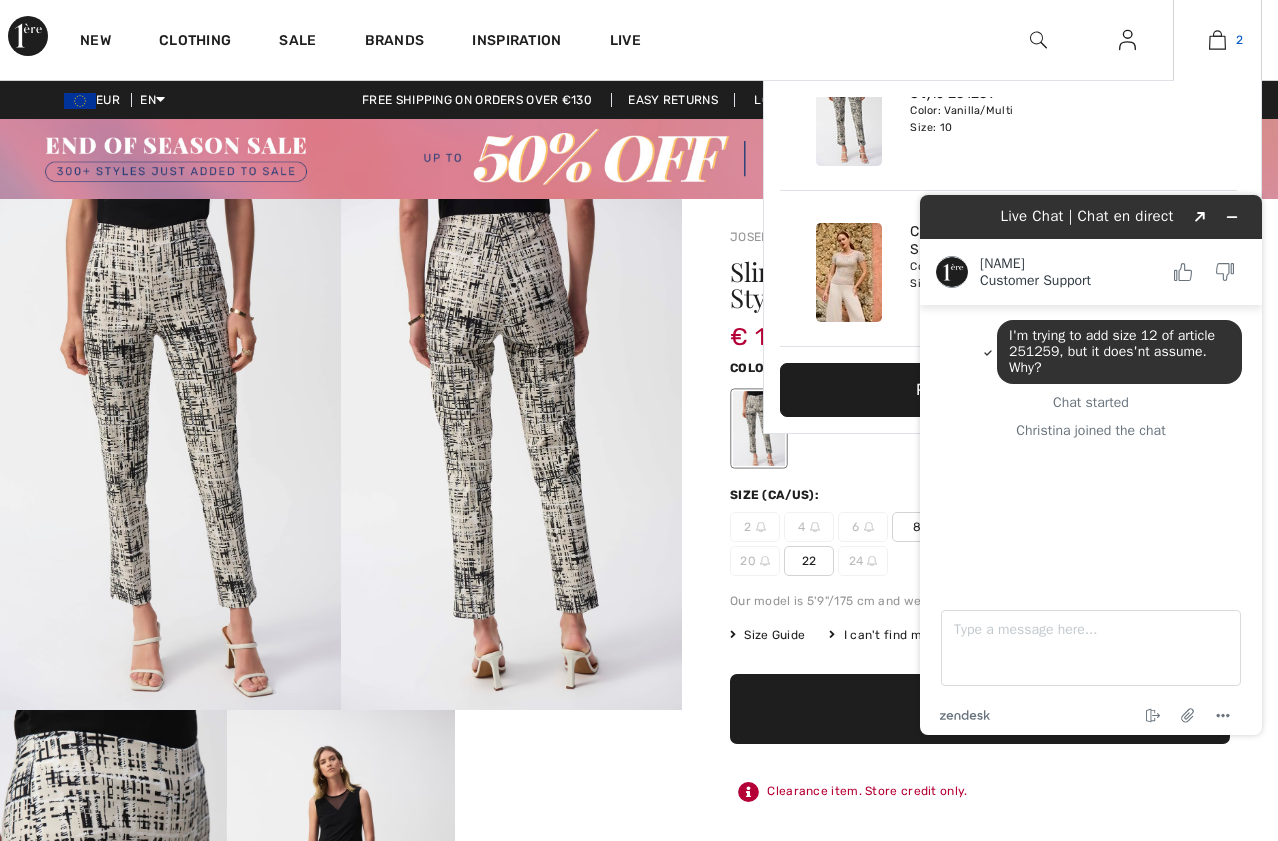 click at bounding box center (1217, 40) 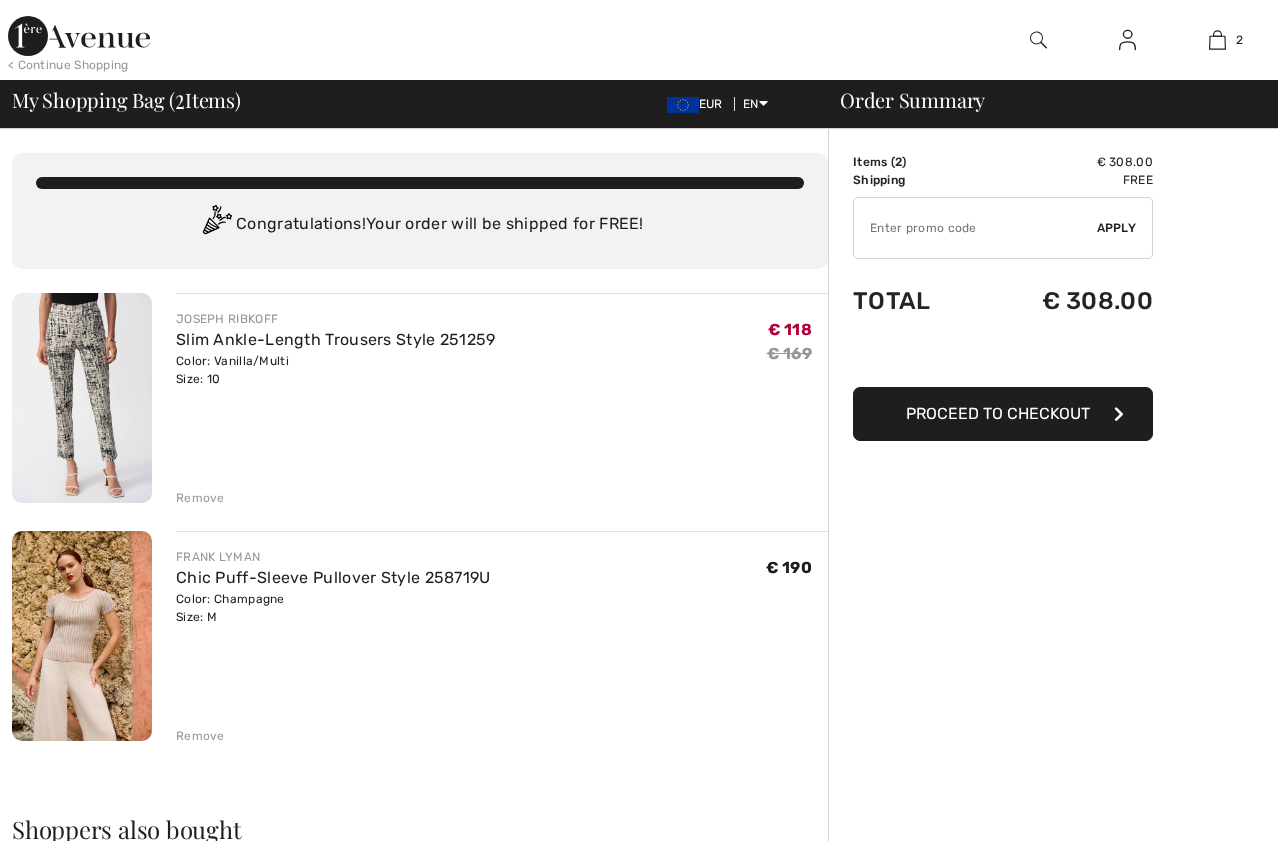 scroll, scrollTop: 0, scrollLeft: 0, axis: both 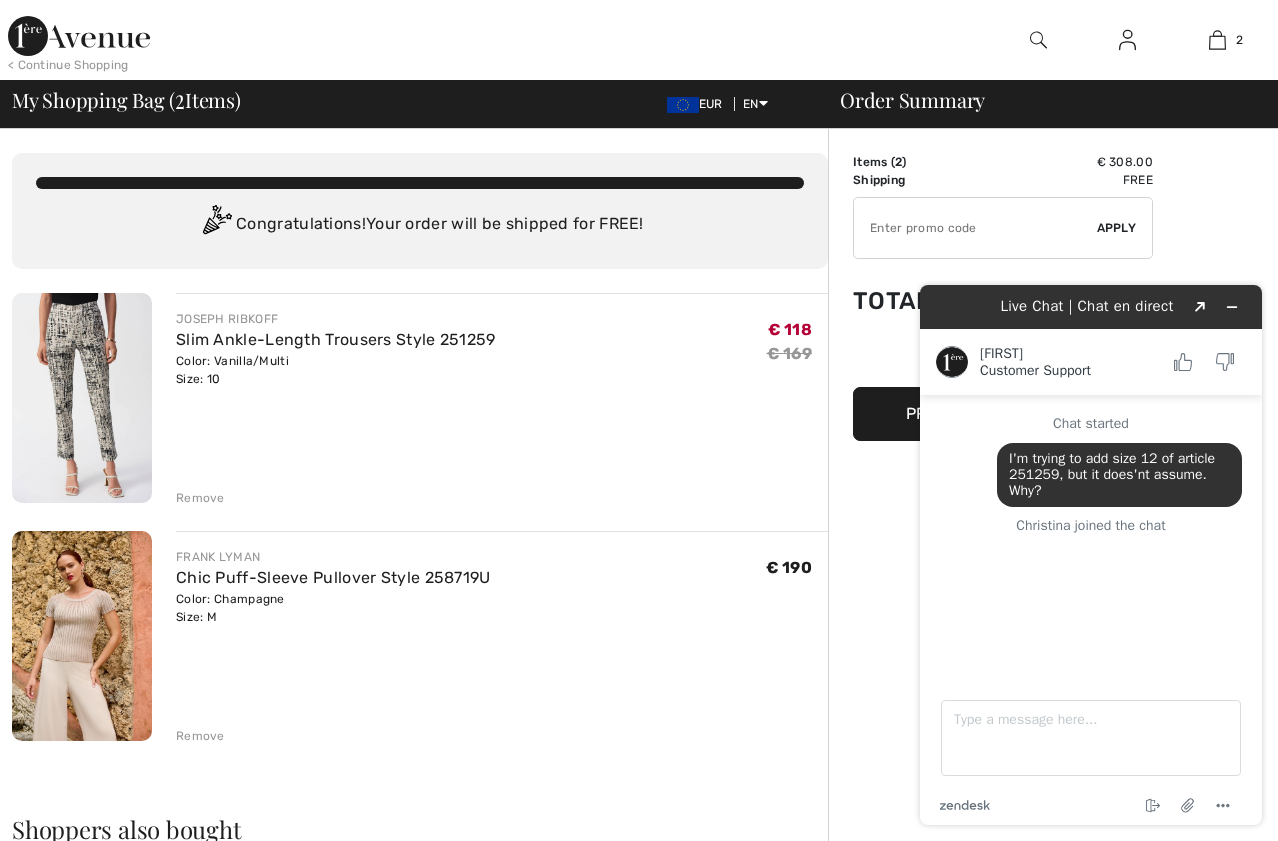 click at bounding box center [82, 398] 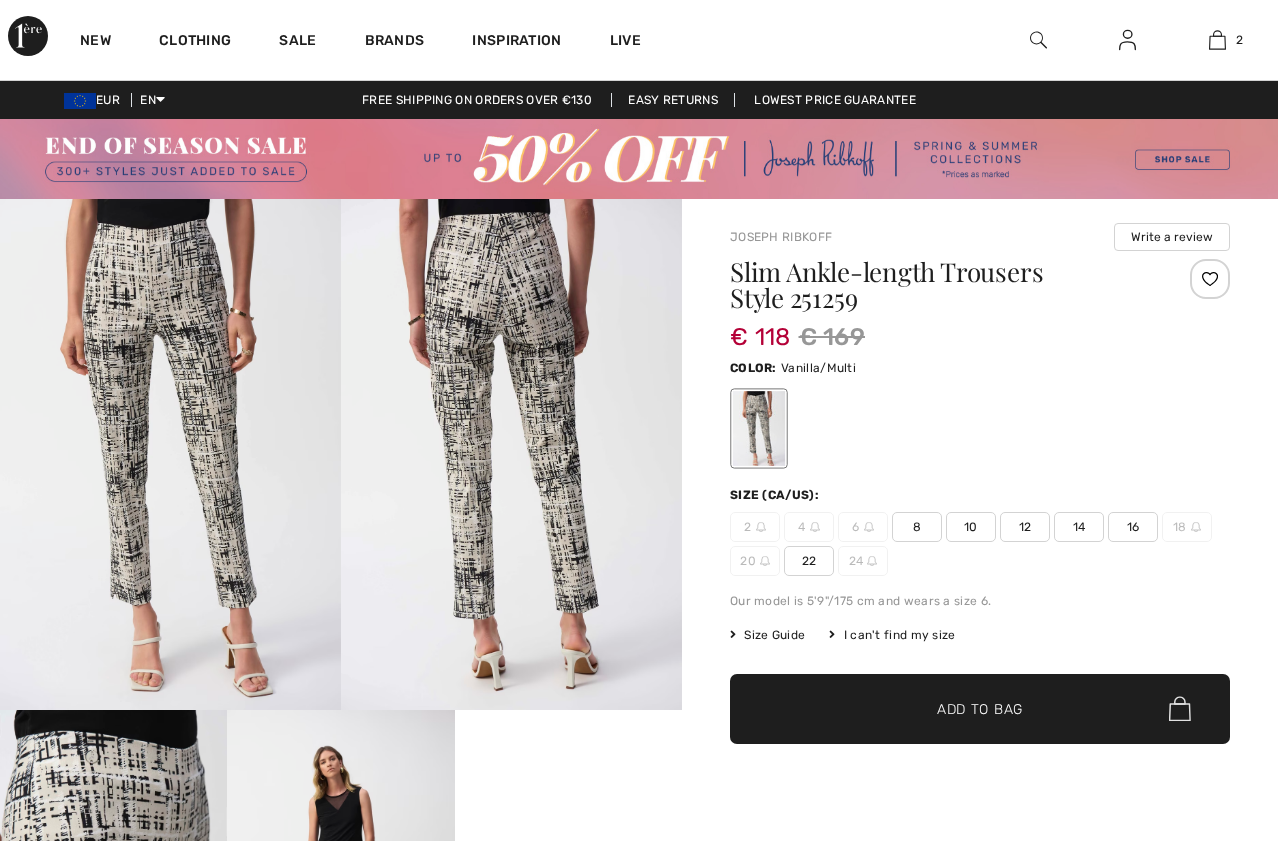 click on "12" at bounding box center (1025, 527) 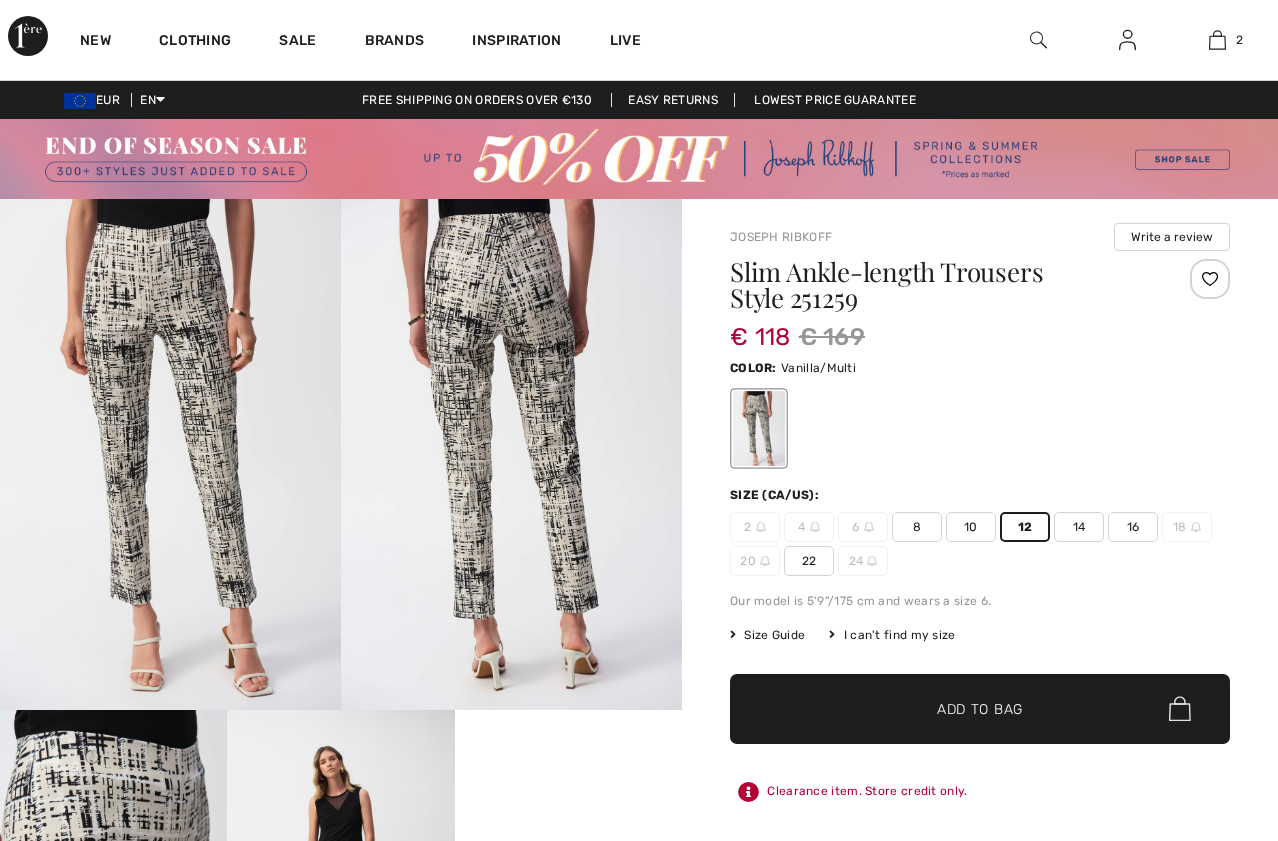 scroll, scrollTop: 100, scrollLeft: 0, axis: vertical 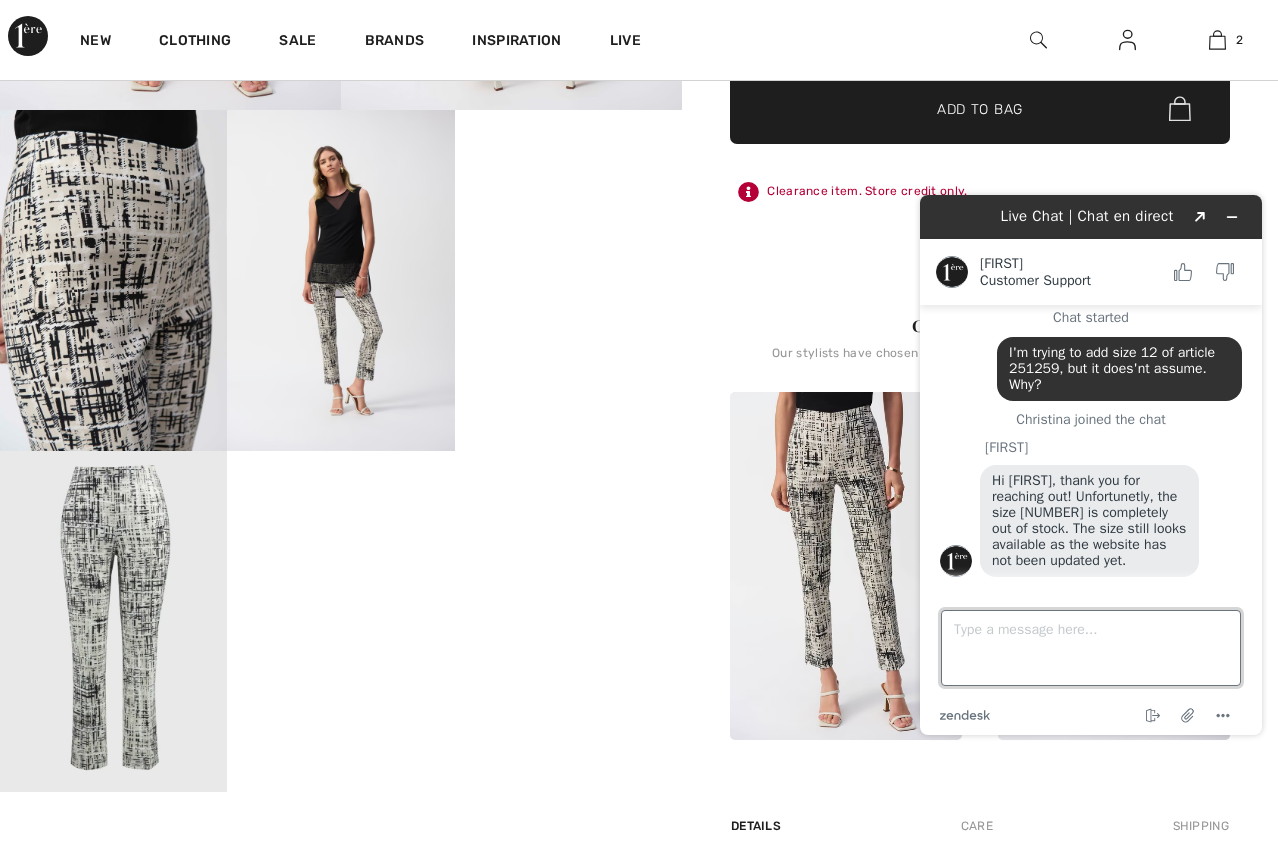 click on "Type a message here..." at bounding box center (1091, 648) 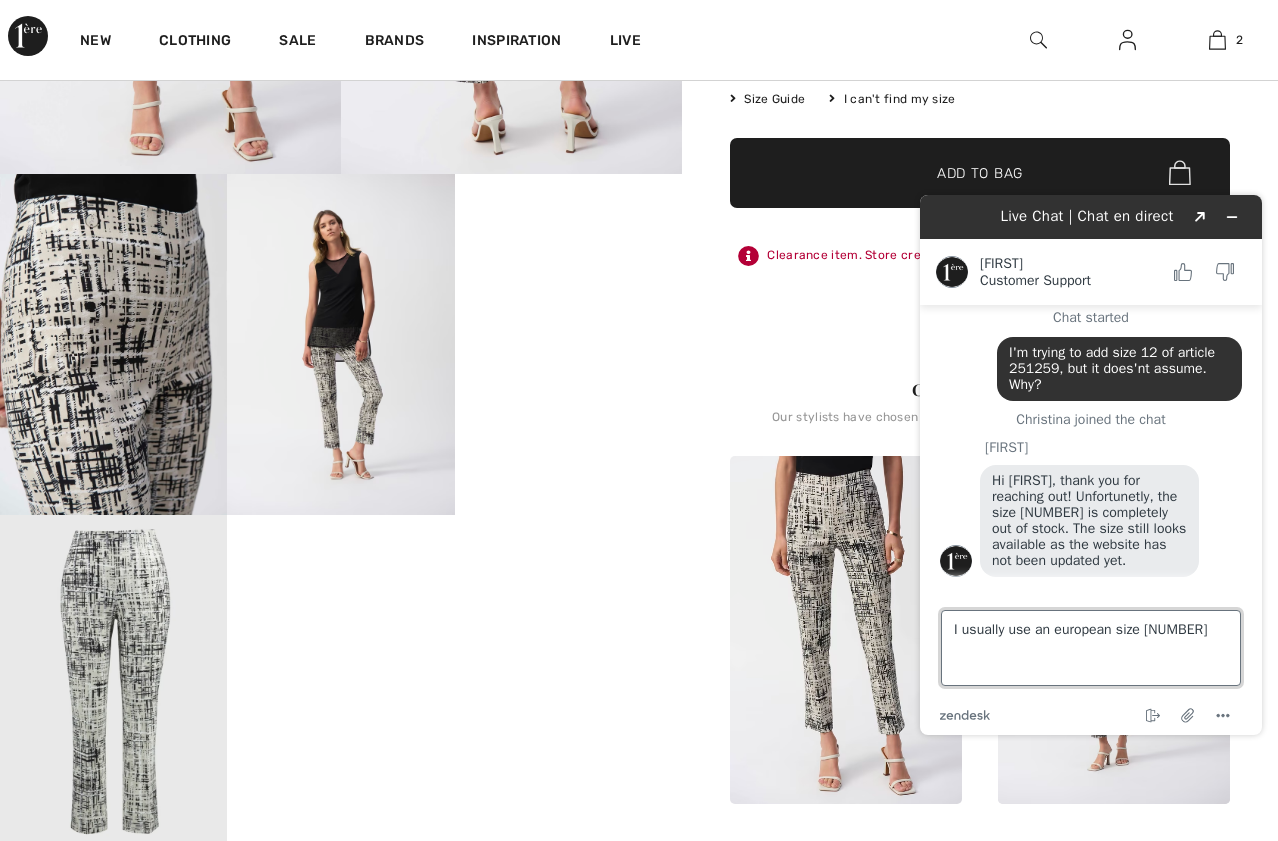 scroll, scrollTop: 500, scrollLeft: 0, axis: vertical 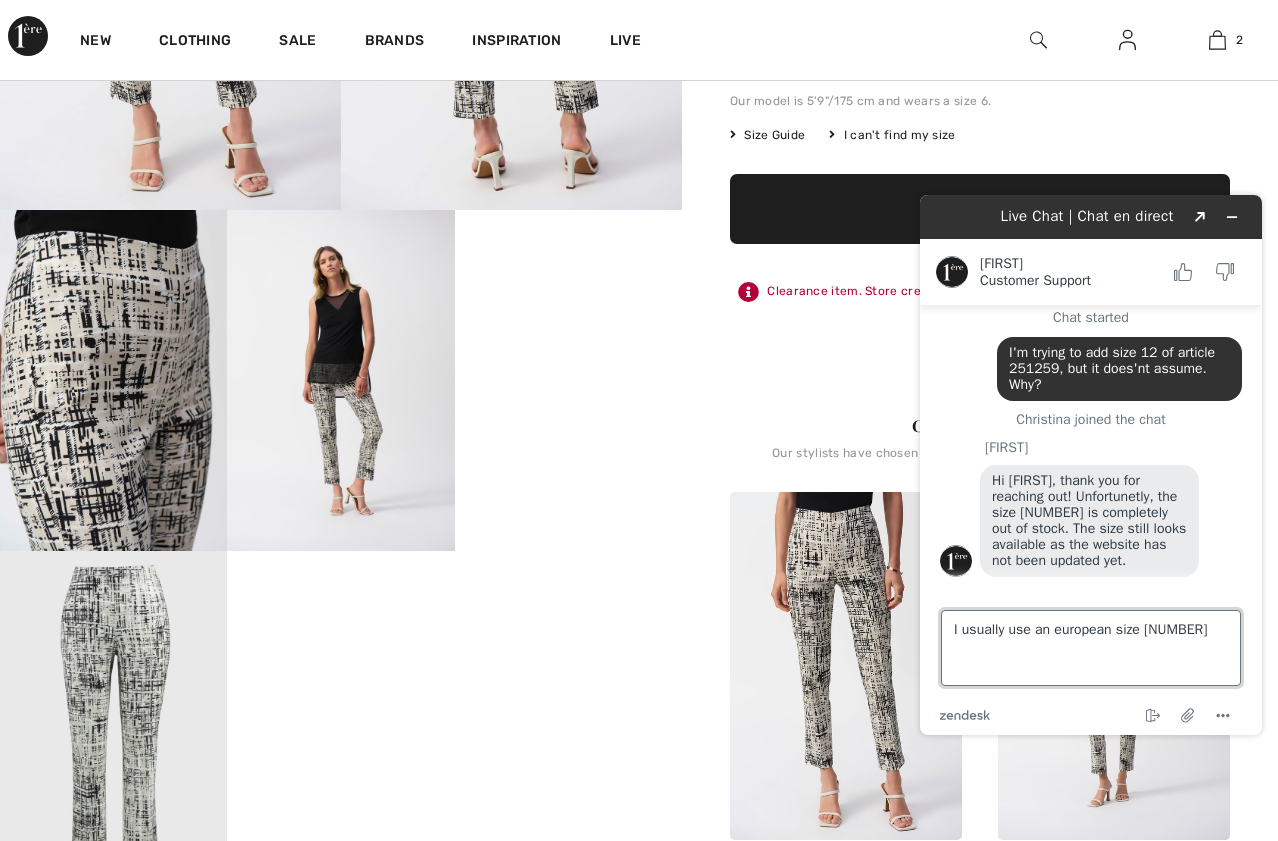 click on "I usually use an european size 40" at bounding box center (1091, 648) 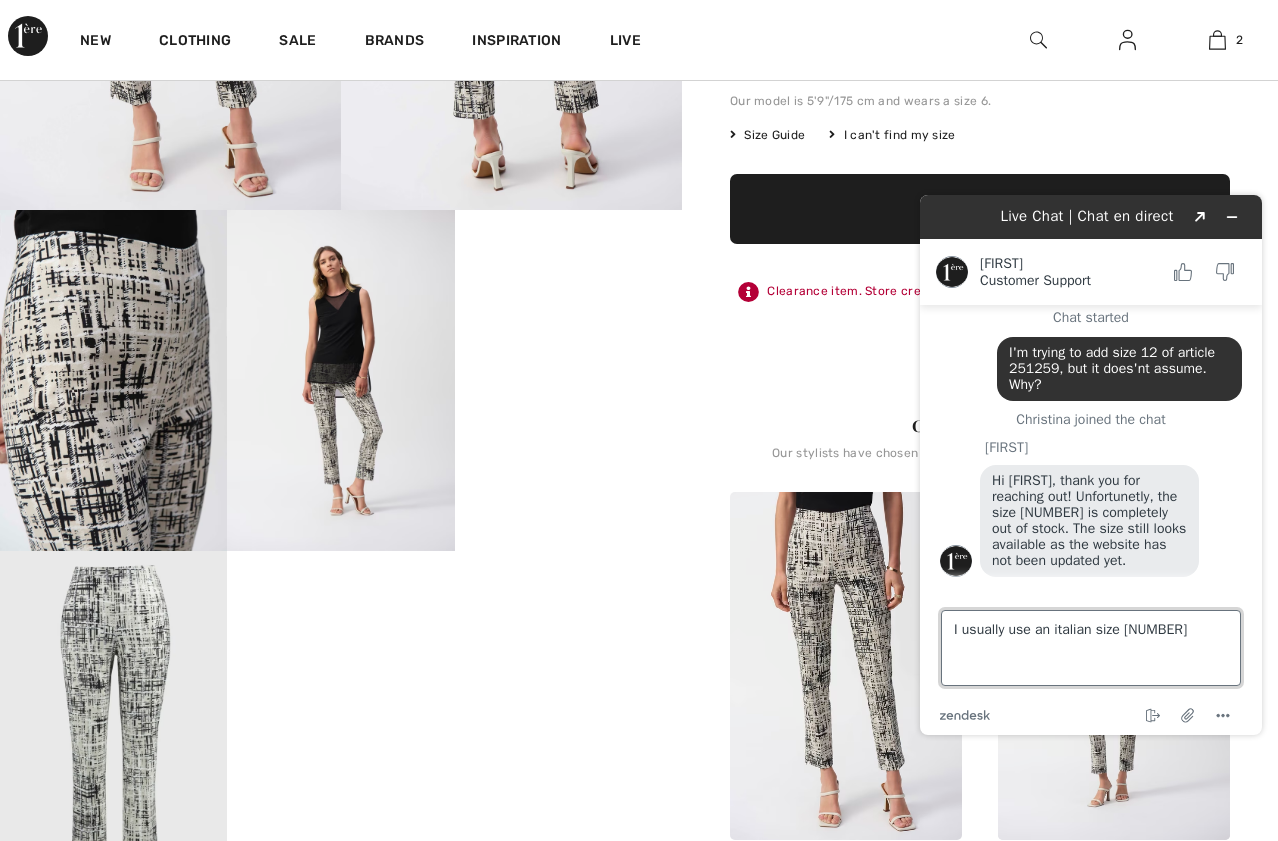 drag, startPoint x: 1128, startPoint y: 628, endPoint x: 1150, endPoint y: 667, distance: 44.777225 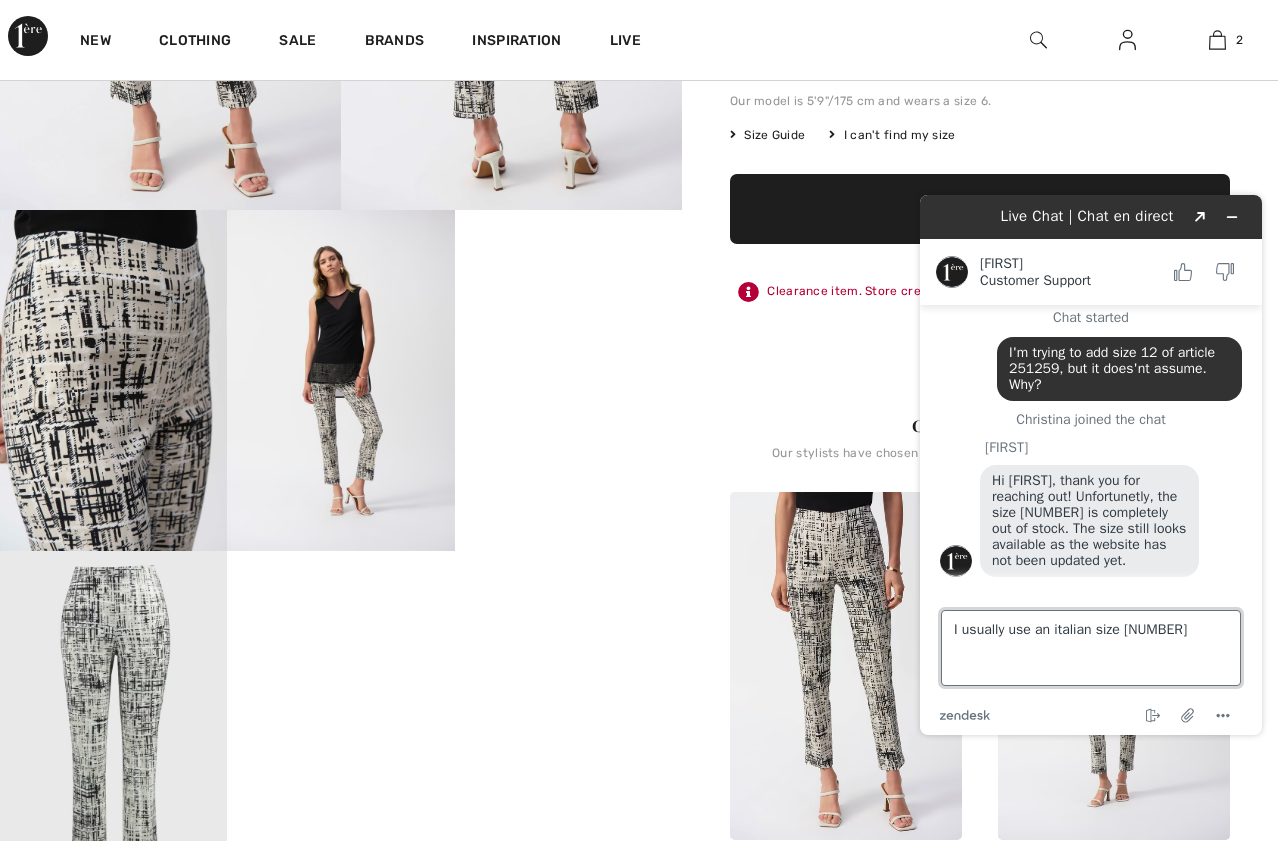 click on "I usually use an italian size 44" at bounding box center [1091, 648] 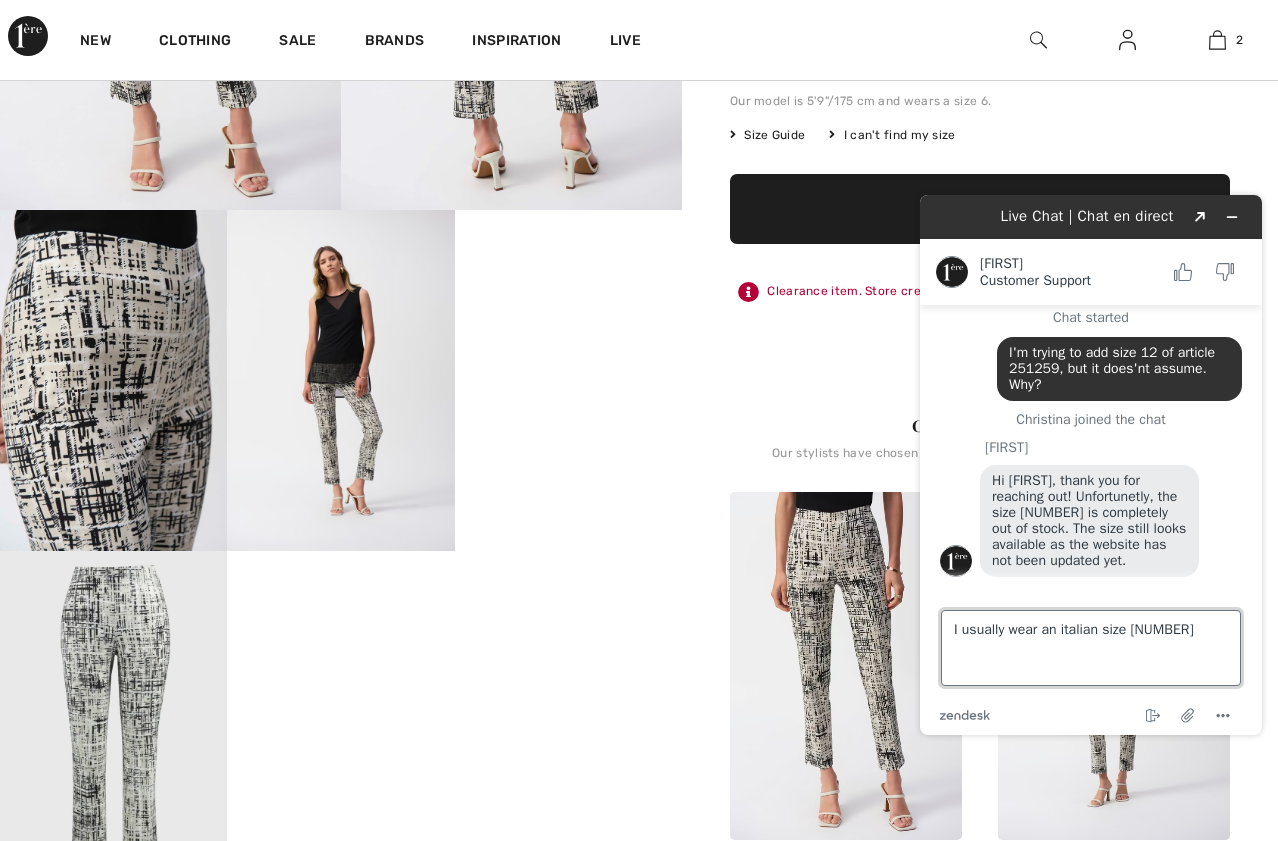 click on "I usually wear an italian size 44" at bounding box center (1091, 648) 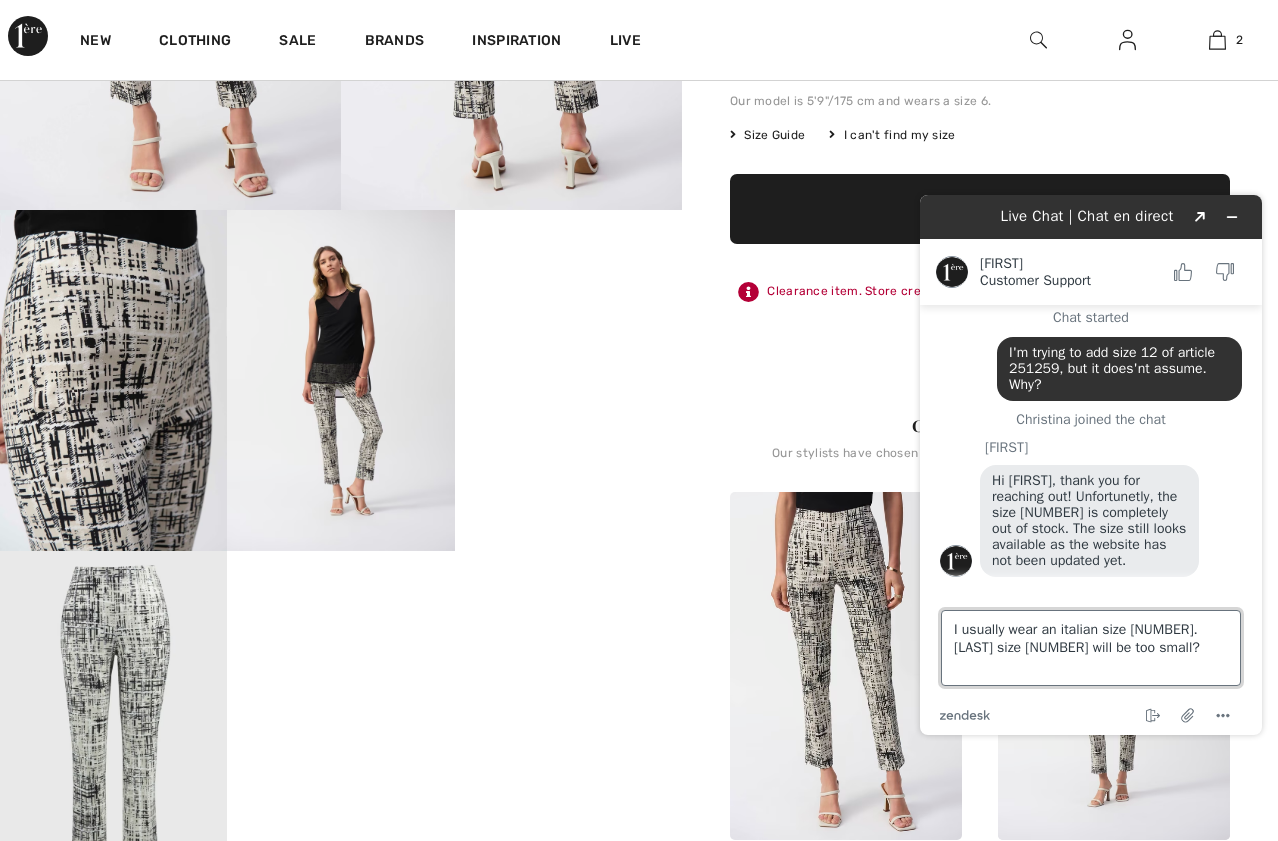 click on "I usually wear an italian size 44. Does size 10 will be too small?" at bounding box center [1091, 648] 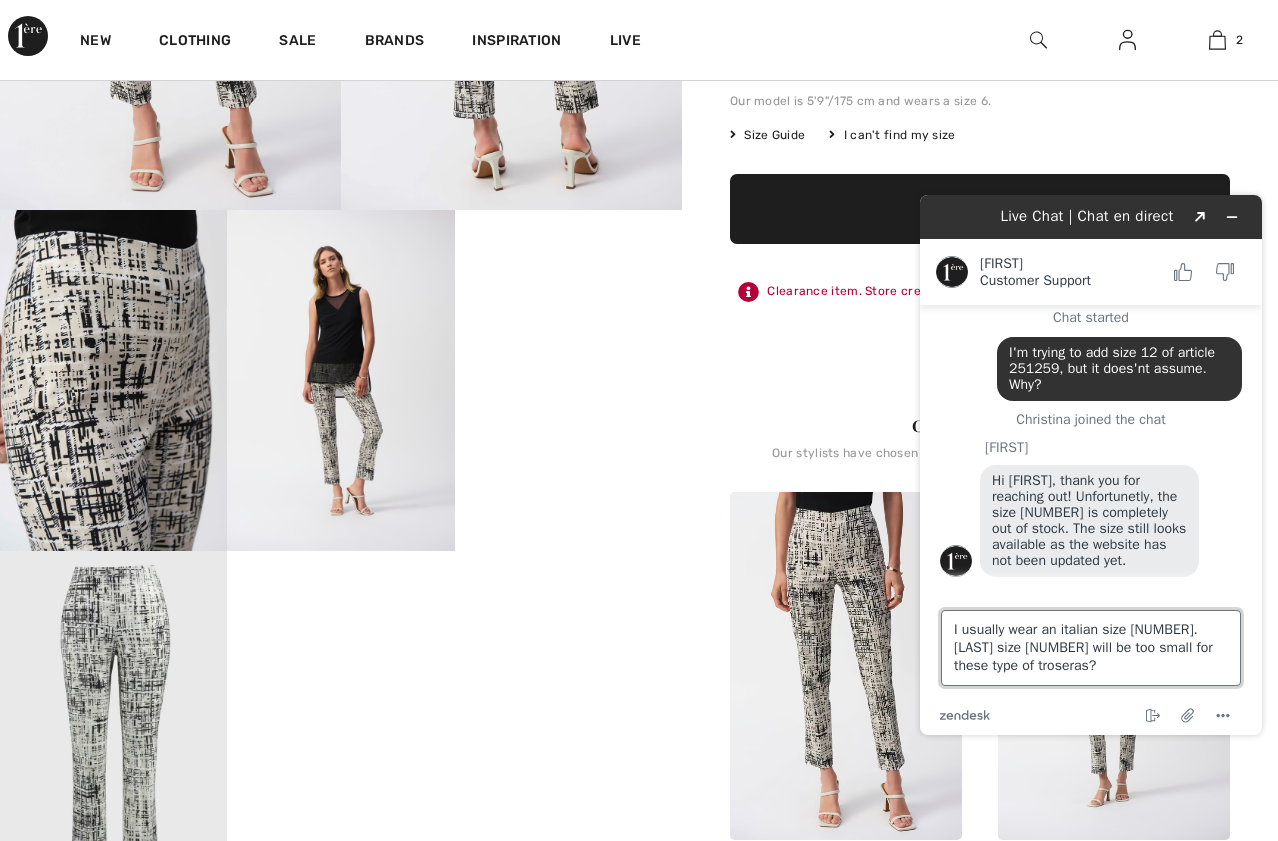 click on "I usually wear an italian size 44. Does size 10 will be too small for these type of troseras?" at bounding box center [1091, 648] 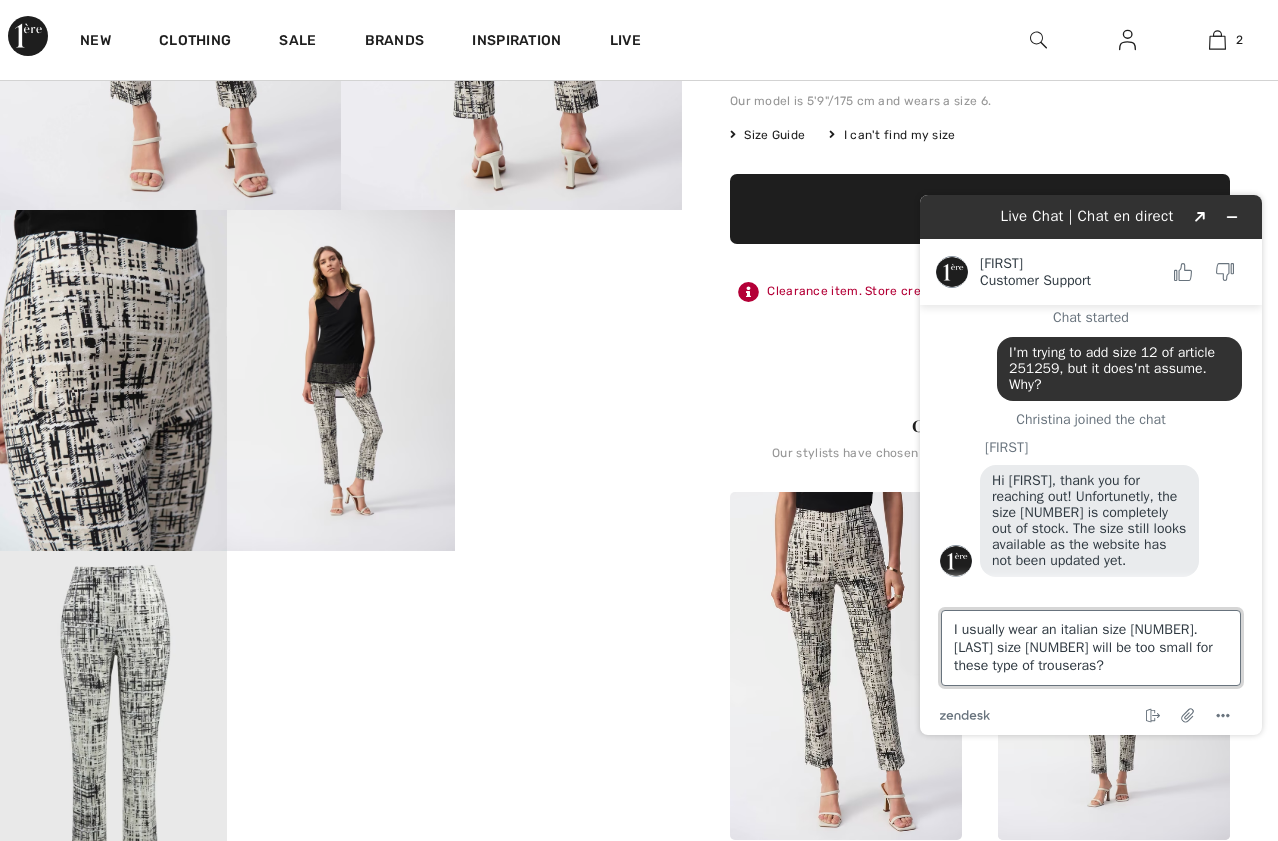 click on "I usually wear an italian size 44. Does size 10 will be too small for these type of trouseras?" at bounding box center [1091, 648] 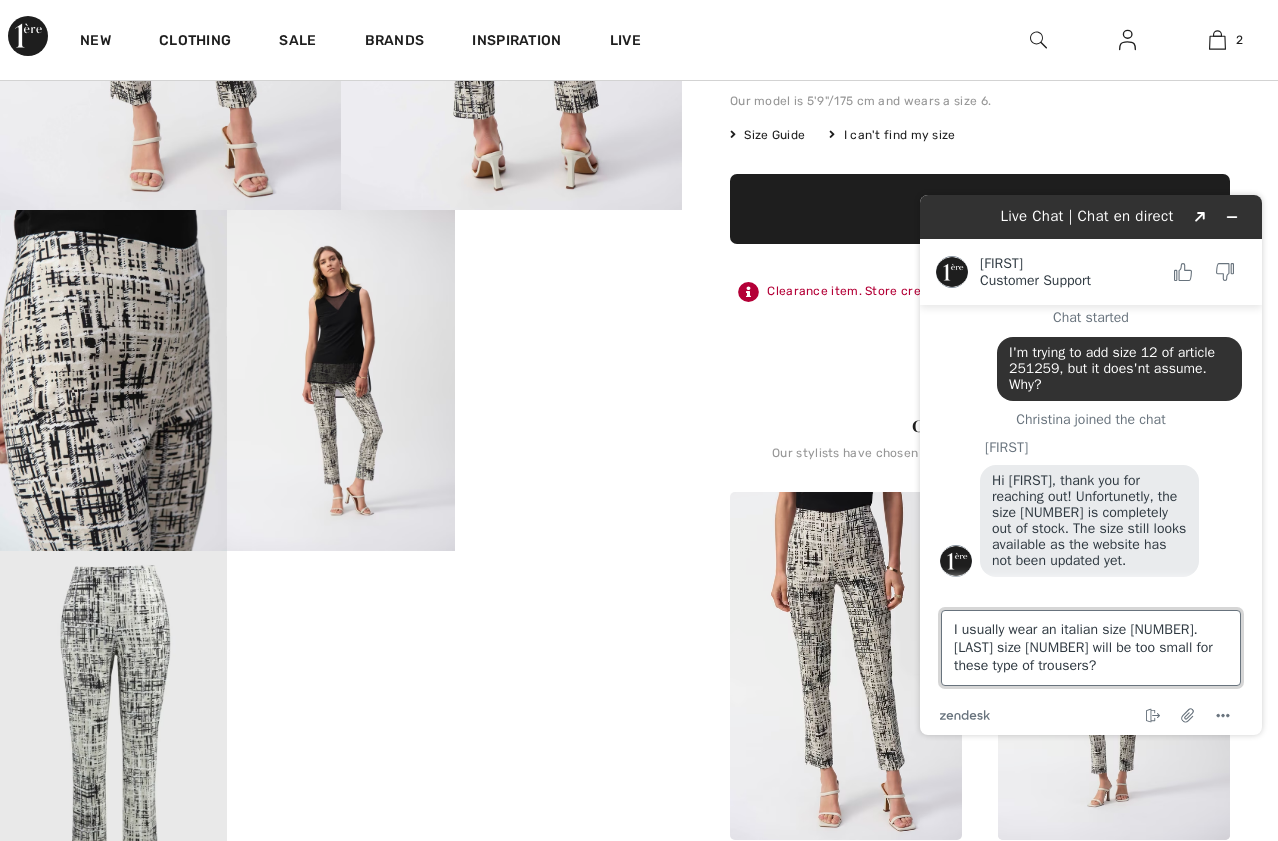 click on "I usually wear an italian size 44. Does size 10 will be too small for these type of trousers?" at bounding box center [1091, 648] 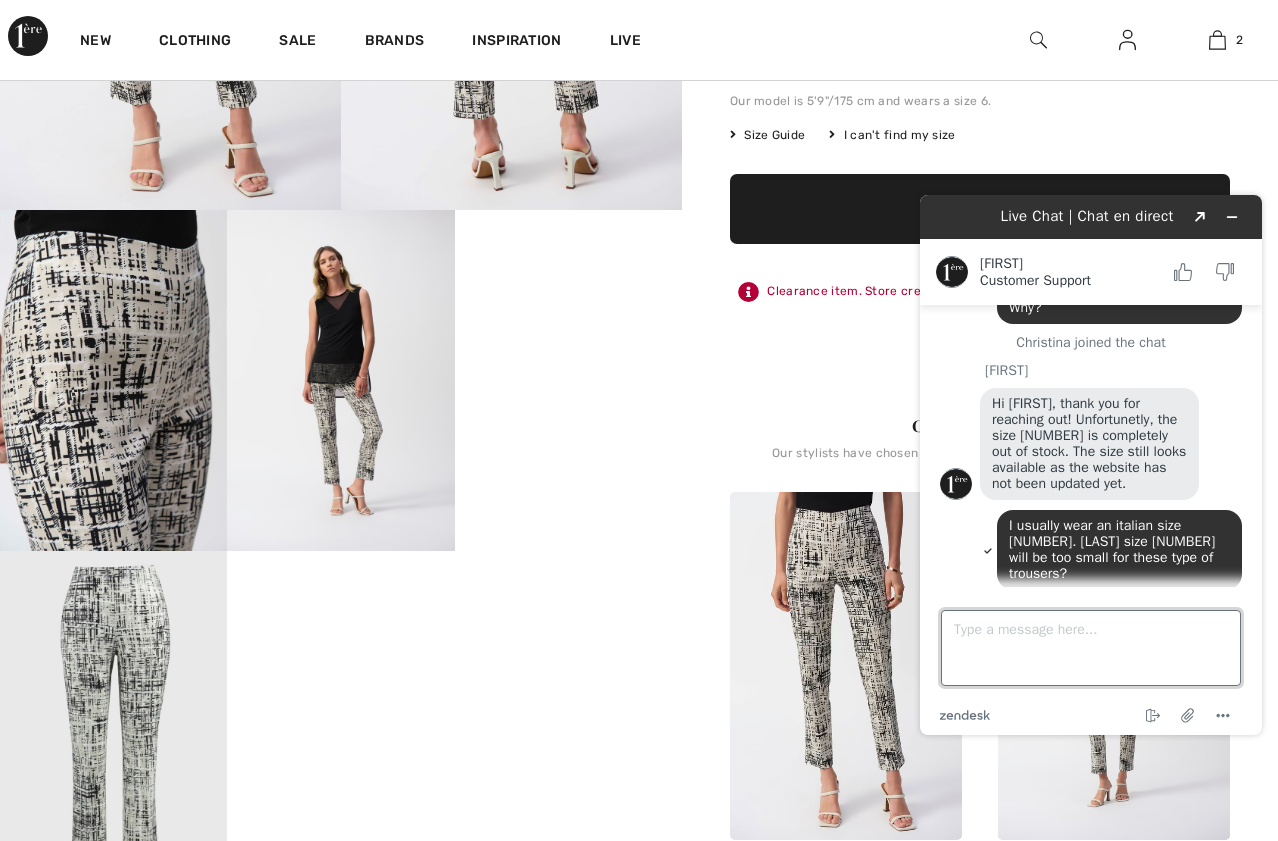 scroll, scrollTop: 97, scrollLeft: 0, axis: vertical 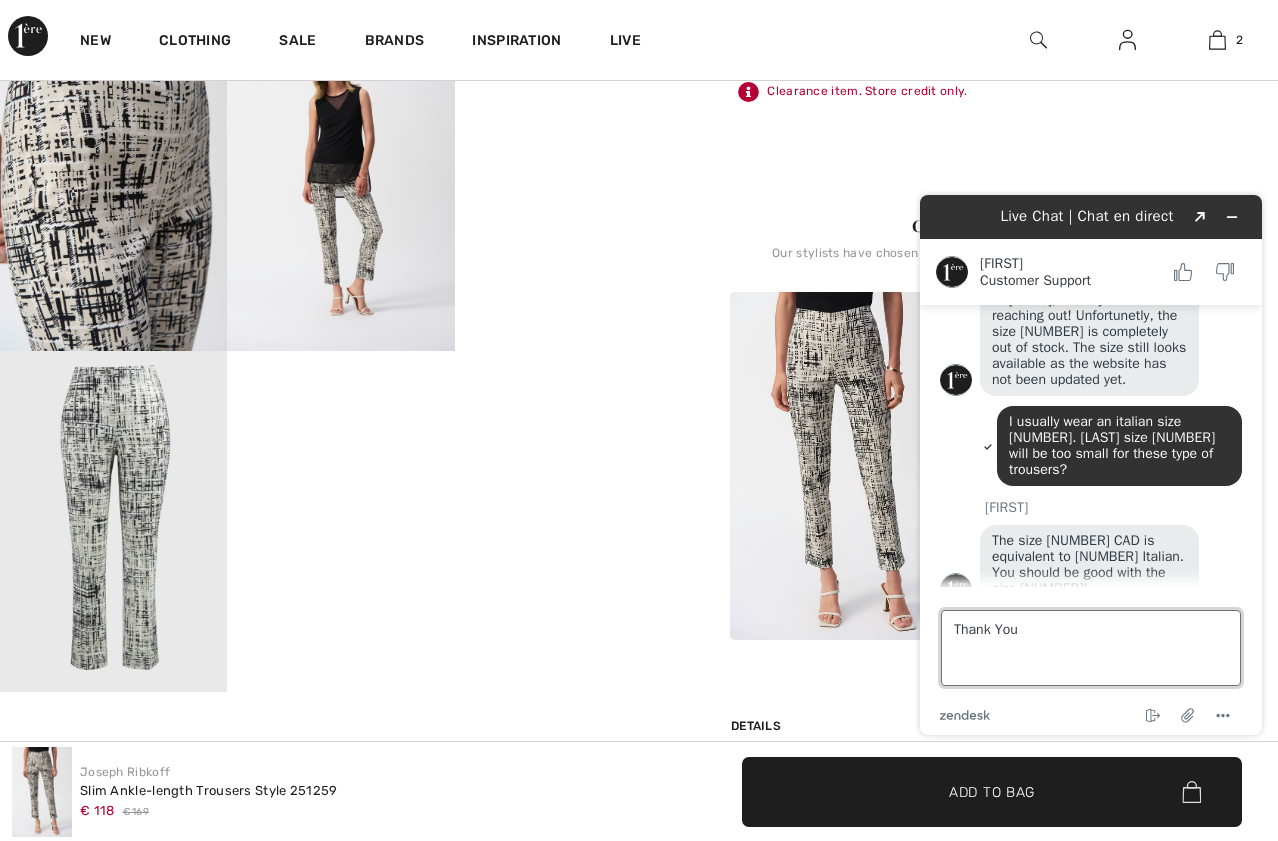 type on "Thank You." 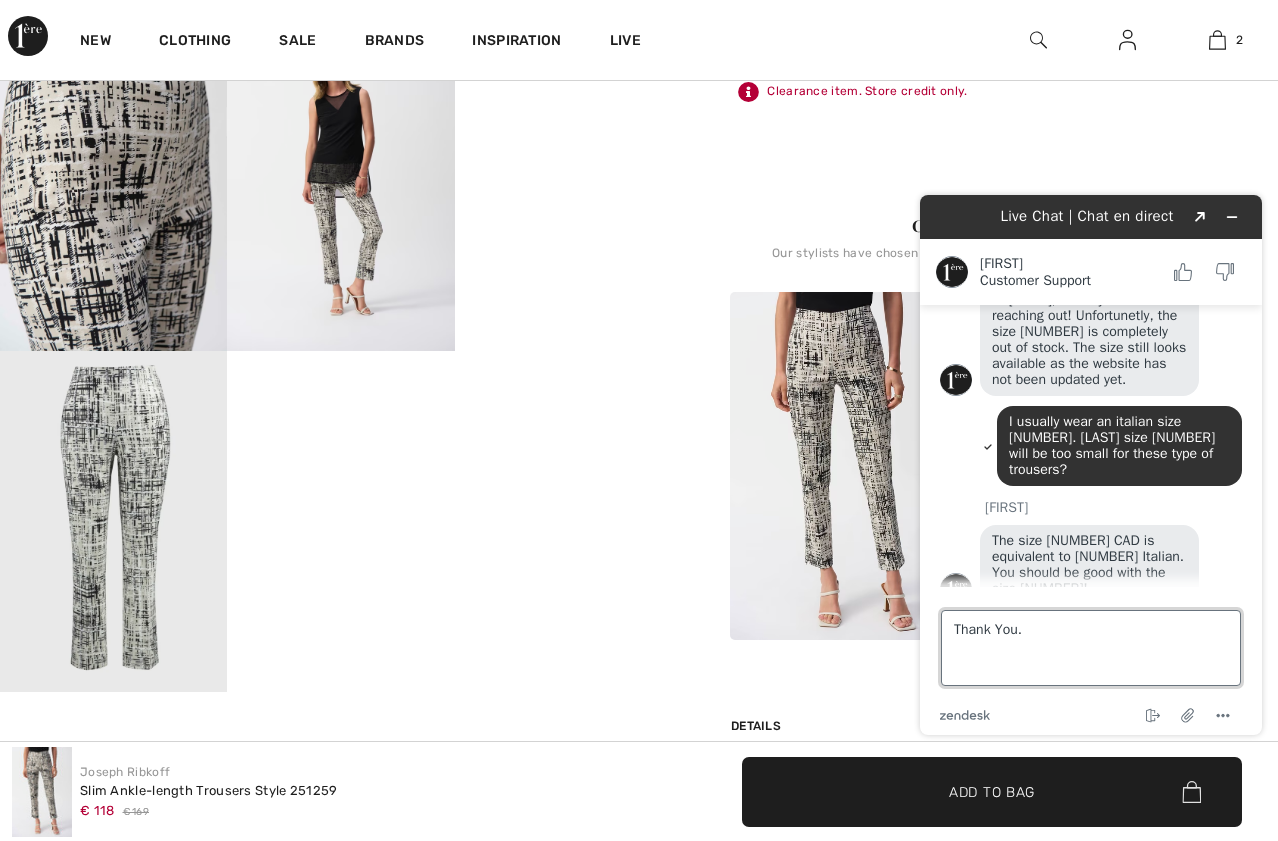 type 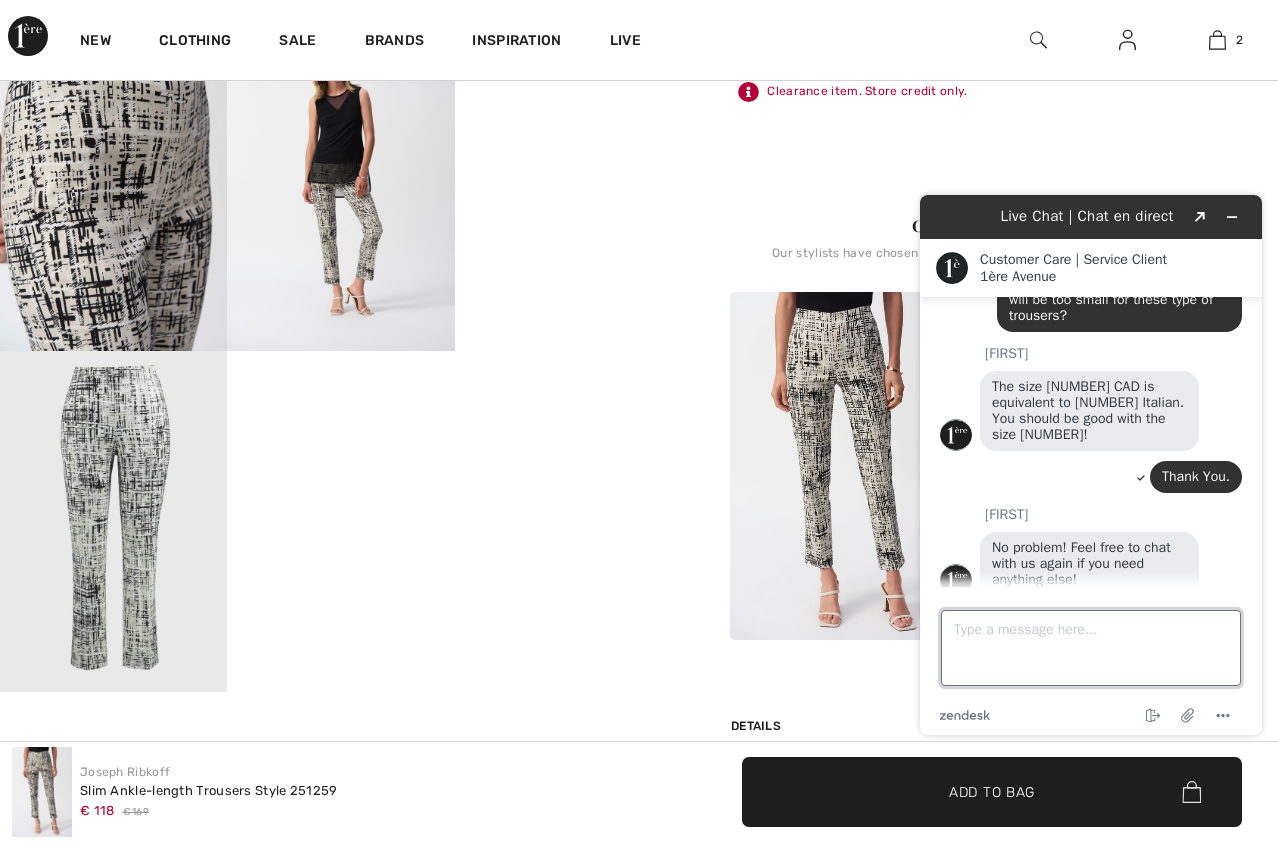 scroll, scrollTop: 441, scrollLeft: 0, axis: vertical 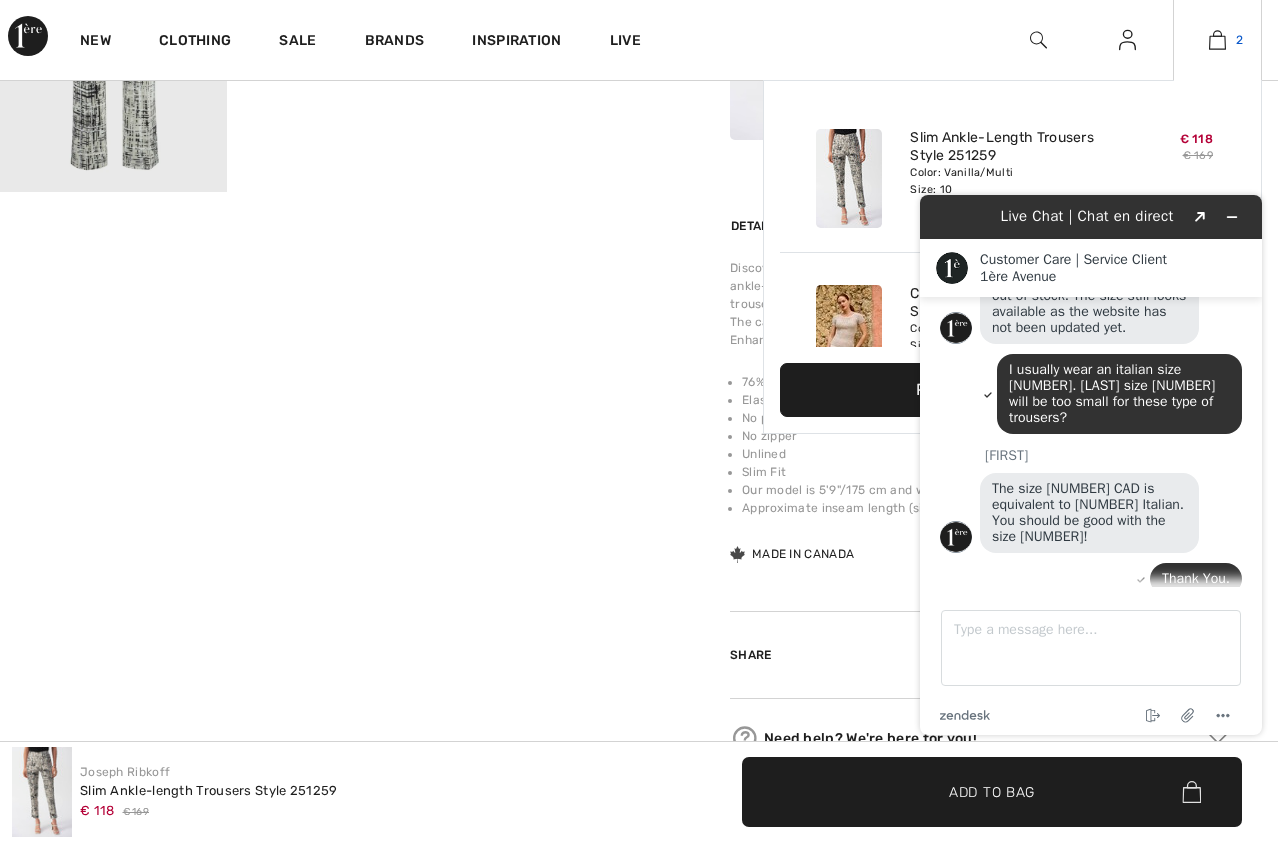 click at bounding box center [1217, 40] 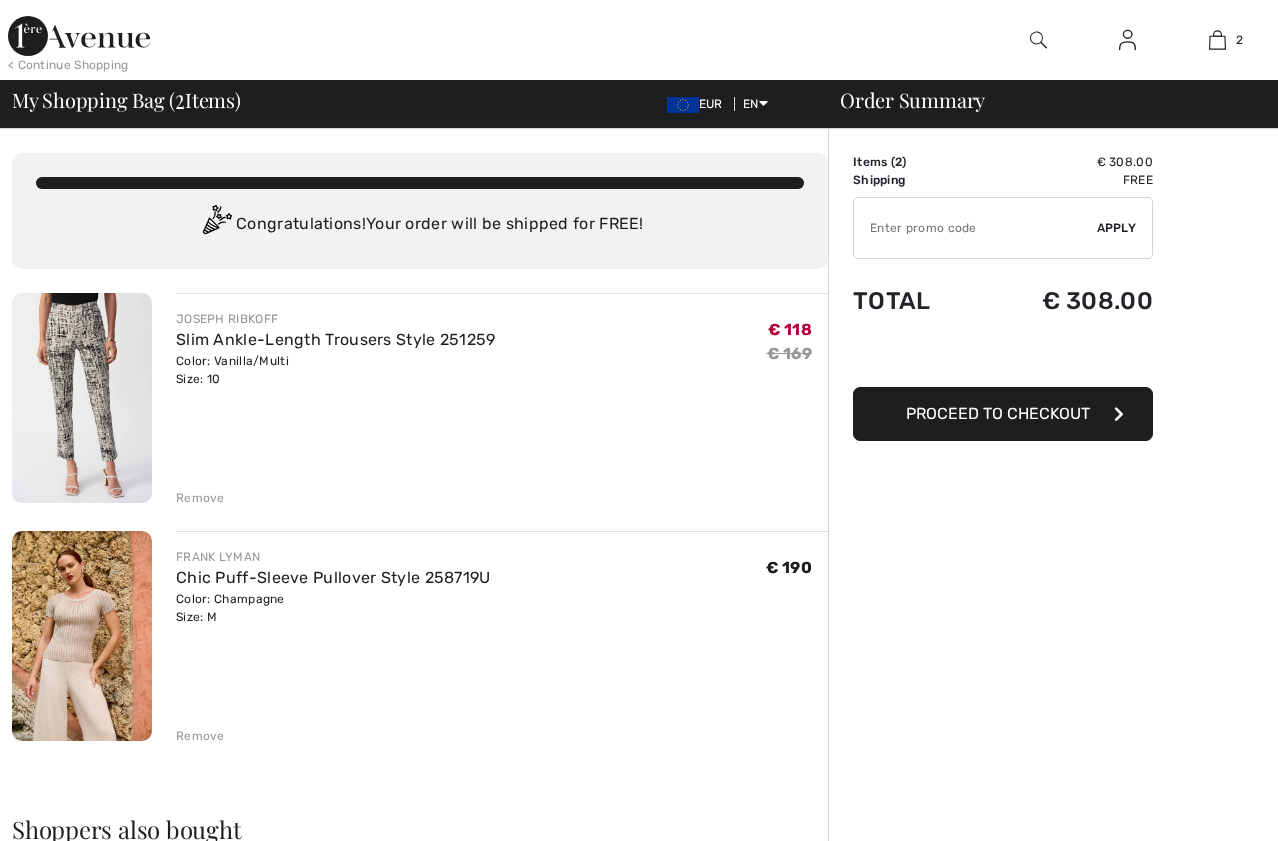 scroll, scrollTop: 0, scrollLeft: 0, axis: both 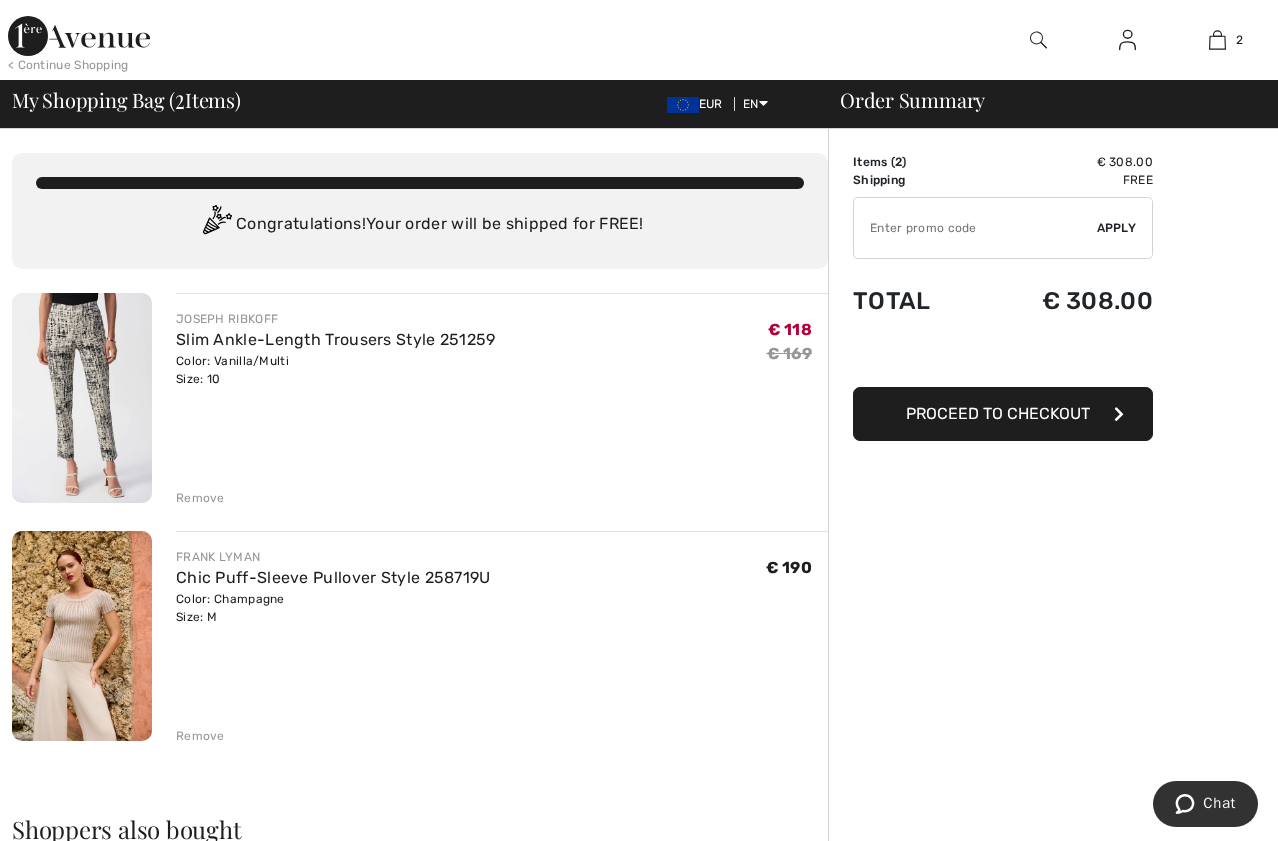 click at bounding box center [82, 398] 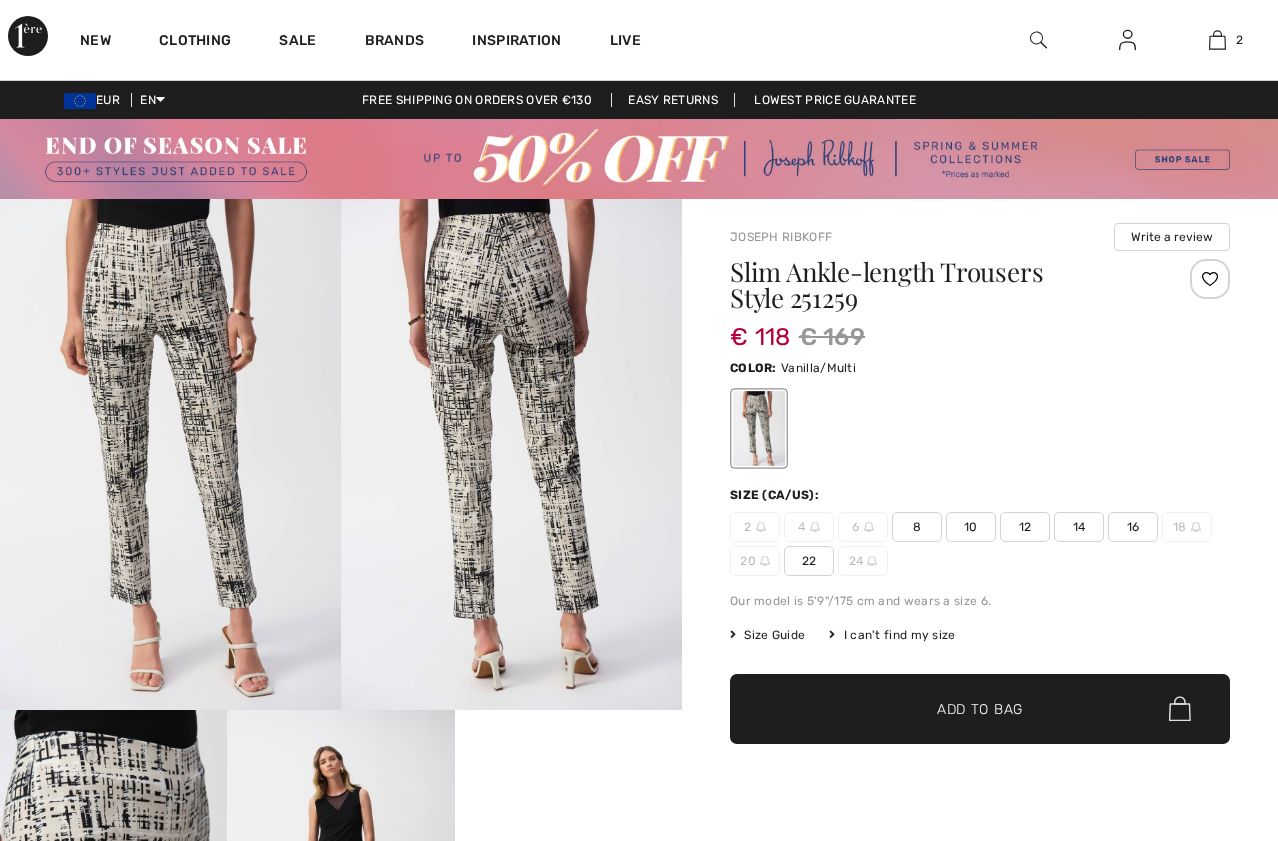 scroll, scrollTop: 0, scrollLeft: 0, axis: both 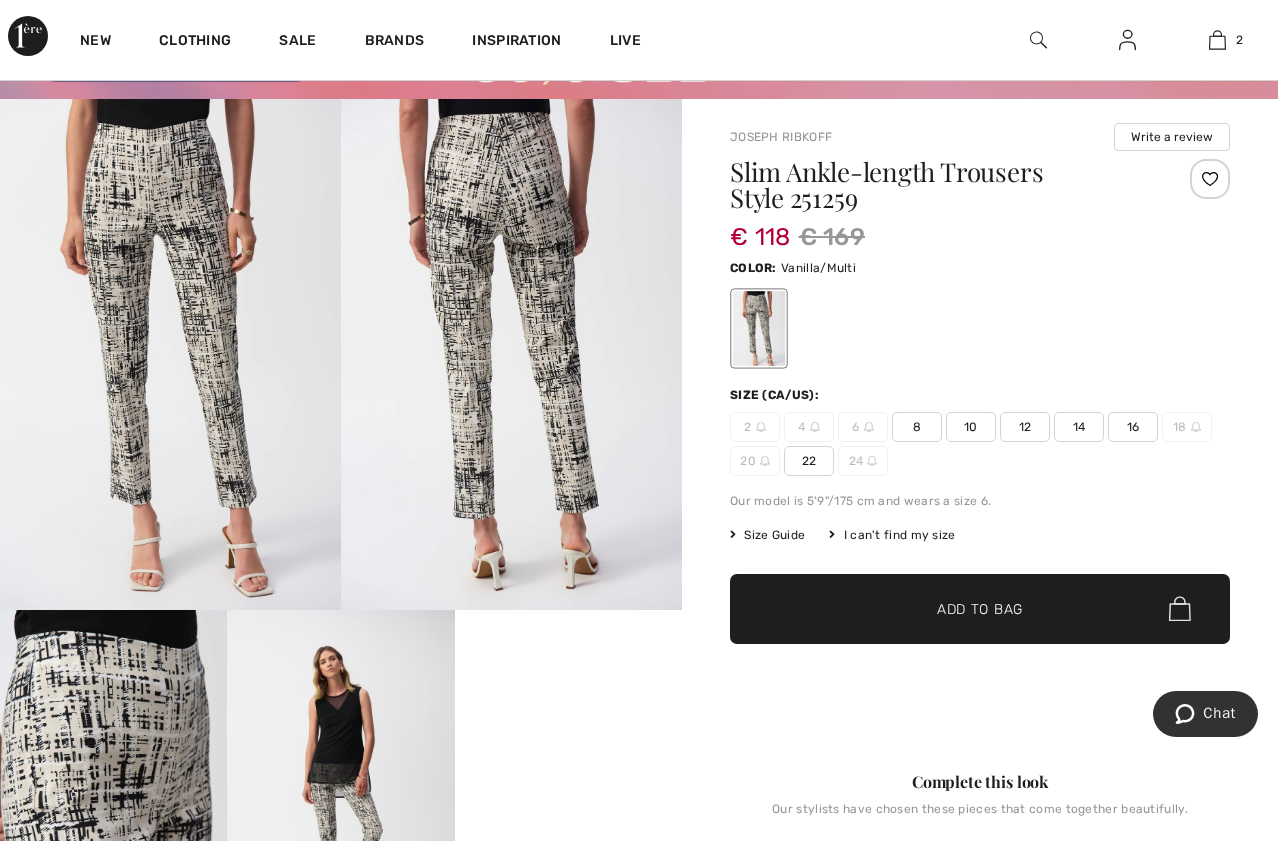 click on "Size Guide" at bounding box center [767, 535] 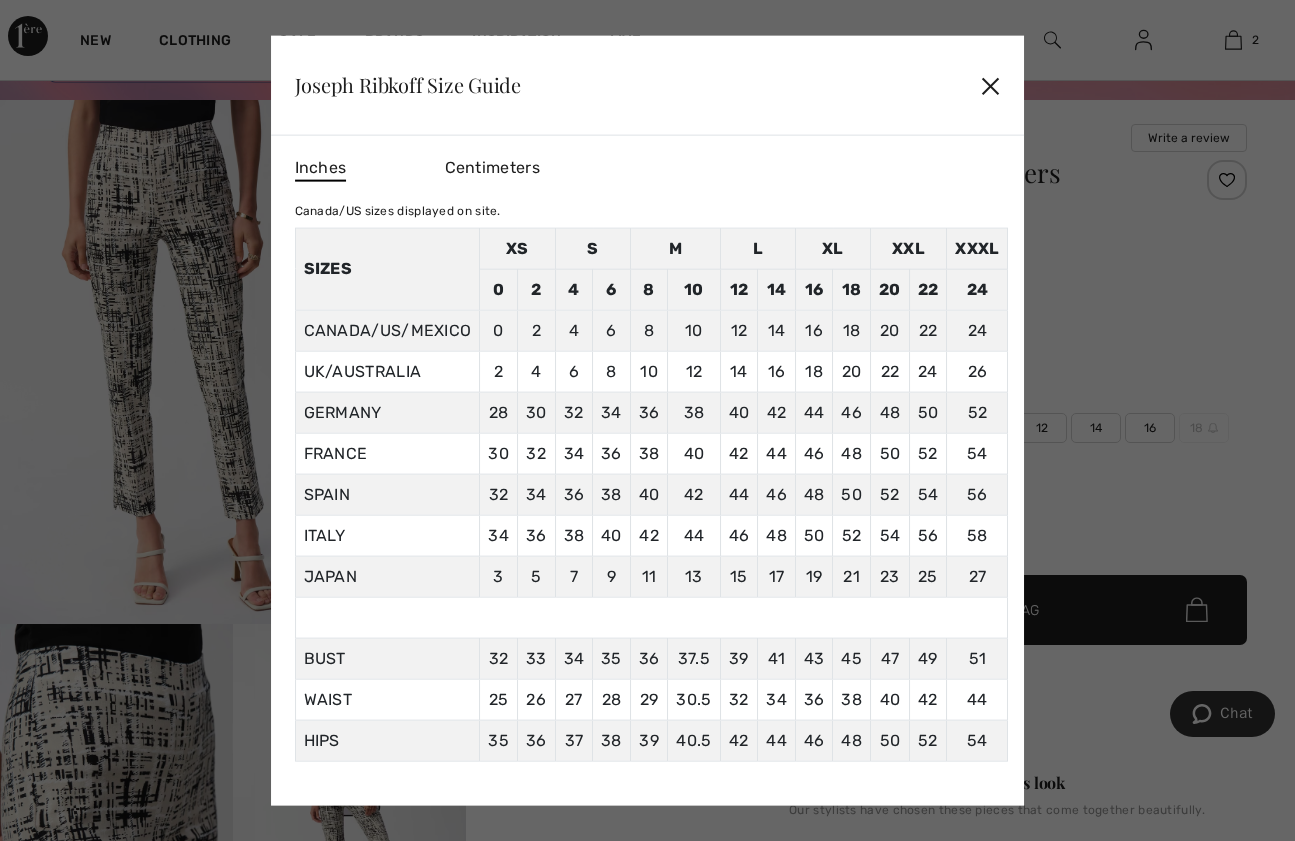 click on "Centimeters" at bounding box center (492, 166) 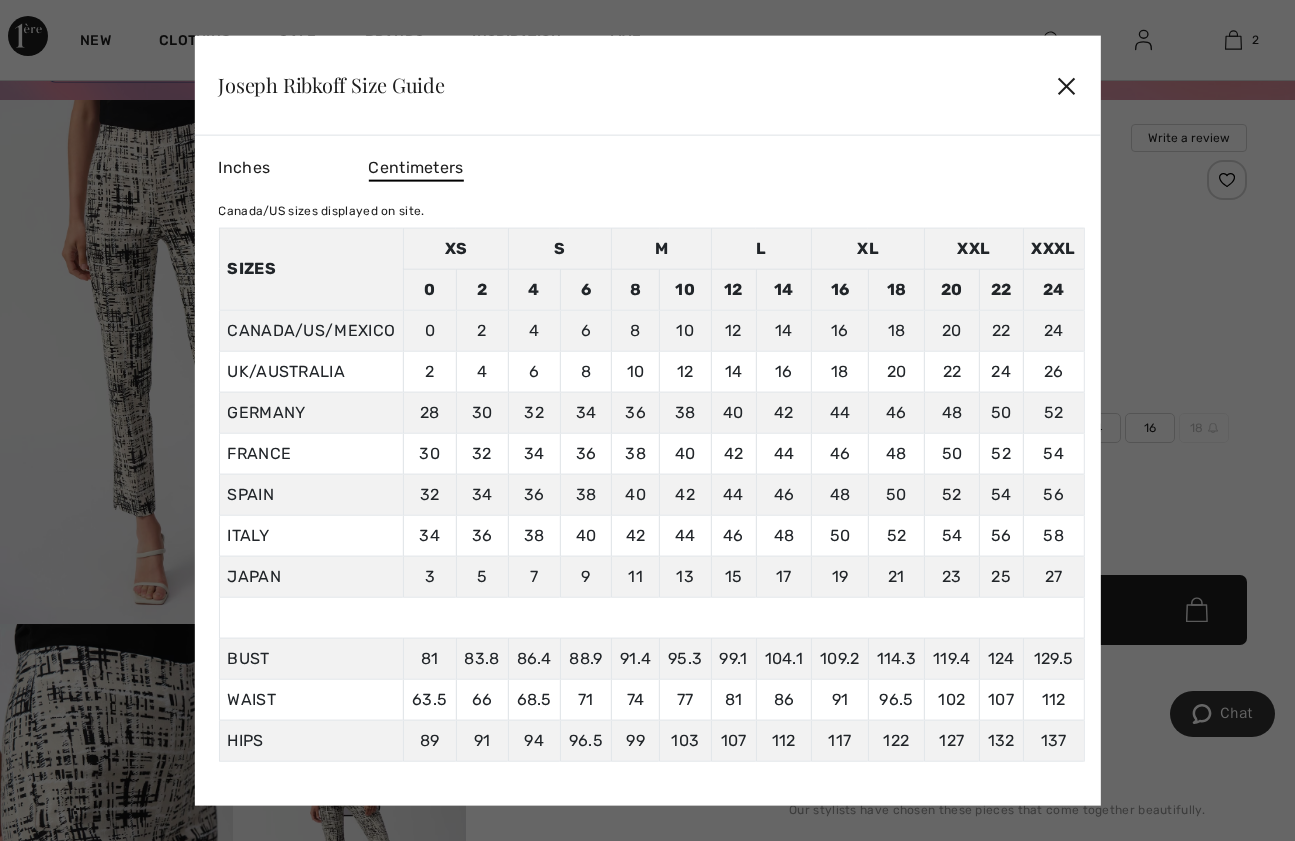 click on "✕" at bounding box center (1066, 85) 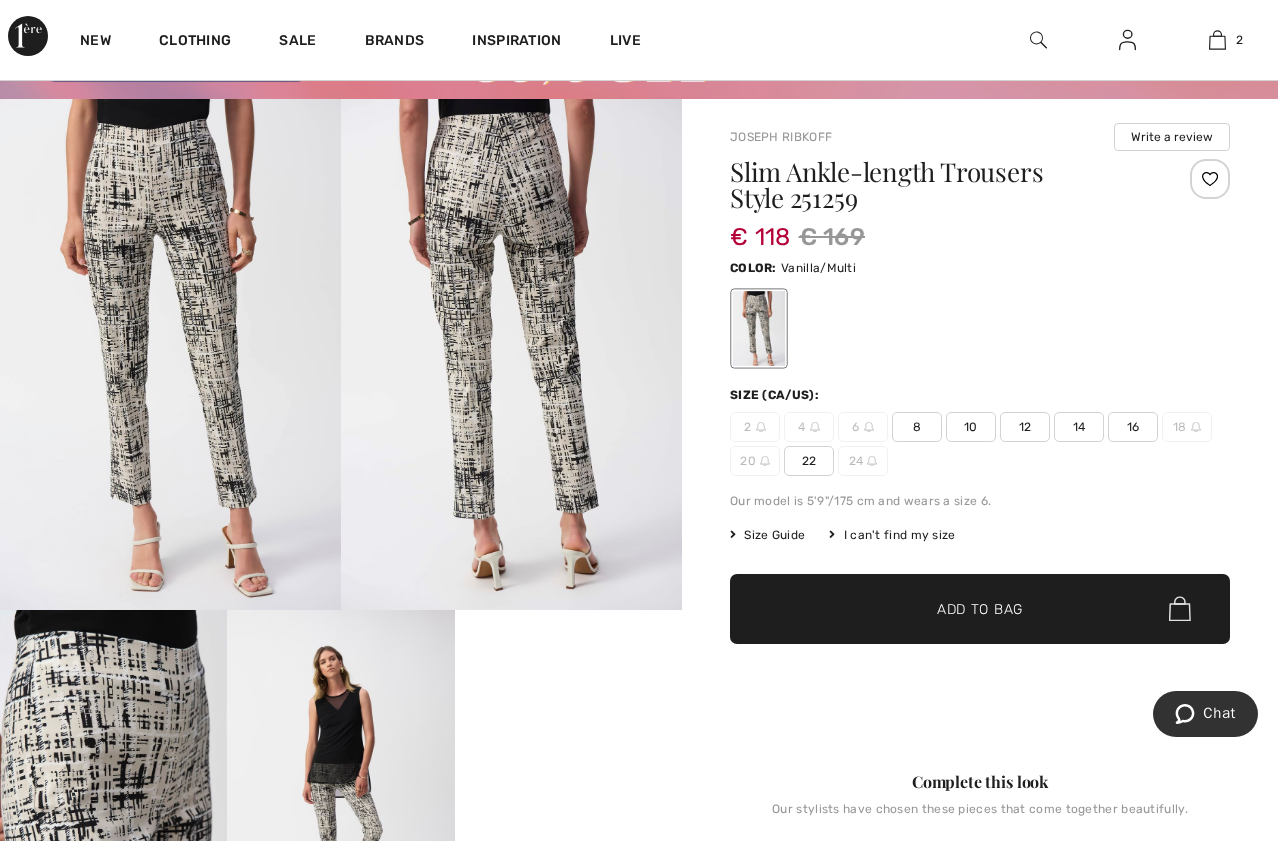 scroll, scrollTop: 0, scrollLeft: 0, axis: both 